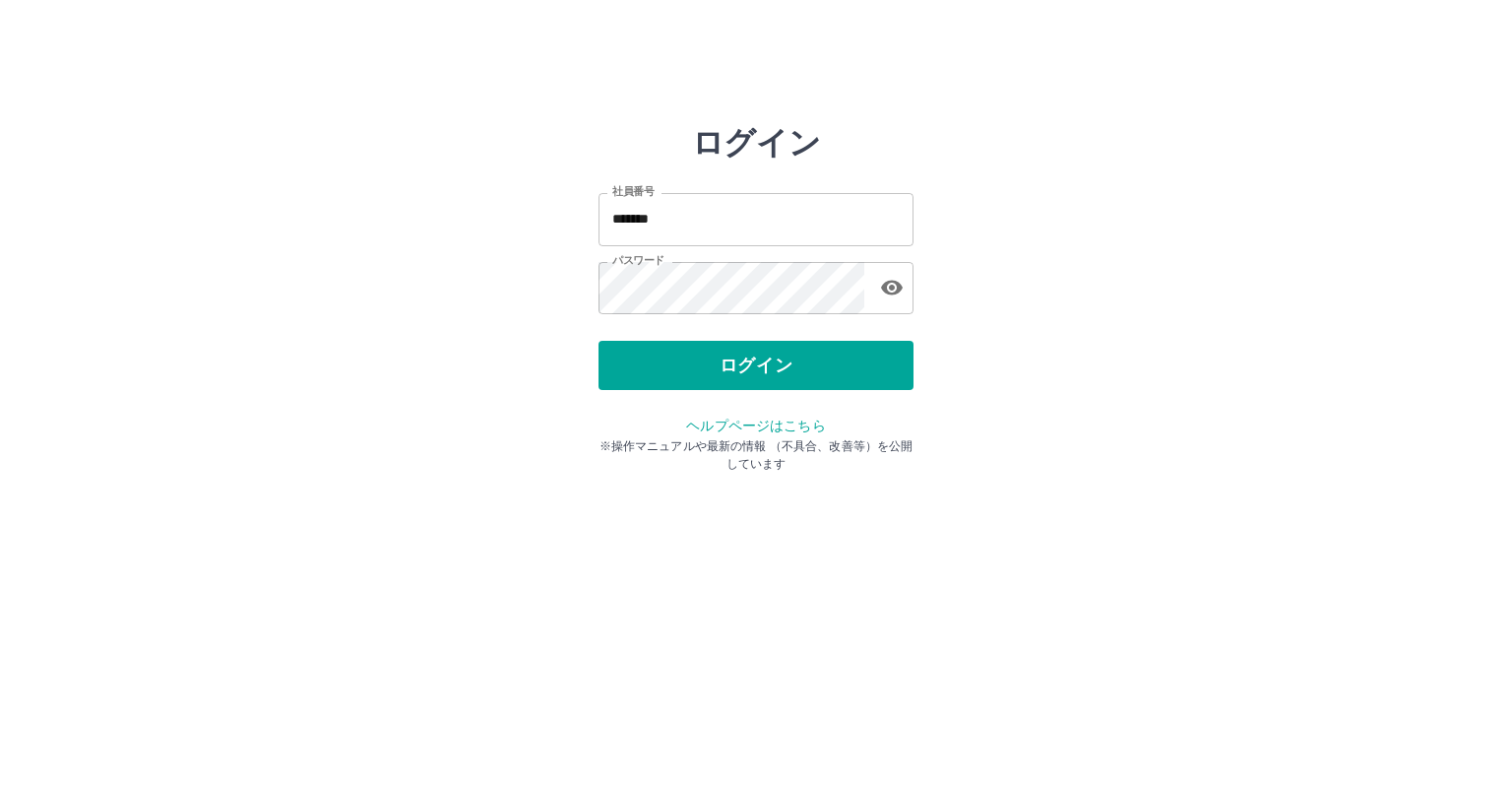 scroll, scrollTop: 0, scrollLeft: 0, axis: both 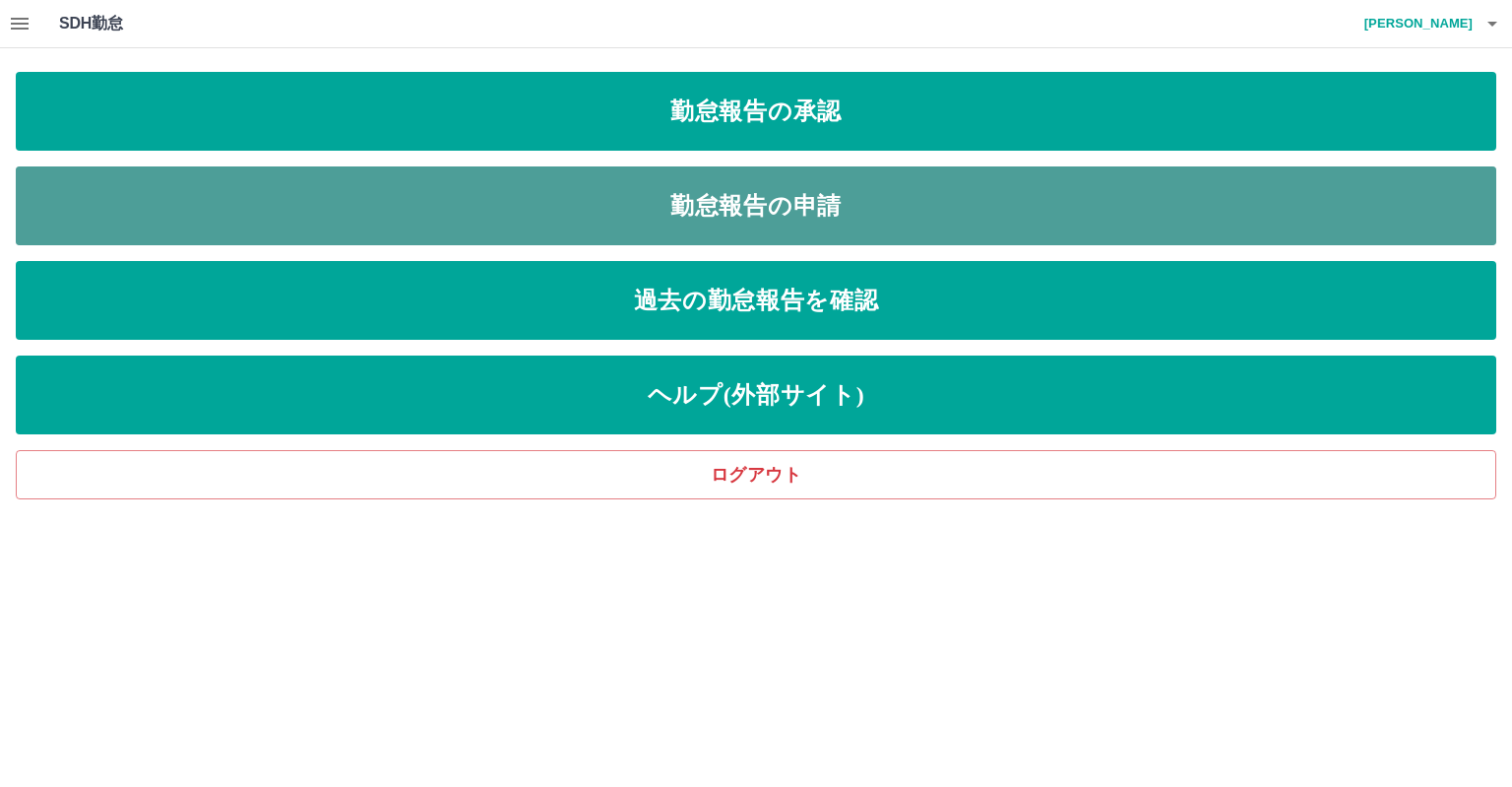 click on "勤怠報告の申請" at bounding box center [756, 206] 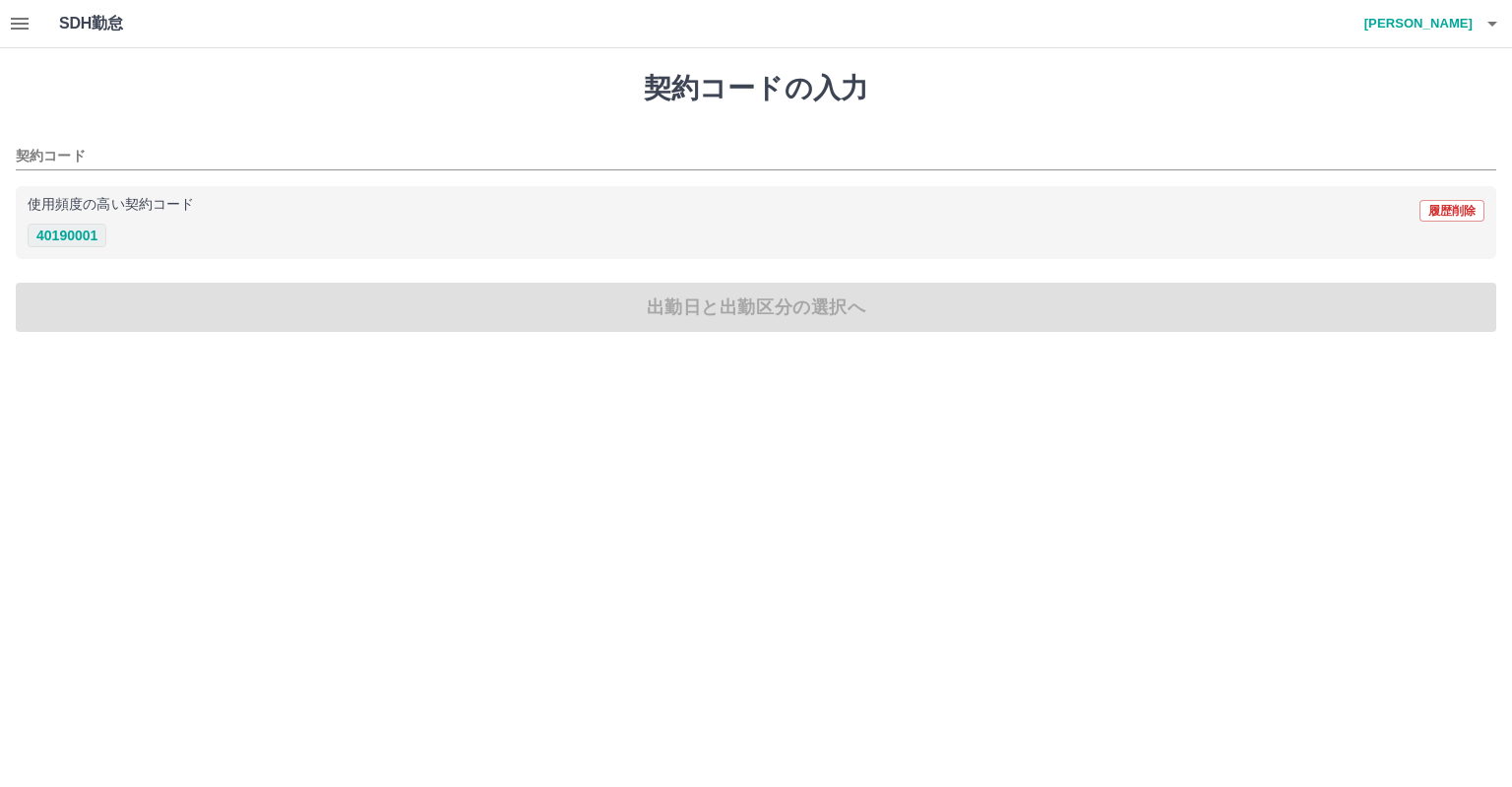 click on "40190001" at bounding box center [67, 235] 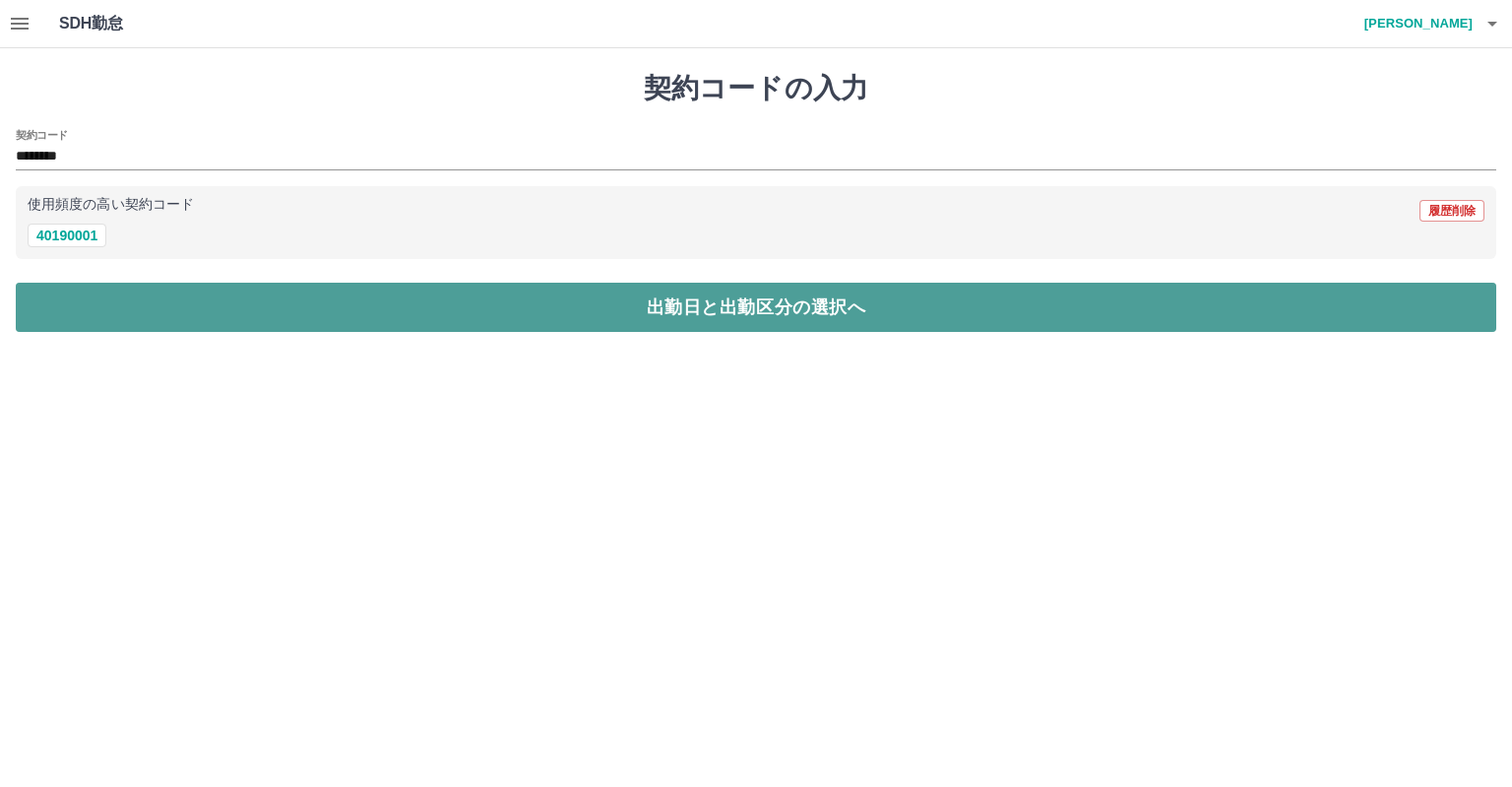 click on "出勤日と出勤区分の選択へ" at bounding box center (756, 307) 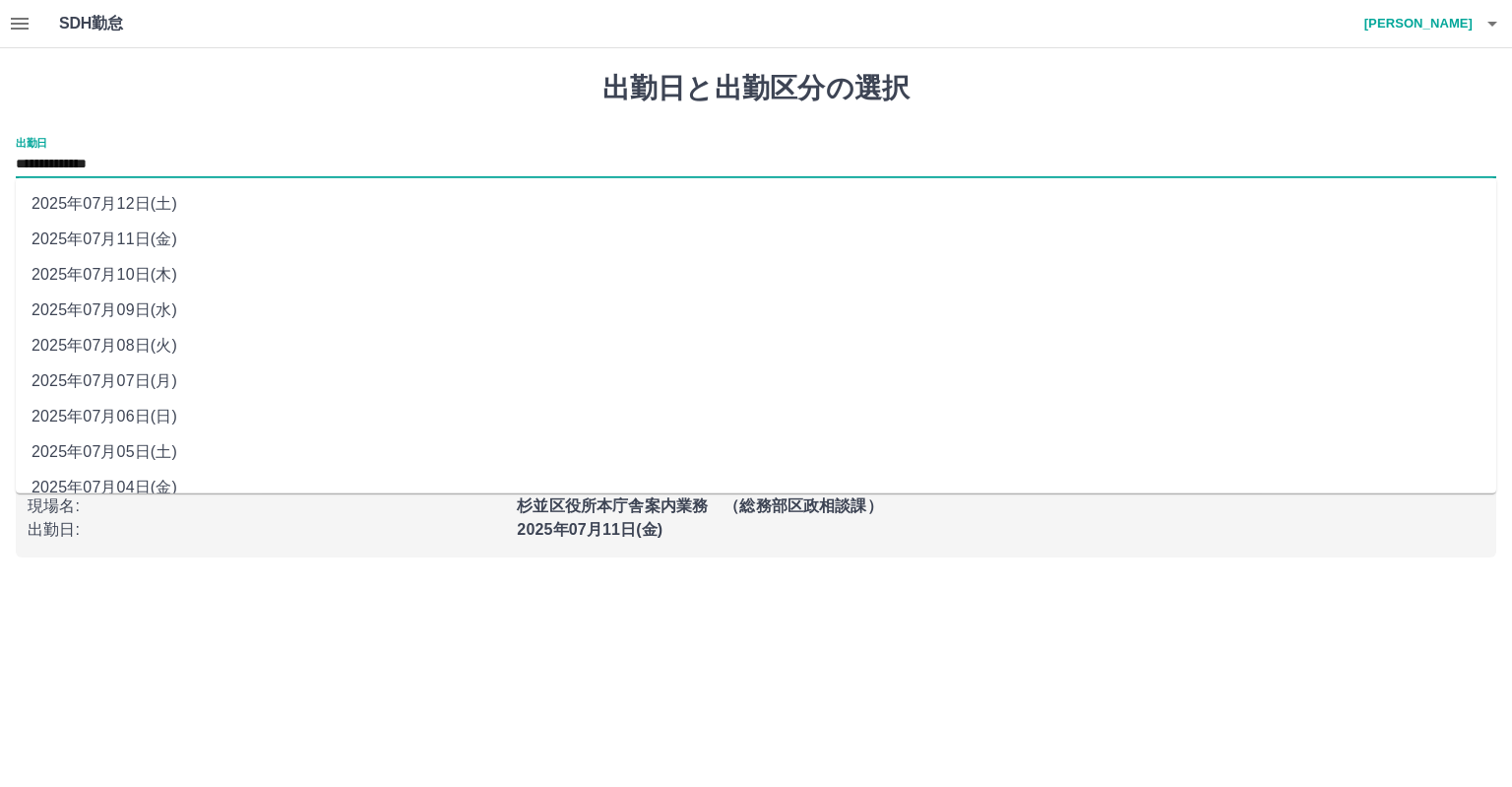 click on "**********" at bounding box center [756, 164] 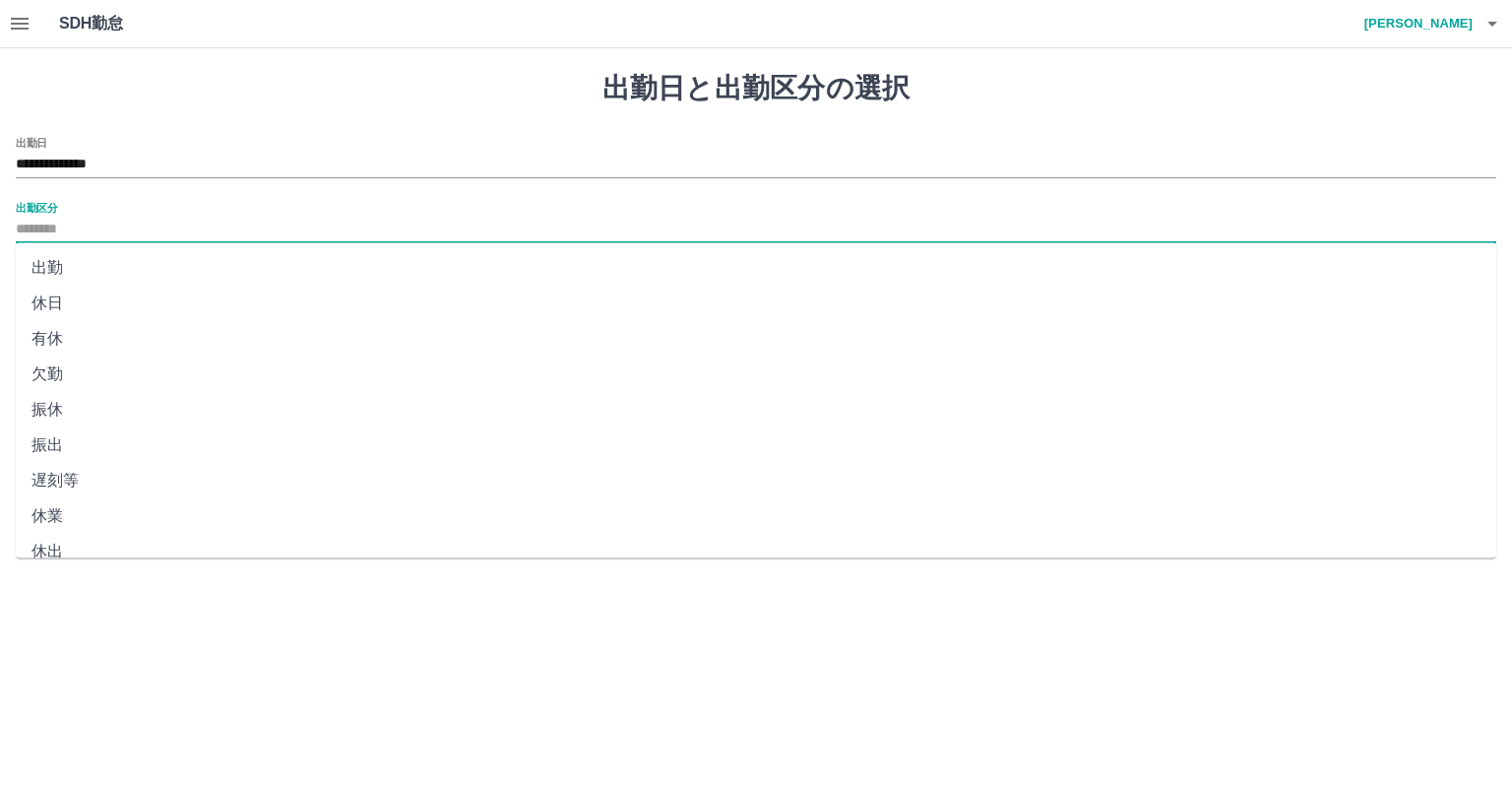 click on "出勤区分" at bounding box center (756, 230) 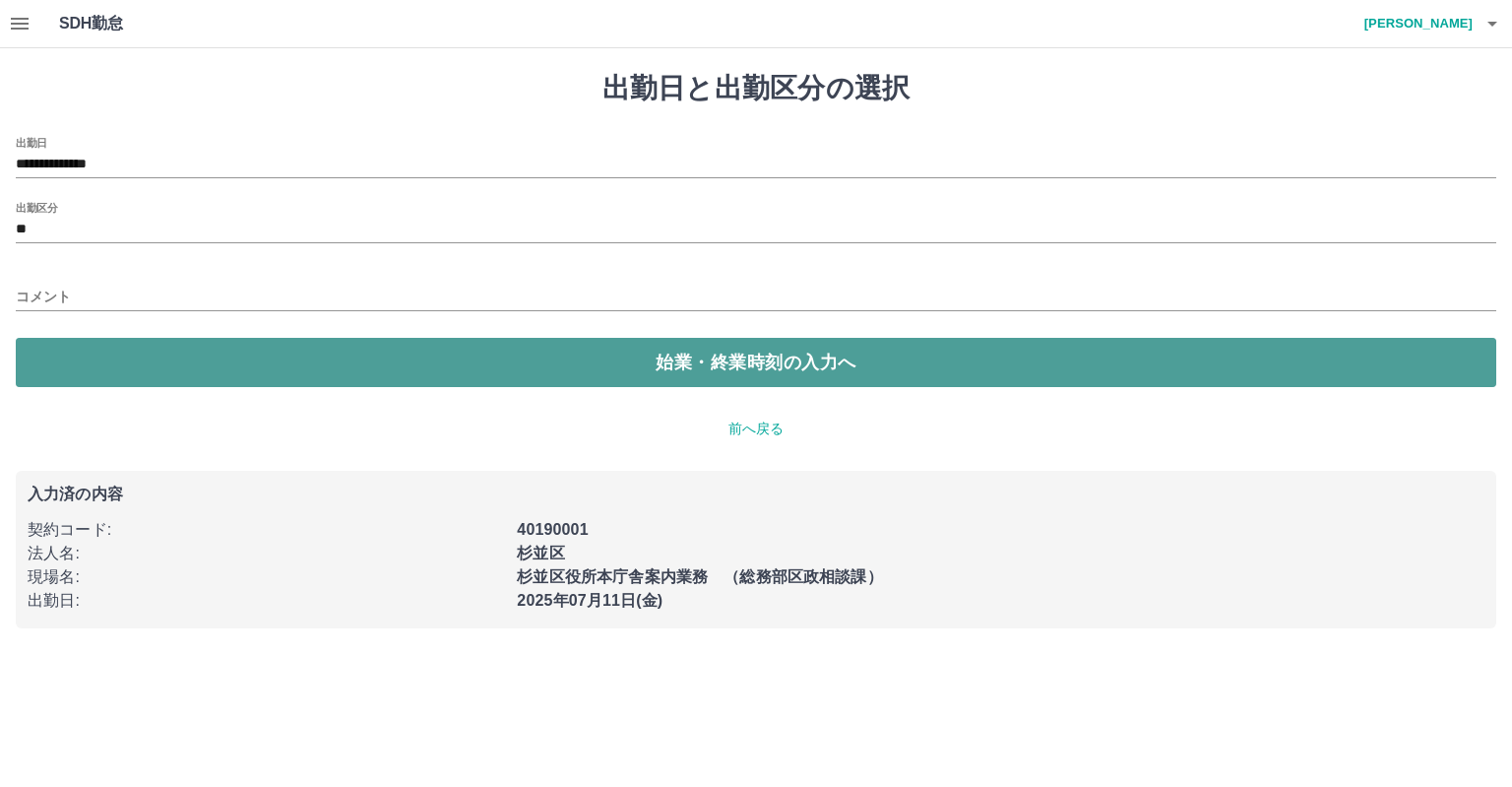 click on "始業・終業時刻の入力へ" at bounding box center (756, 362) 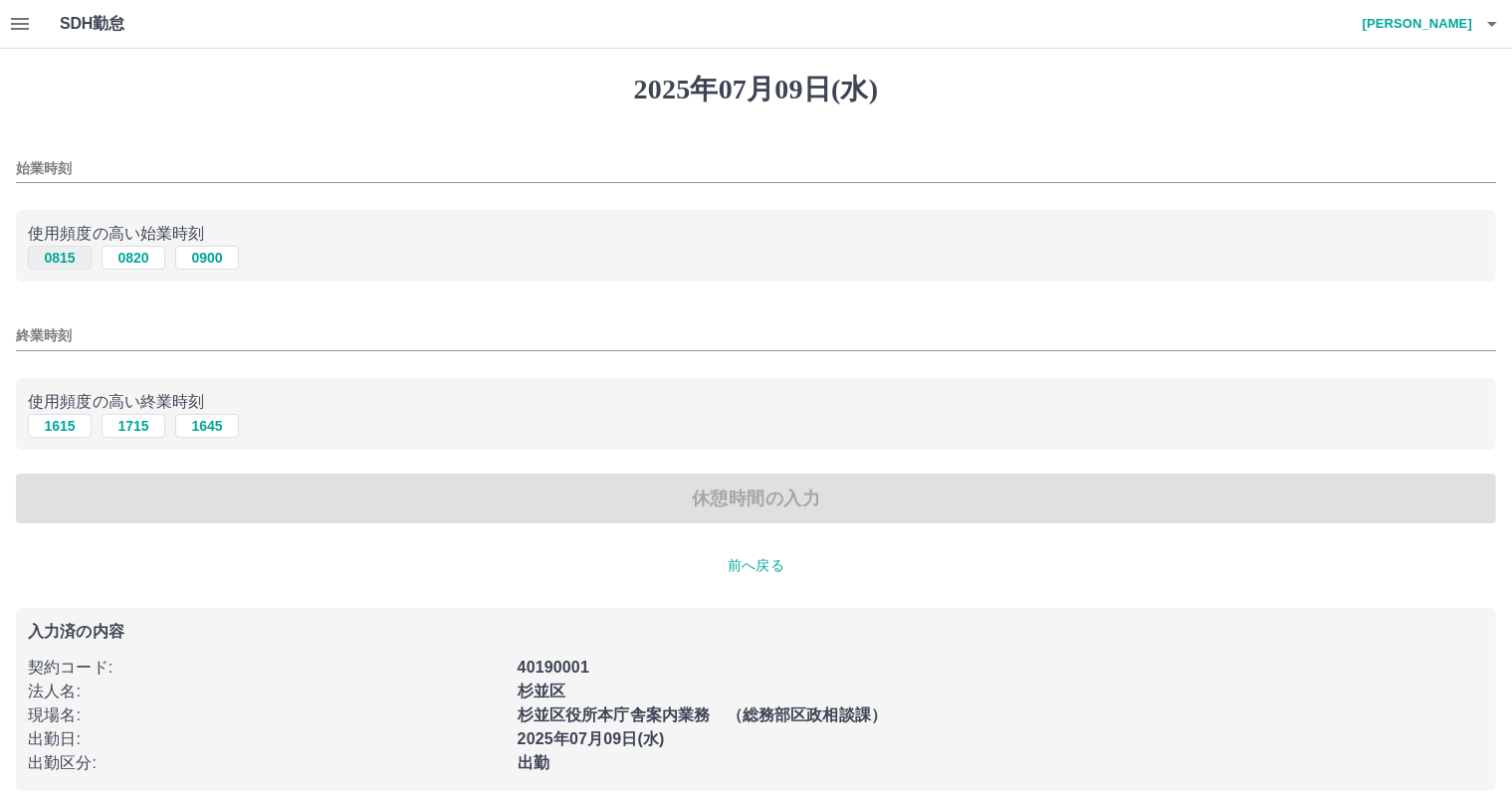click on "0815" at bounding box center [60, 258] 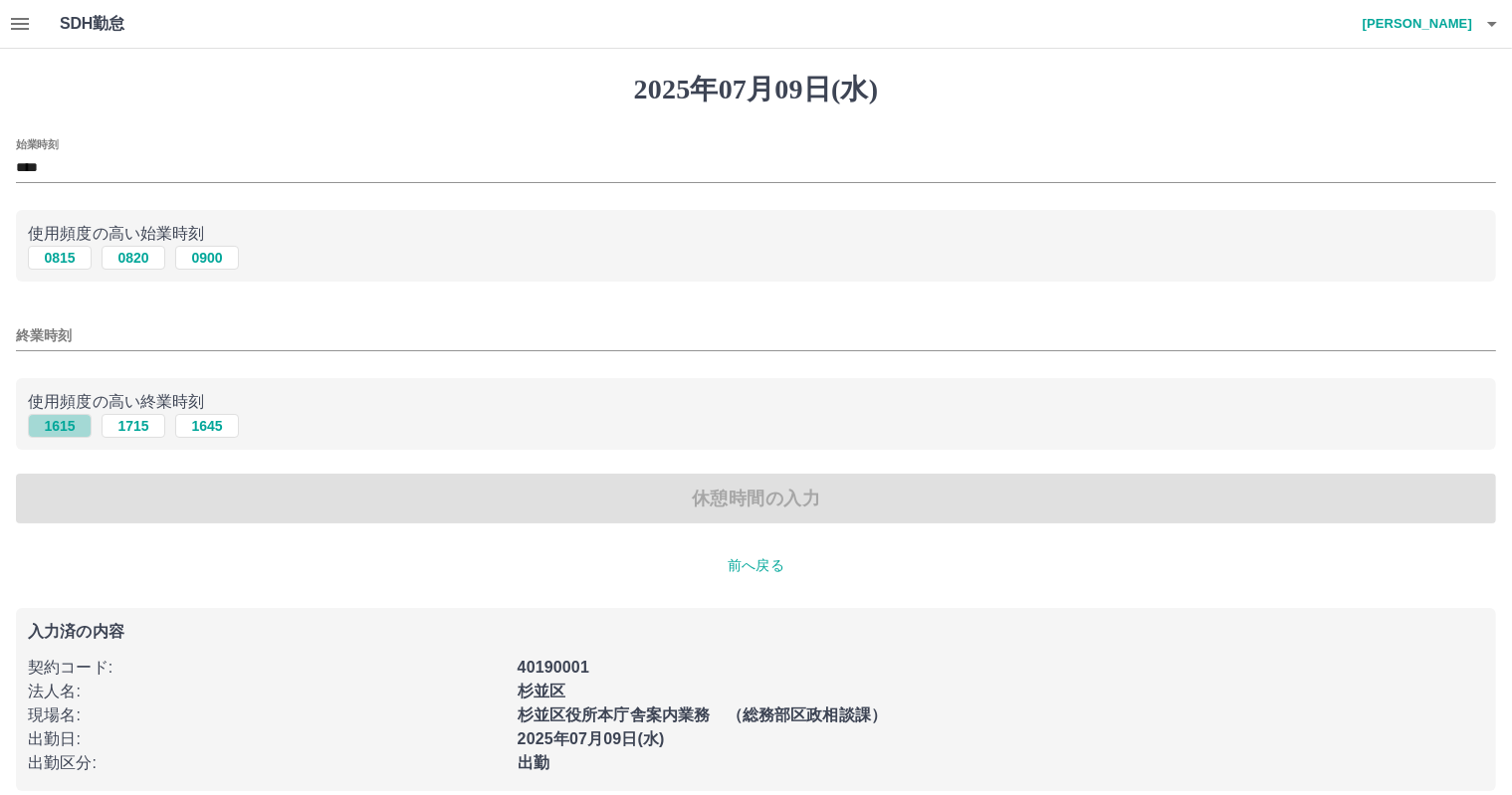 click on "1615" at bounding box center (60, 426) 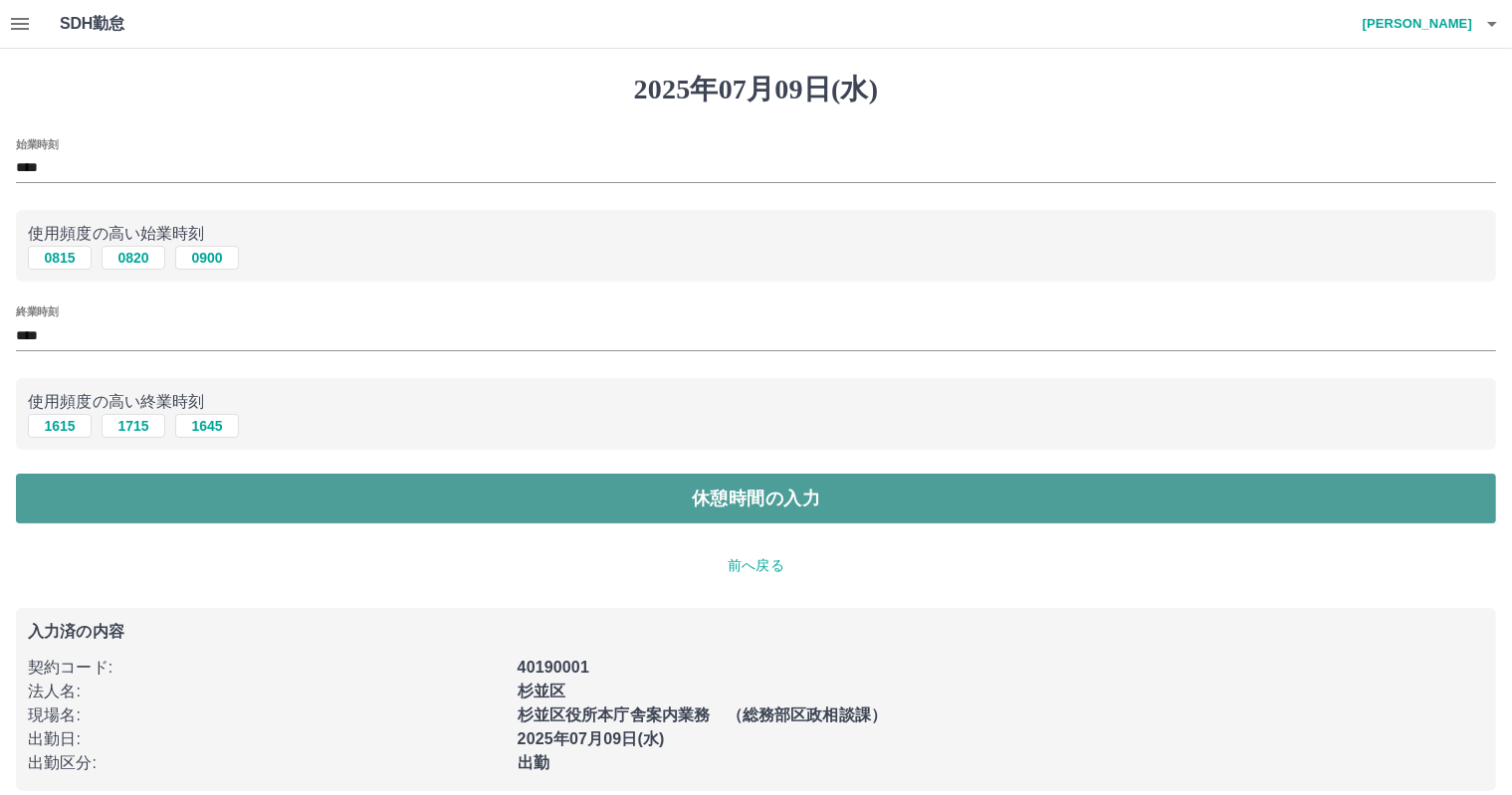 click on "休憩時間の入力" at bounding box center [756, 498] 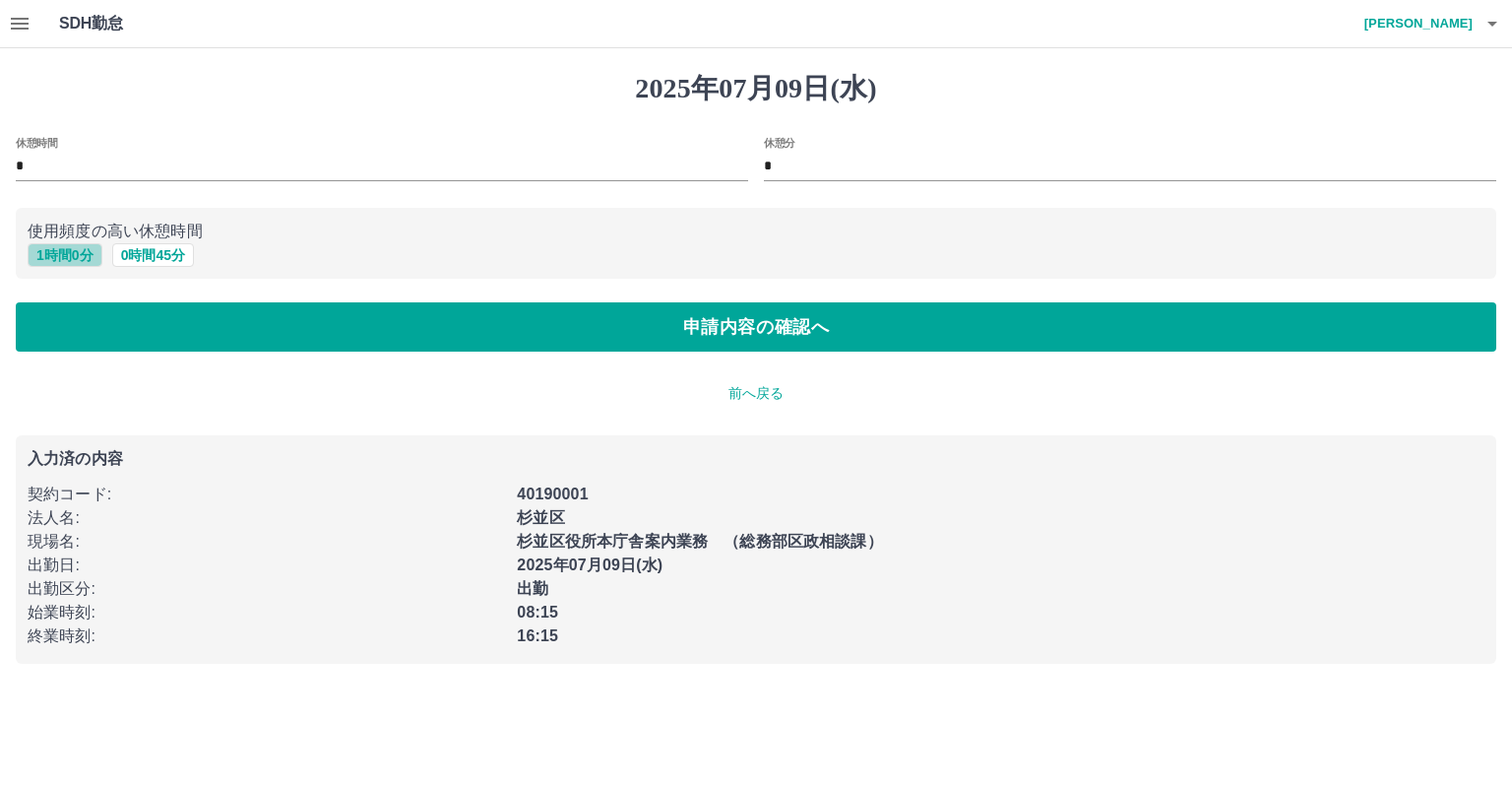 click on "1 時間 0 分" at bounding box center [65, 255] 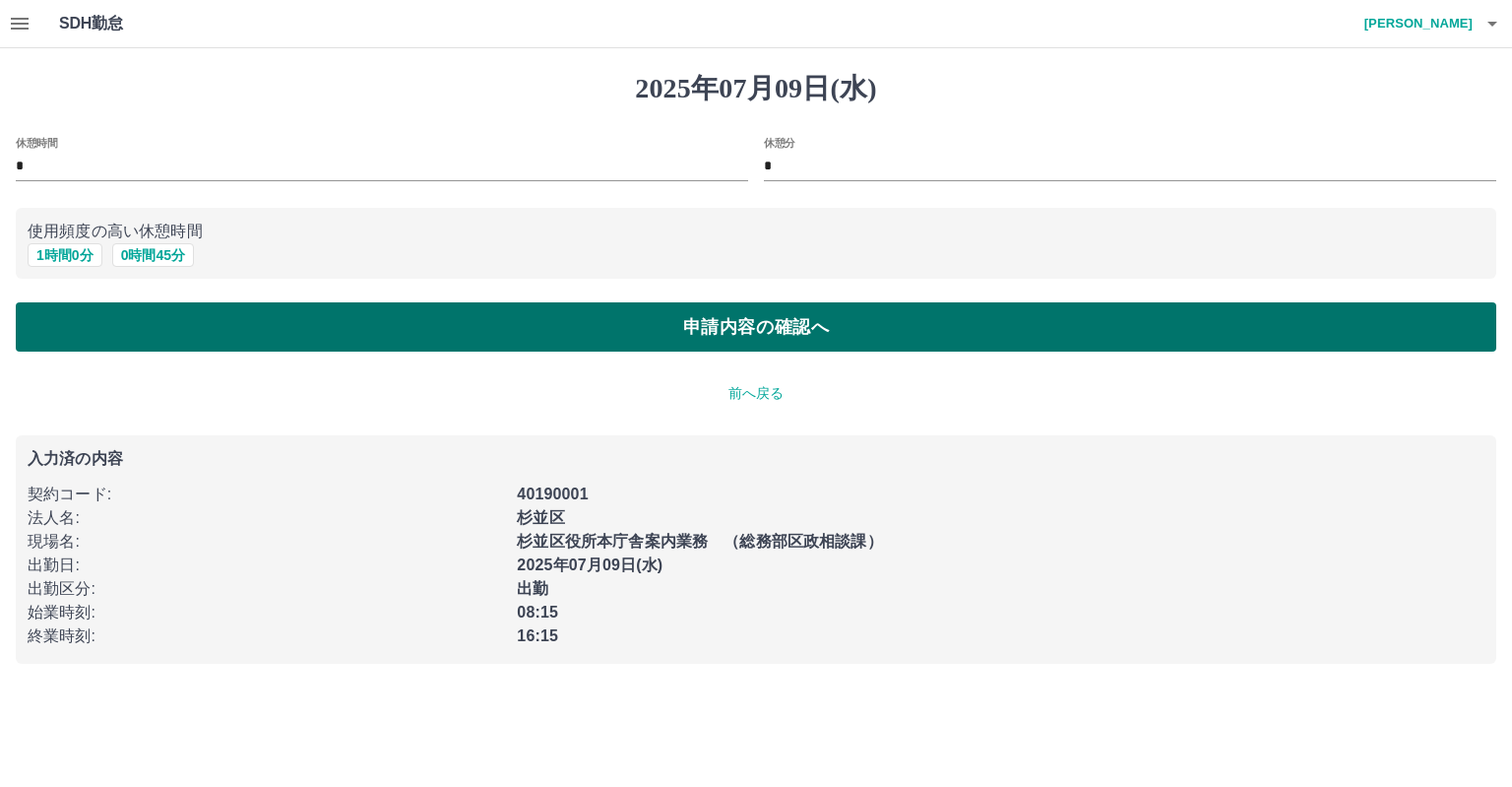 click on "申請内容の確認へ" at bounding box center [756, 327] 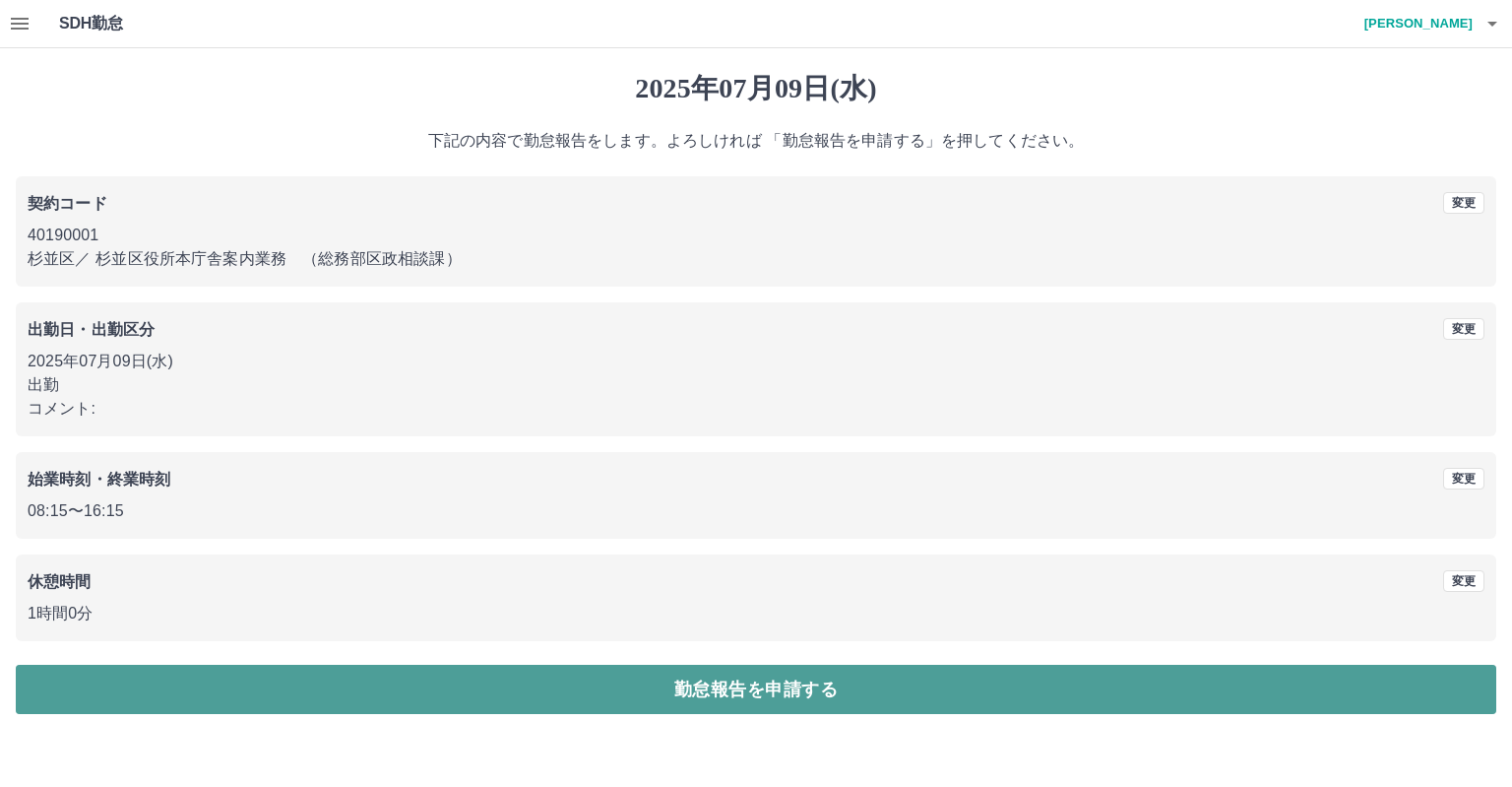 click on "勤怠報告を申請する" at bounding box center (756, 689) 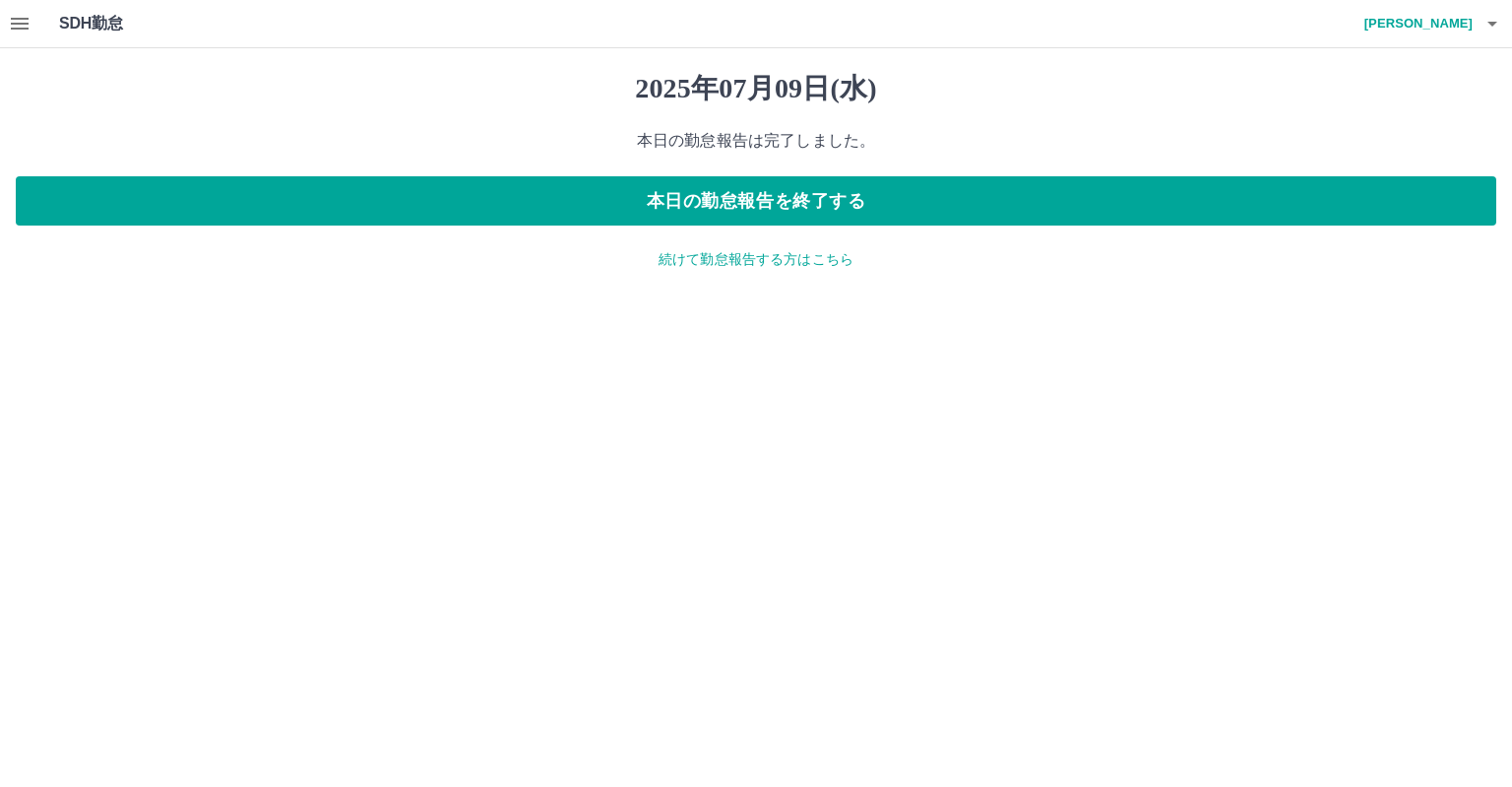 click on "続けて勤怠報告する方はこちら" at bounding box center [756, 259] 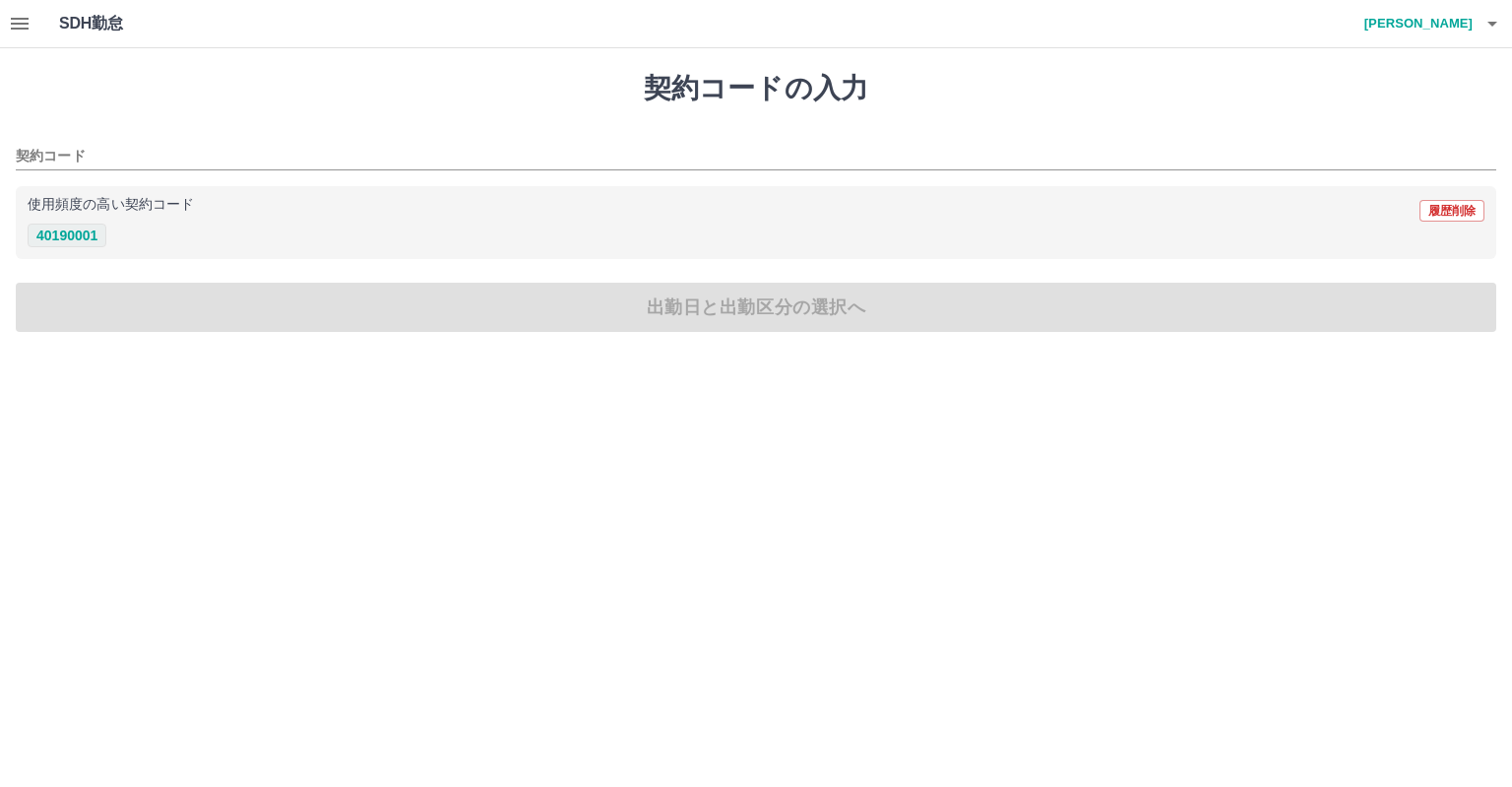 click on "40190001" at bounding box center [67, 235] 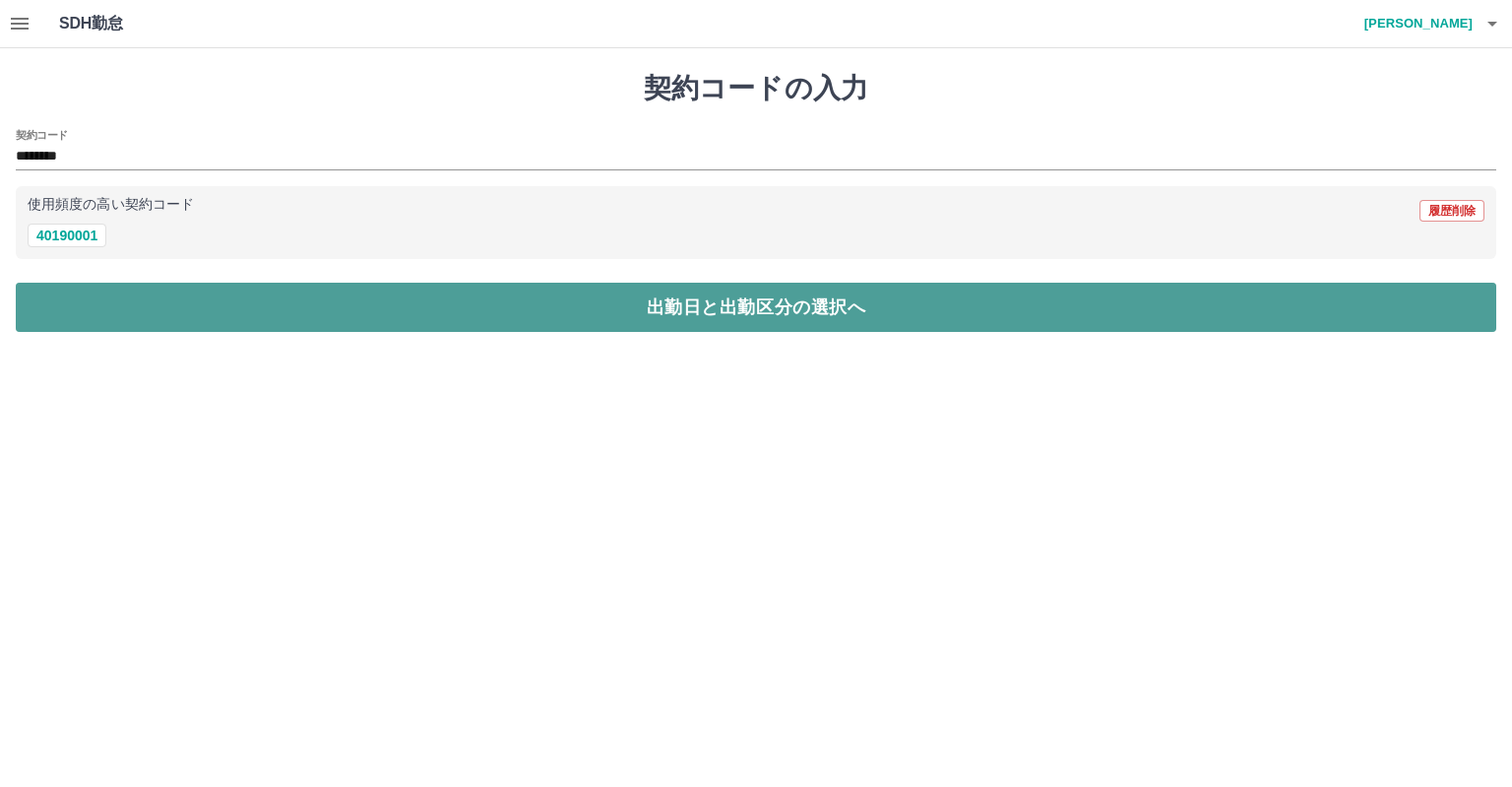 click on "出勤日と出勤区分の選択へ" at bounding box center (756, 307) 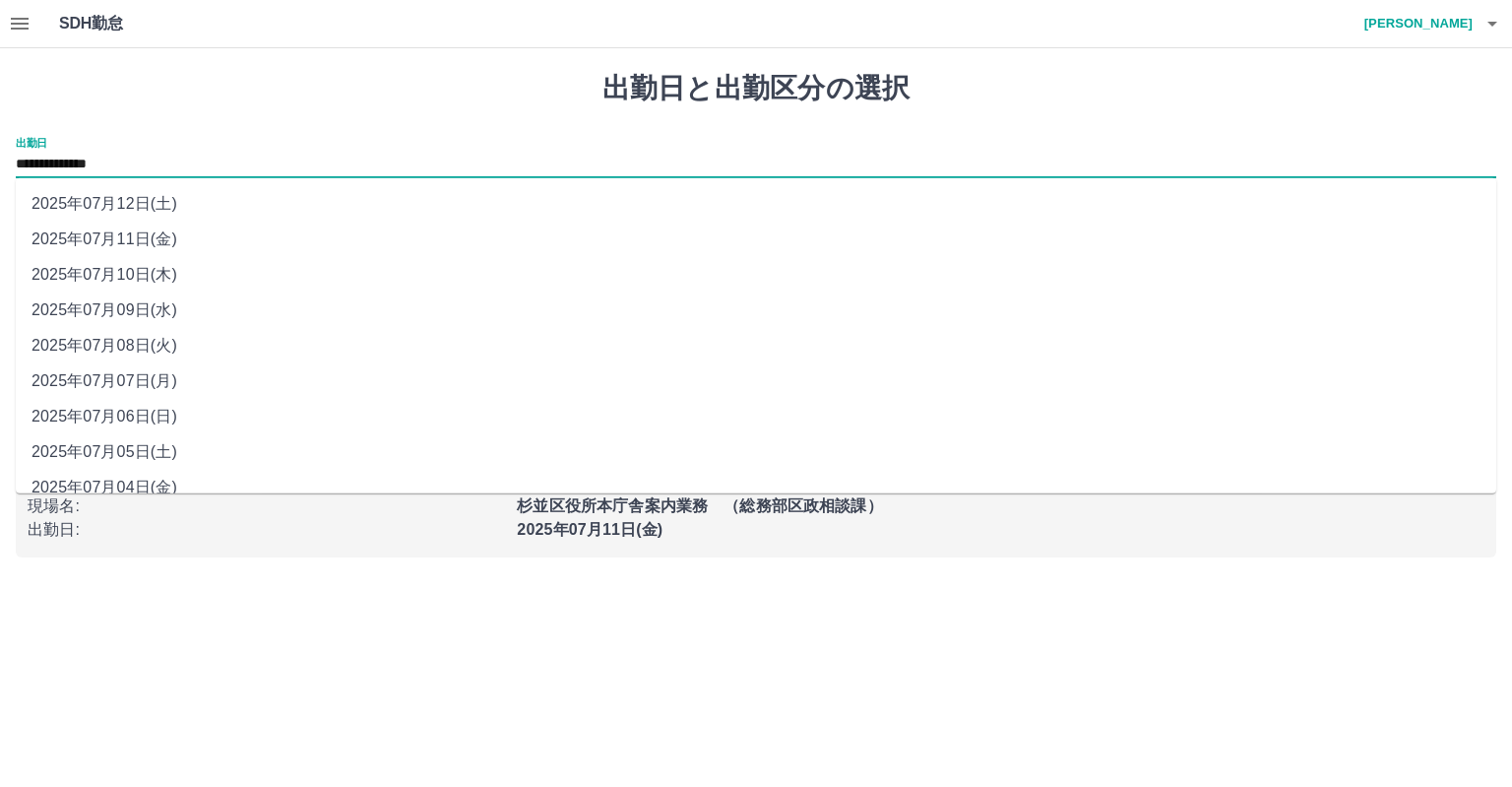 click on "**********" at bounding box center [756, 164] 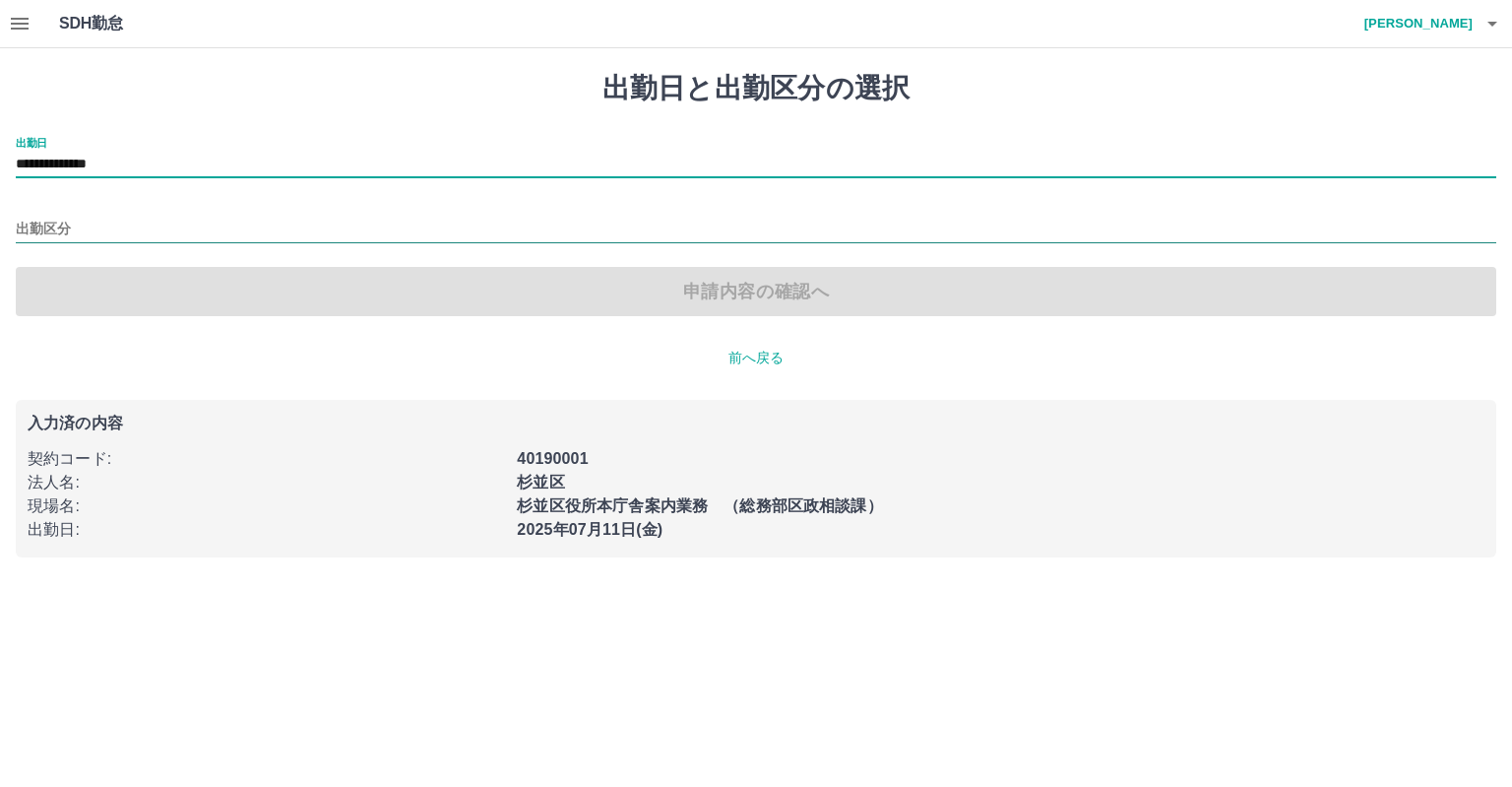 click on "出勤区分" at bounding box center (756, 230) 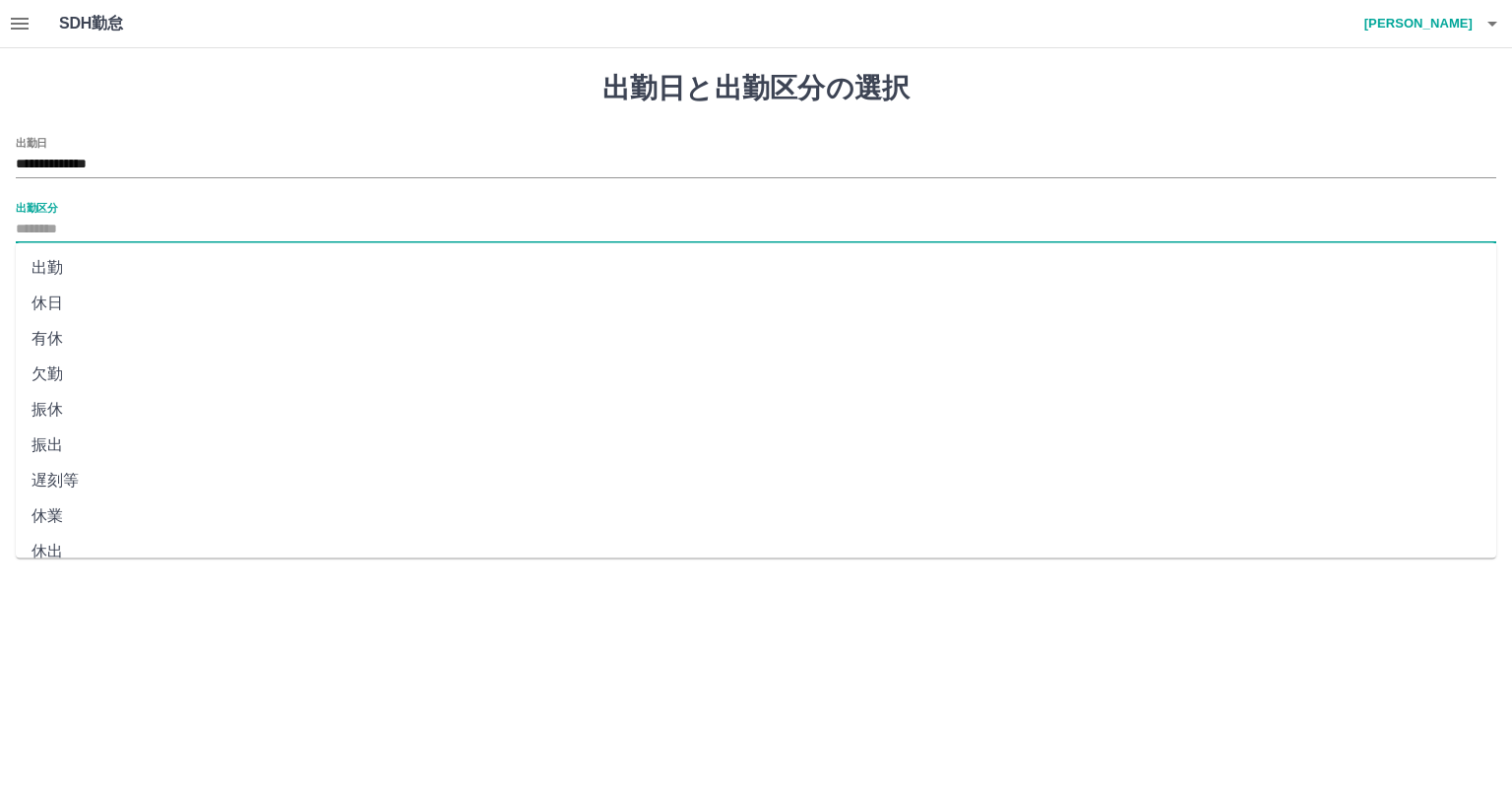 click on "有休" at bounding box center (756, 339) 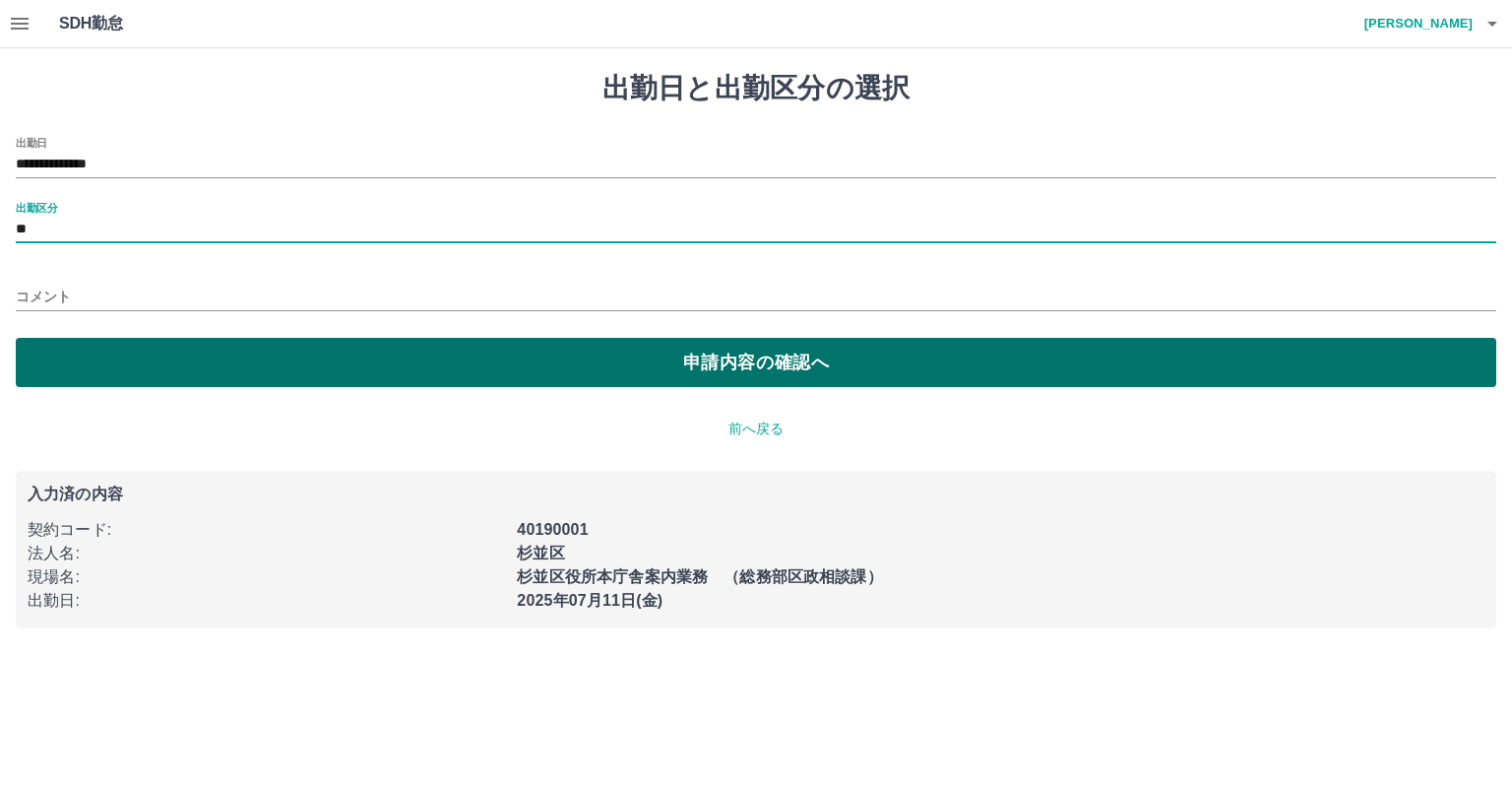 click on "申請内容の確認へ" at bounding box center [756, 362] 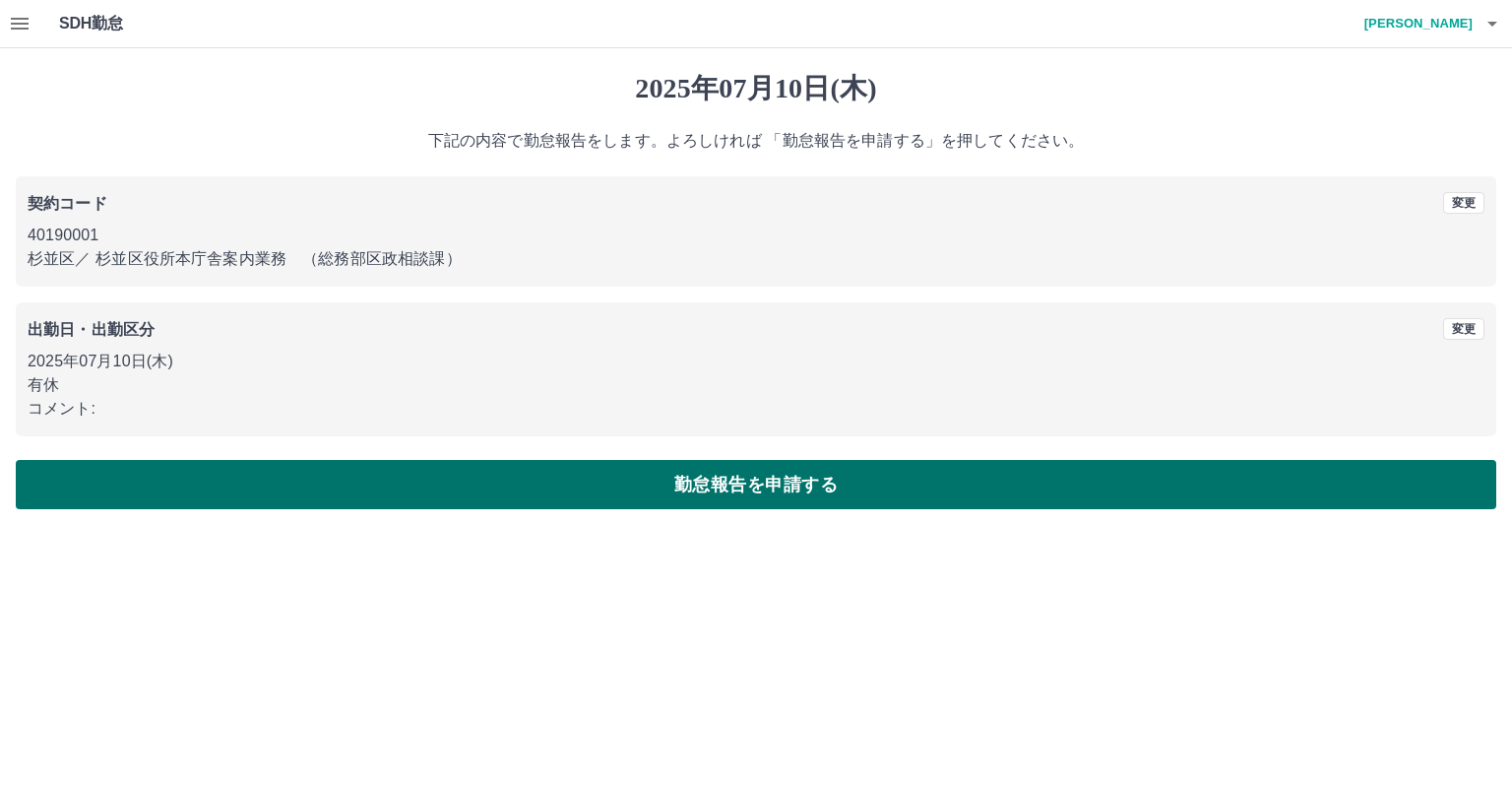 click on "勤怠報告を申請する" at bounding box center [756, 485] 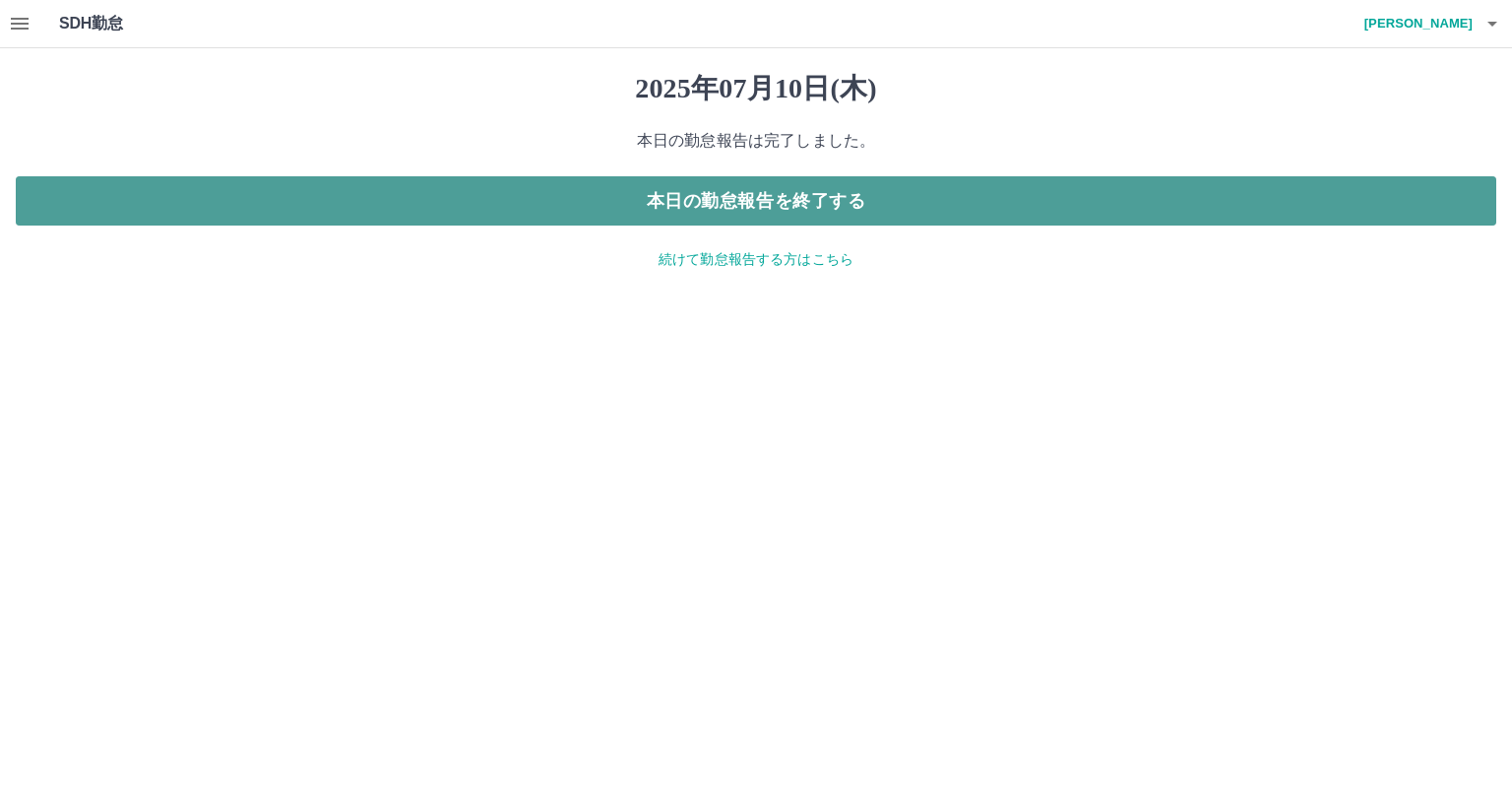 click on "本日の勤怠報告を終了する" at bounding box center [756, 201] 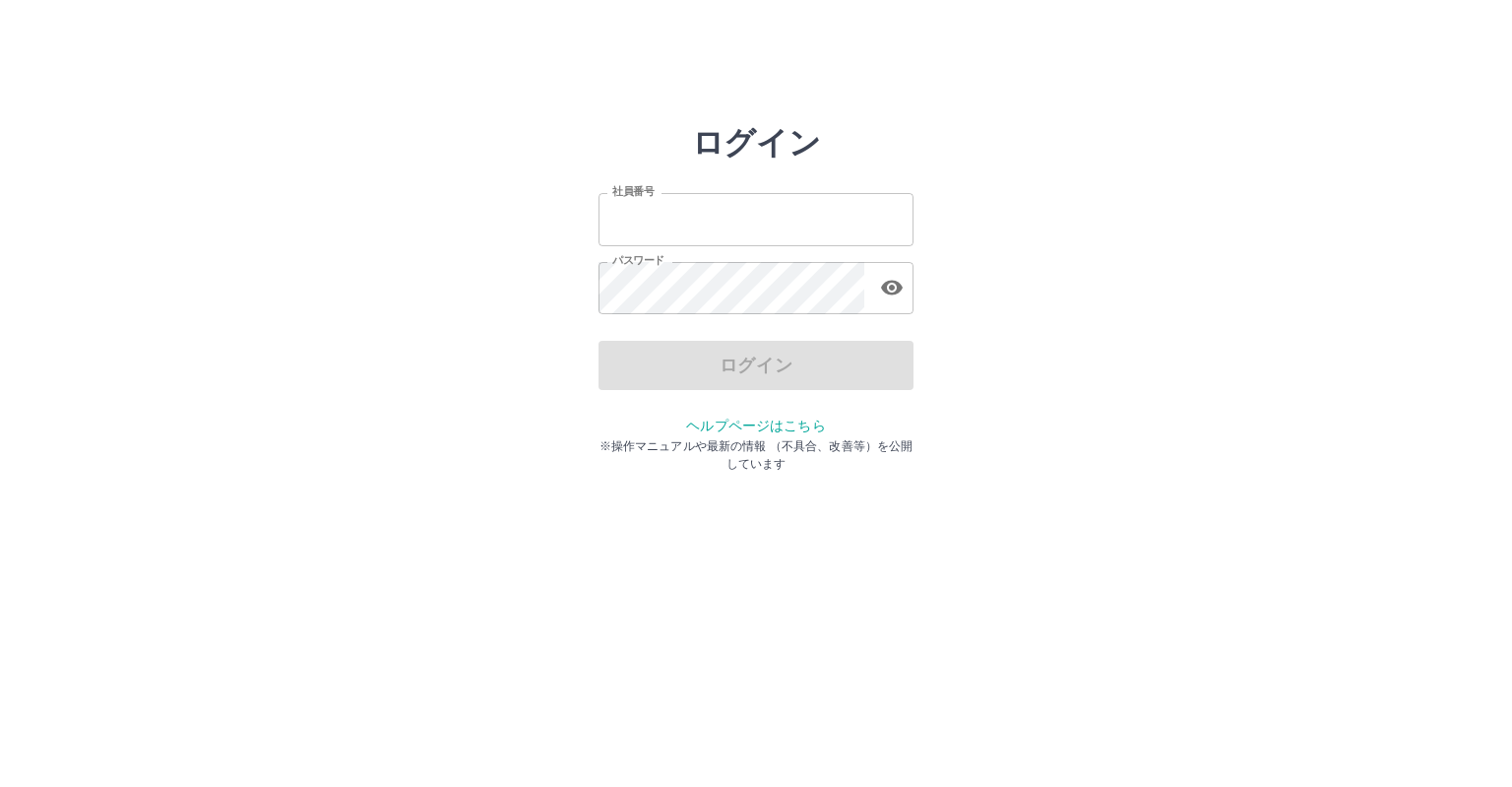 scroll, scrollTop: 0, scrollLeft: 0, axis: both 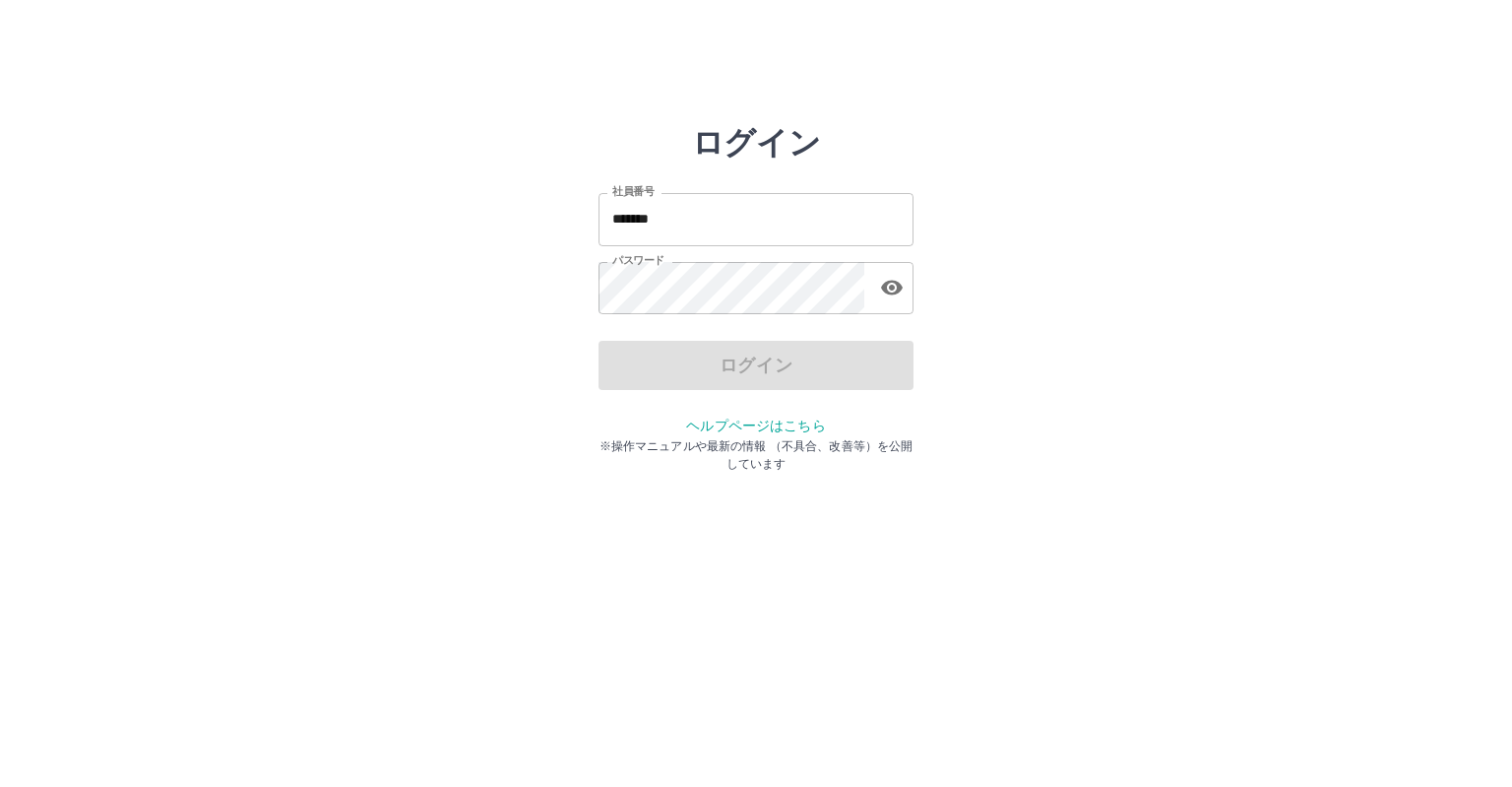 click on "ログイン 社員番号 ******* 社員番号 パスワード パスワード ログイン ヘルプページはこちら ※操作マニュアルや最新の情報 （不具合、改善等）を公開しています" at bounding box center [756, 282] 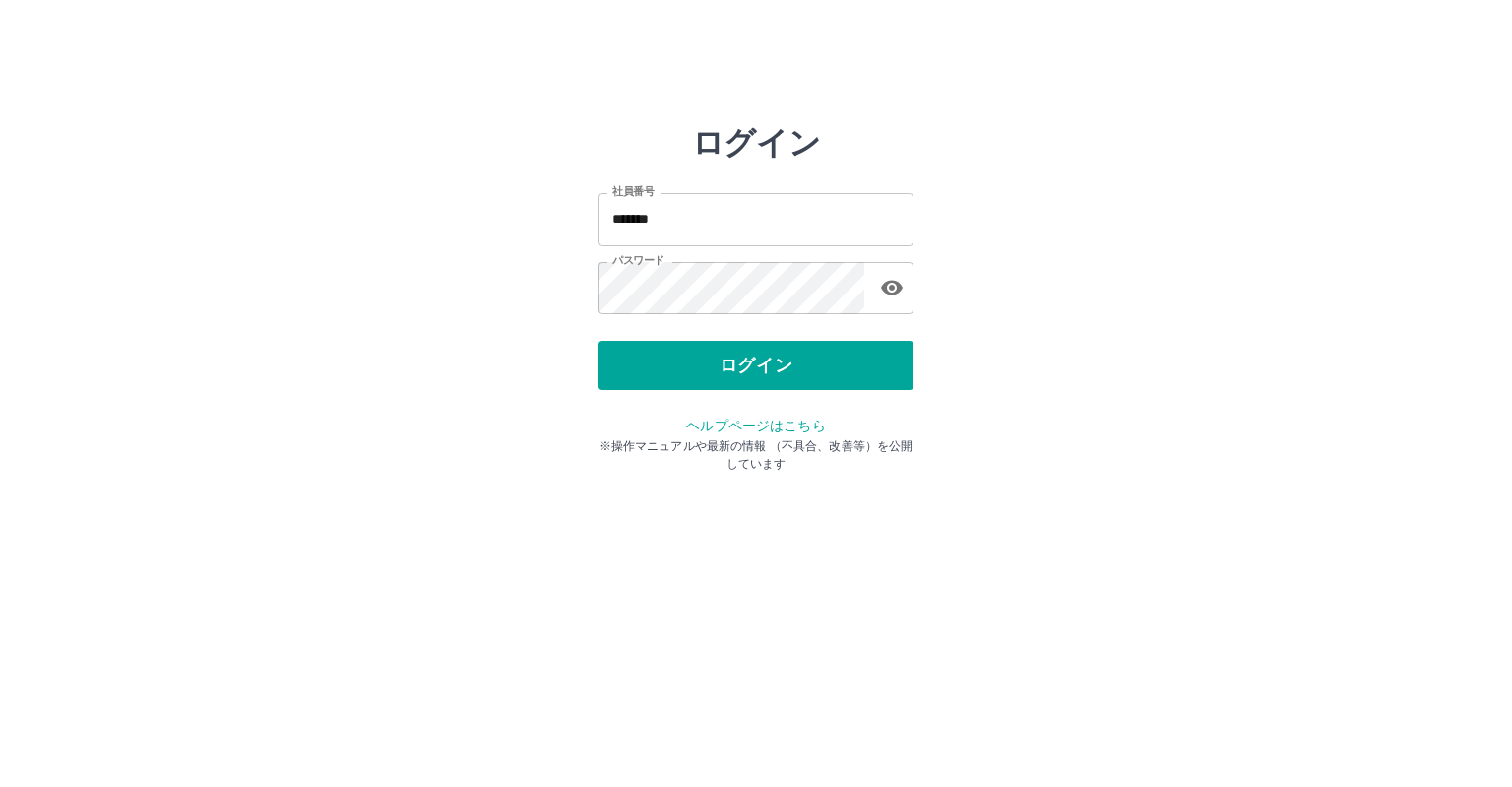 click on "ログイン 社員番号 ******* 社員番号 パスワード パスワード ログイン ヘルプページはこちら ※操作マニュアルや最新の情報 （不具合、改善等）を公開しています" at bounding box center (756, 282) 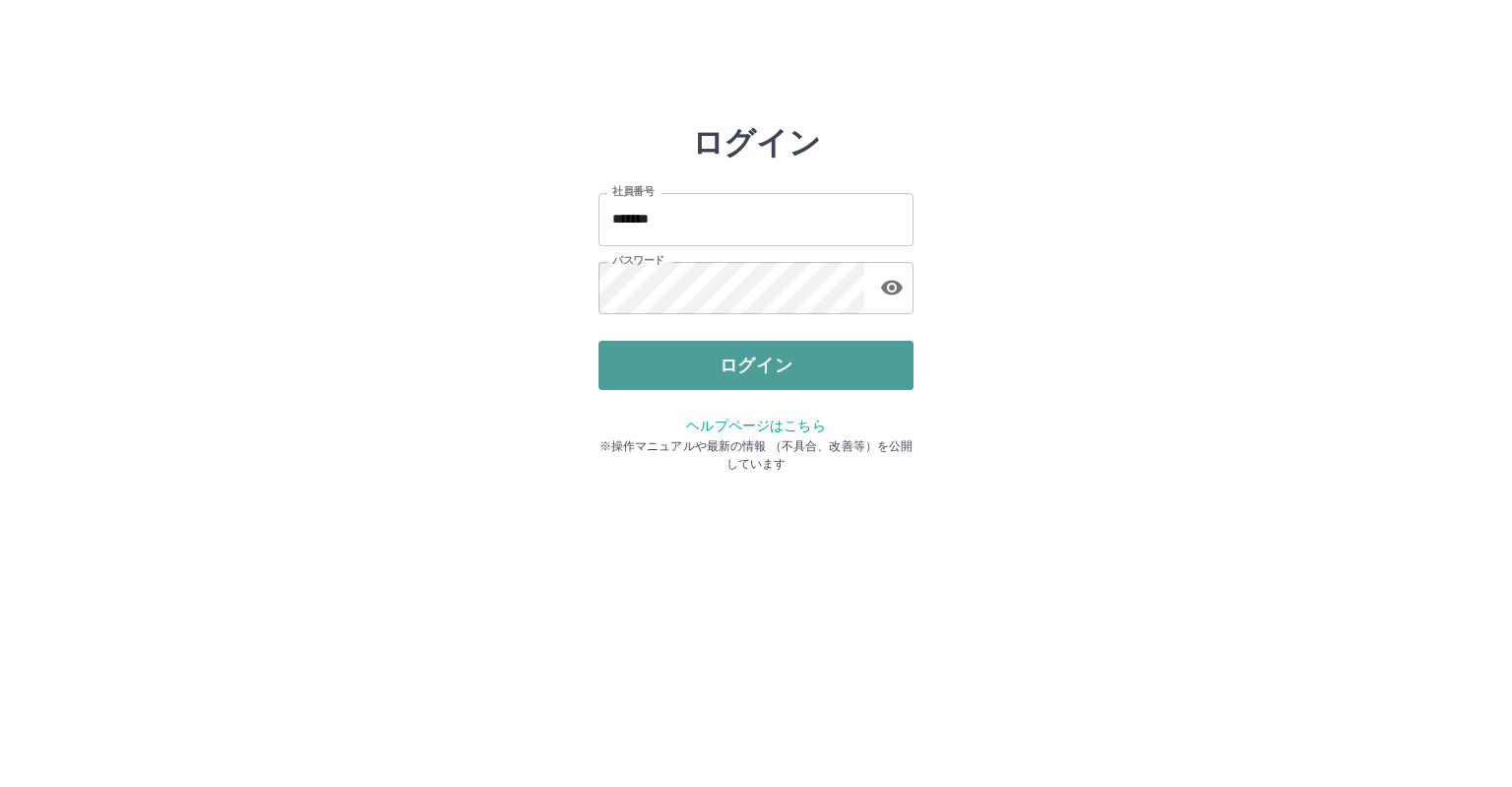 click on "ログイン" at bounding box center (756, 365) 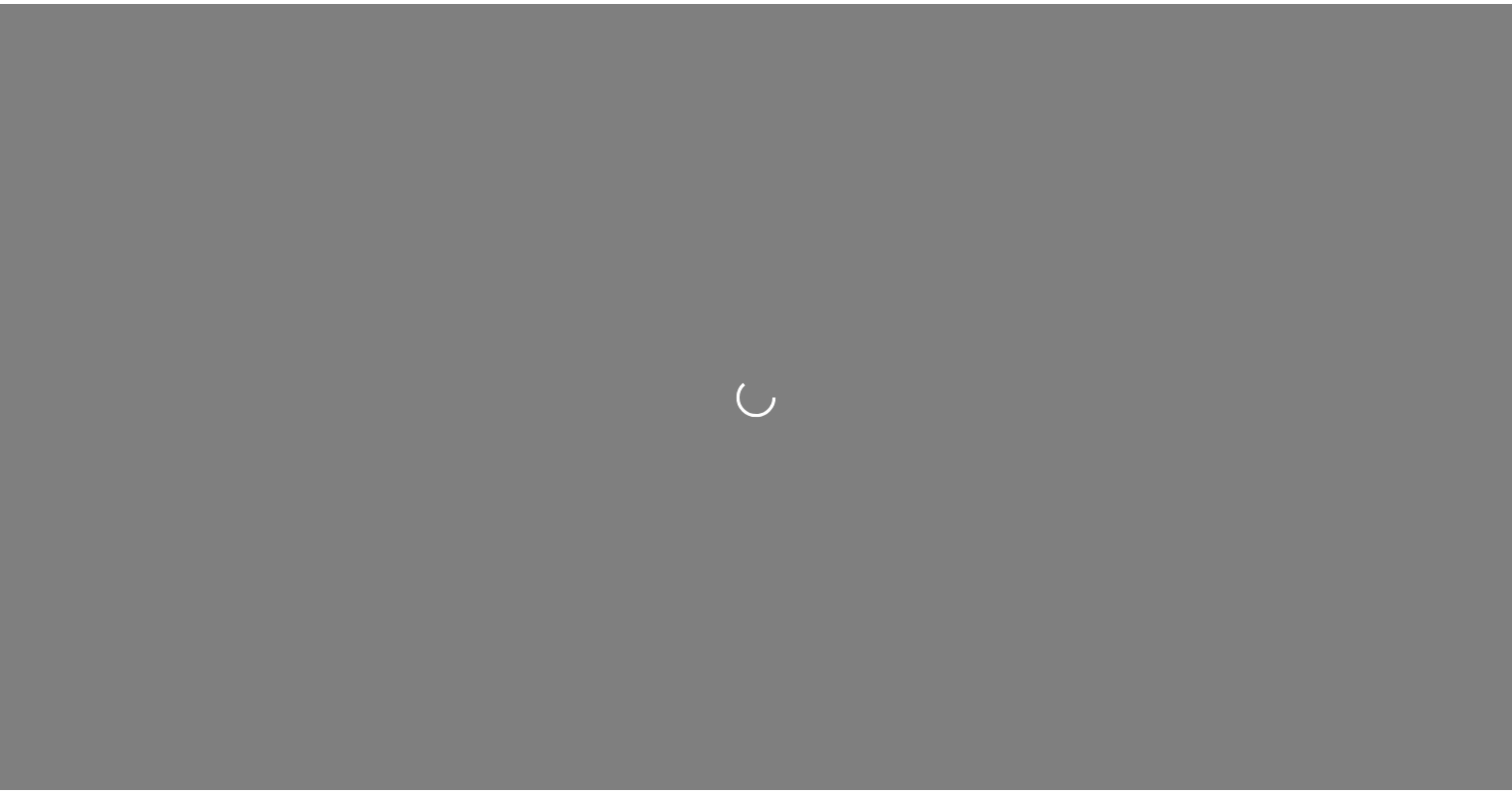 scroll, scrollTop: 0, scrollLeft: 0, axis: both 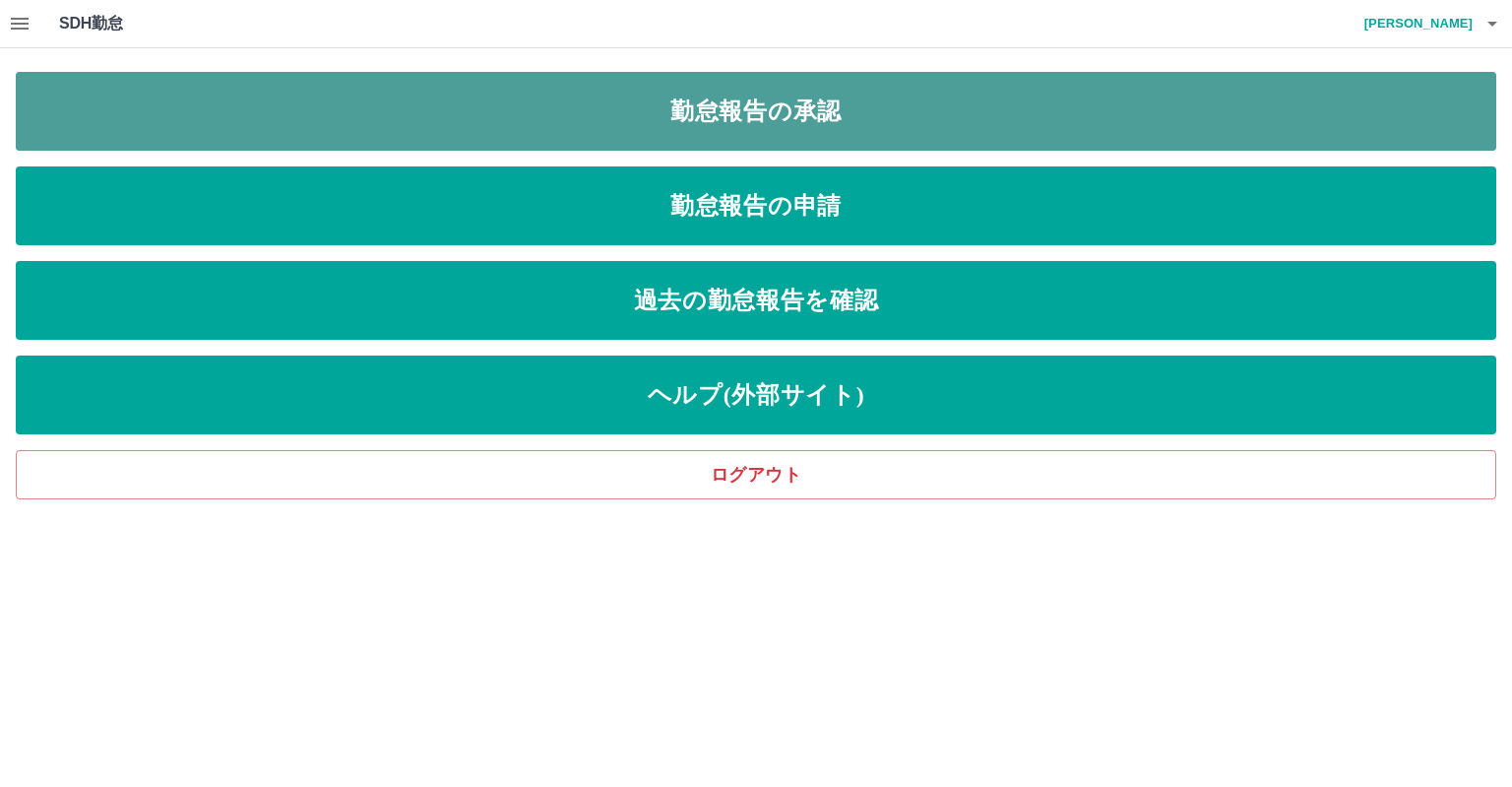 click on "勤怠報告の承認" at bounding box center [756, 111] 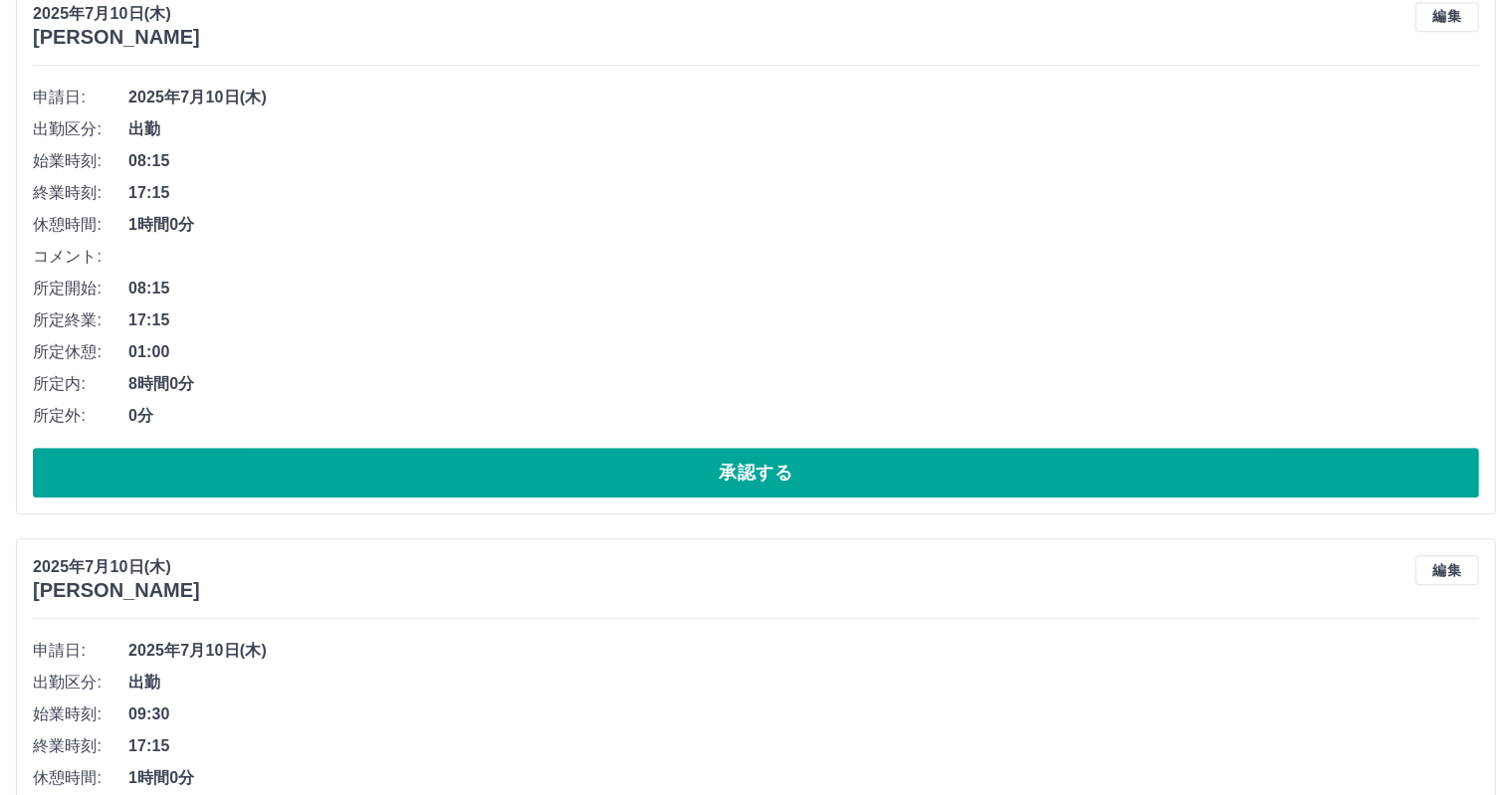 scroll, scrollTop: 5246, scrollLeft: 0, axis: vertical 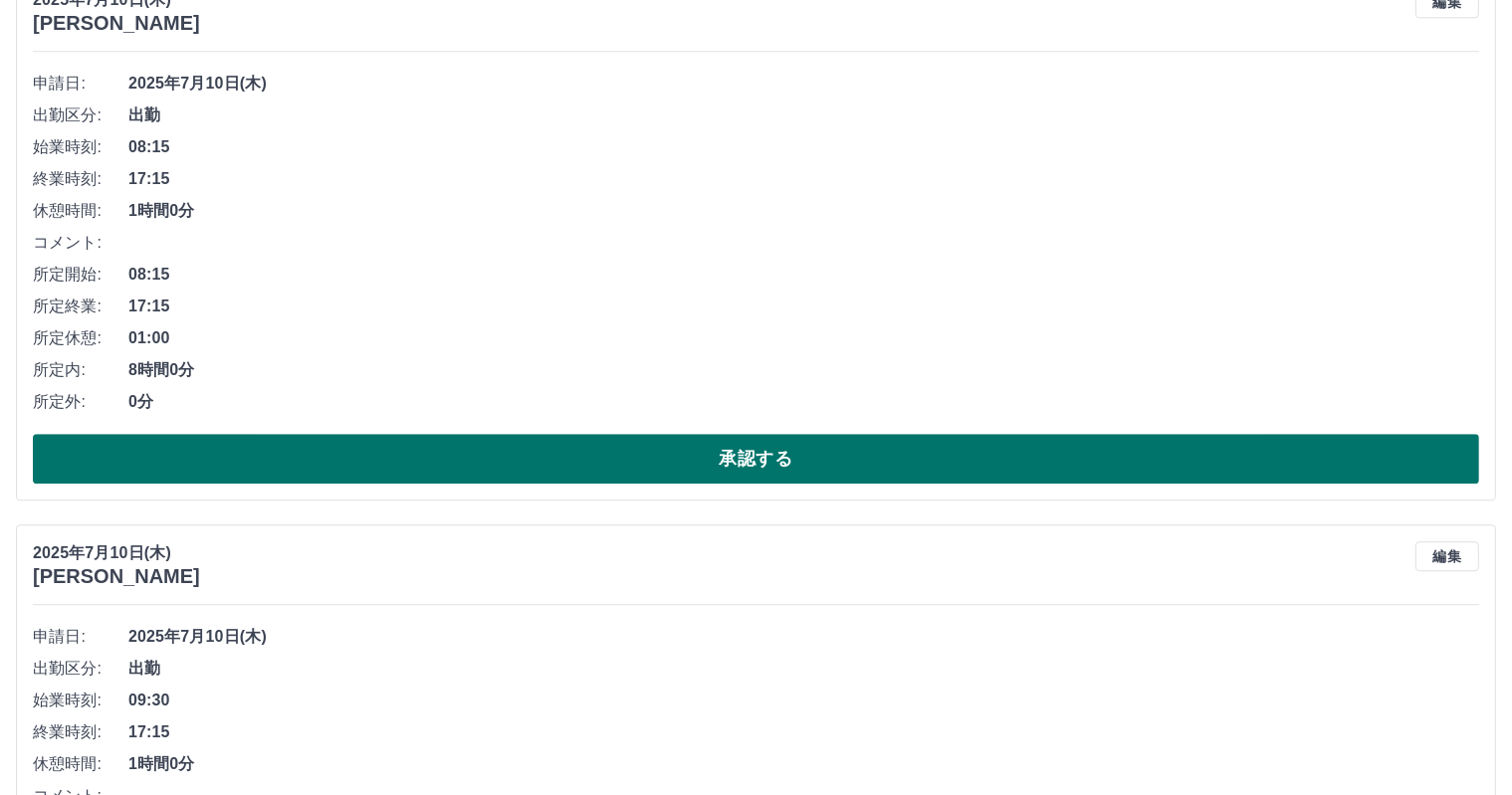 click on "承認する" at bounding box center [756, 459] 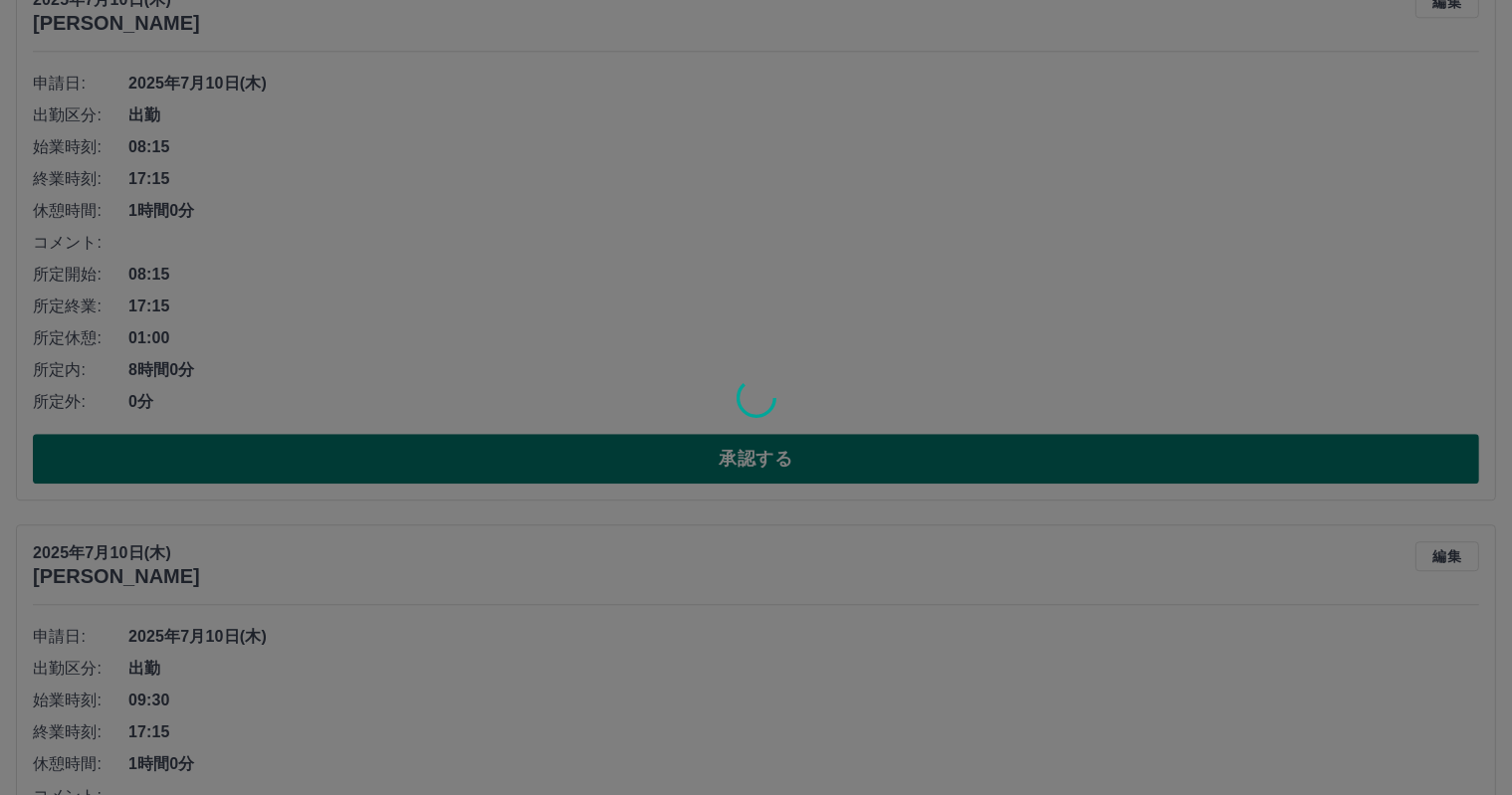 scroll, scrollTop: 4692, scrollLeft: 0, axis: vertical 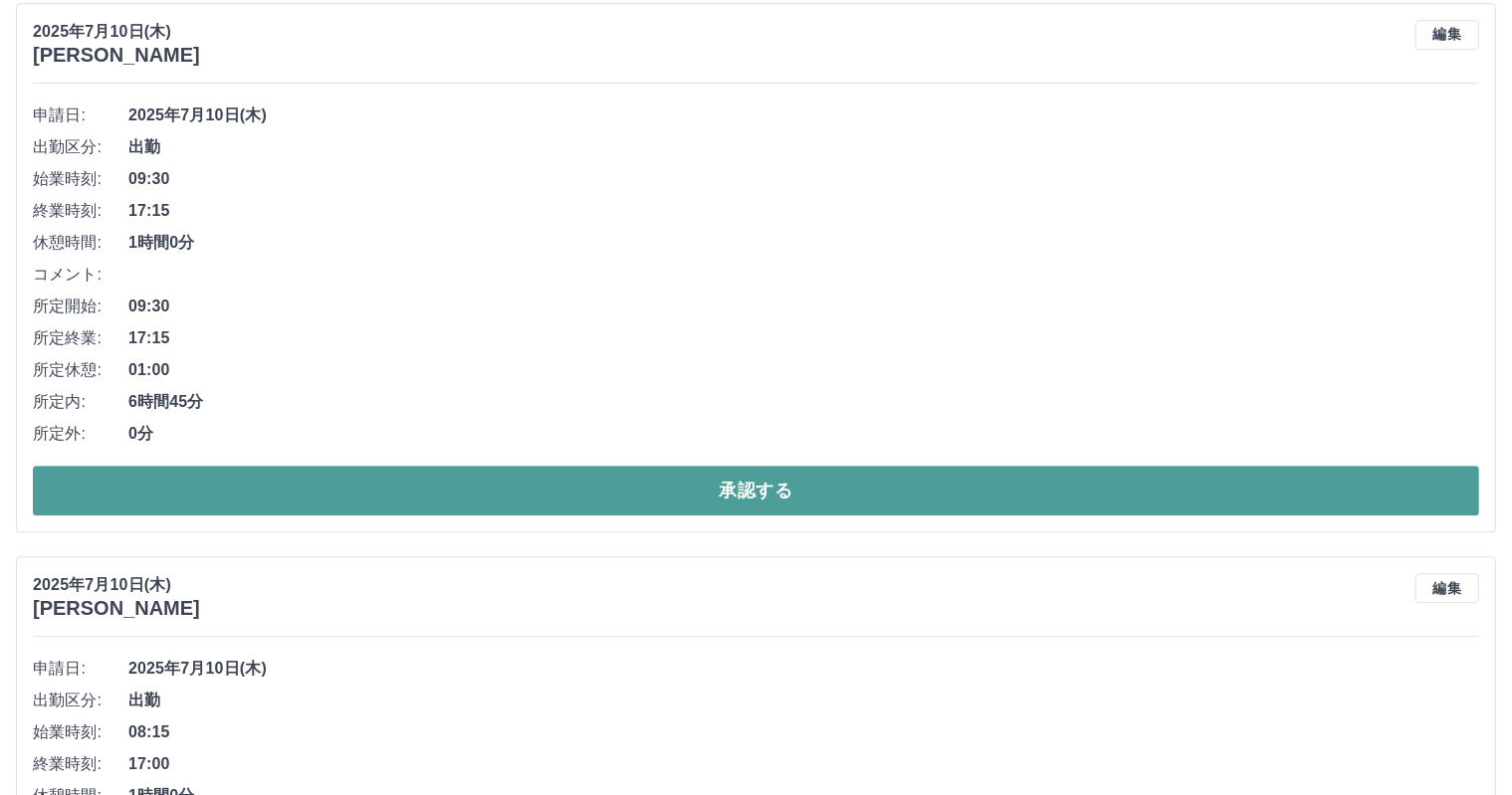 click on "承認する" at bounding box center [756, 491] 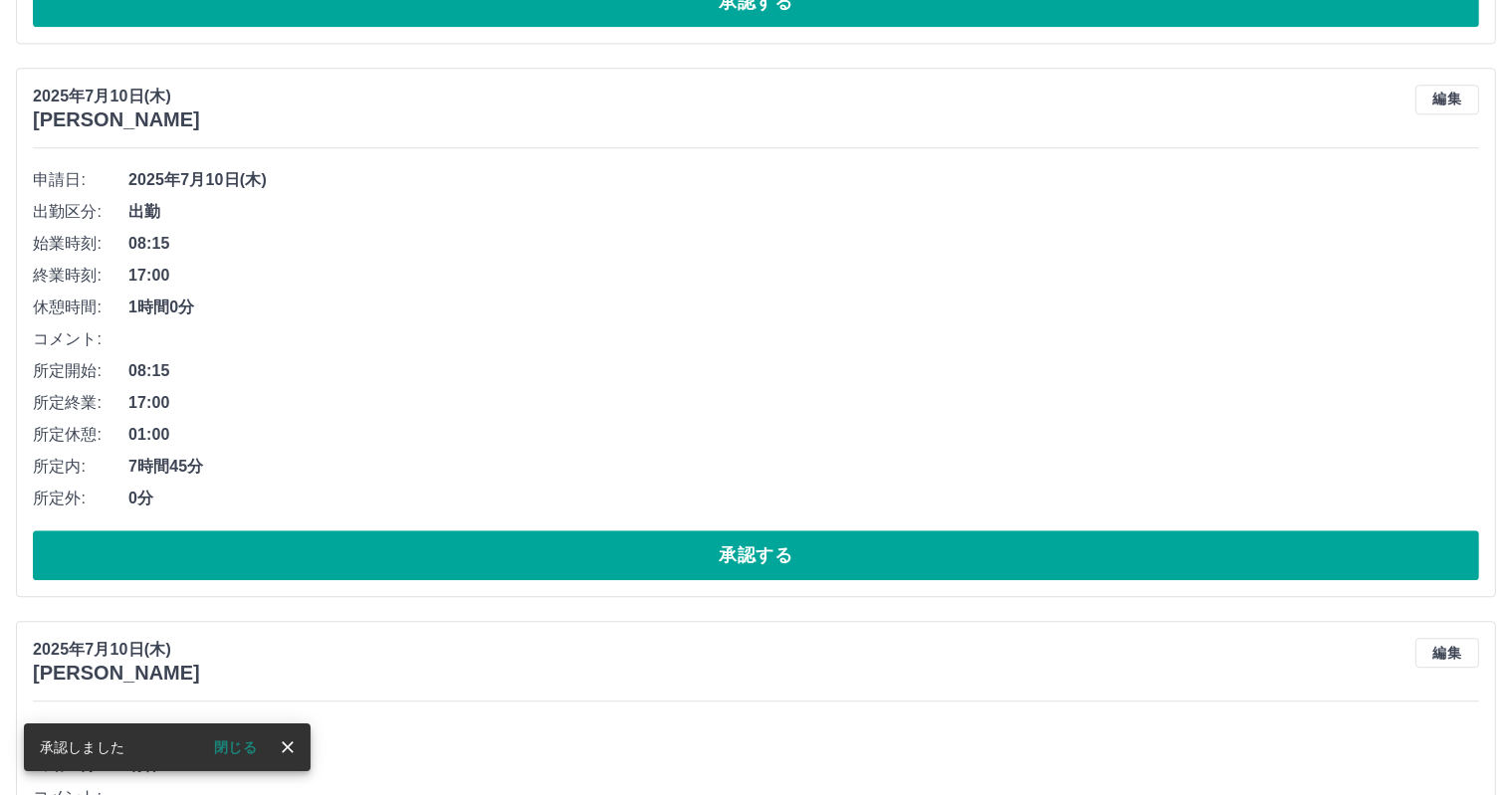 scroll, scrollTop: 5150, scrollLeft: 0, axis: vertical 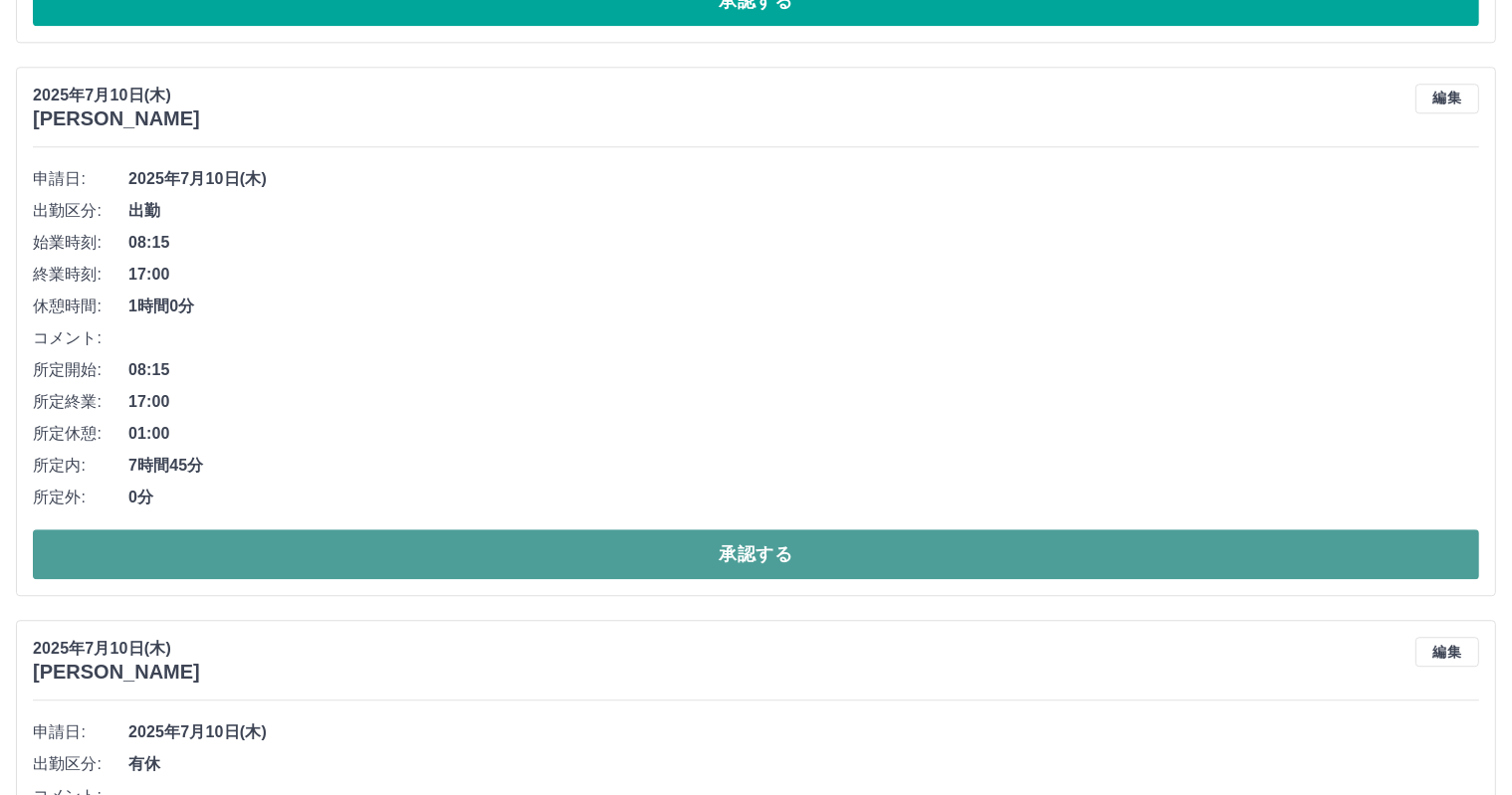 click on "承認する" at bounding box center (756, 554) 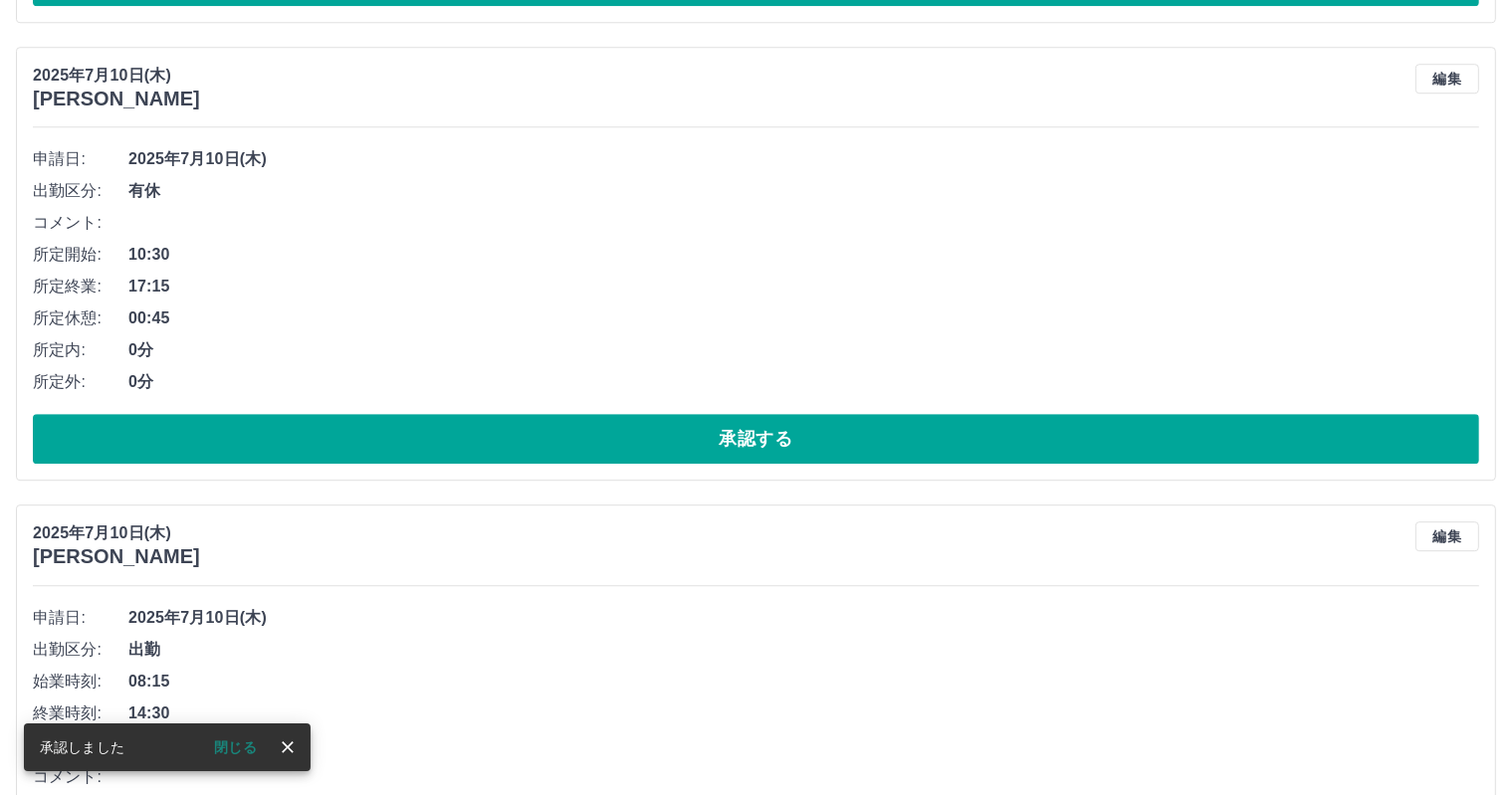 scroll, scrollTop: 5657, scrollLeft: 0, axis: vertical 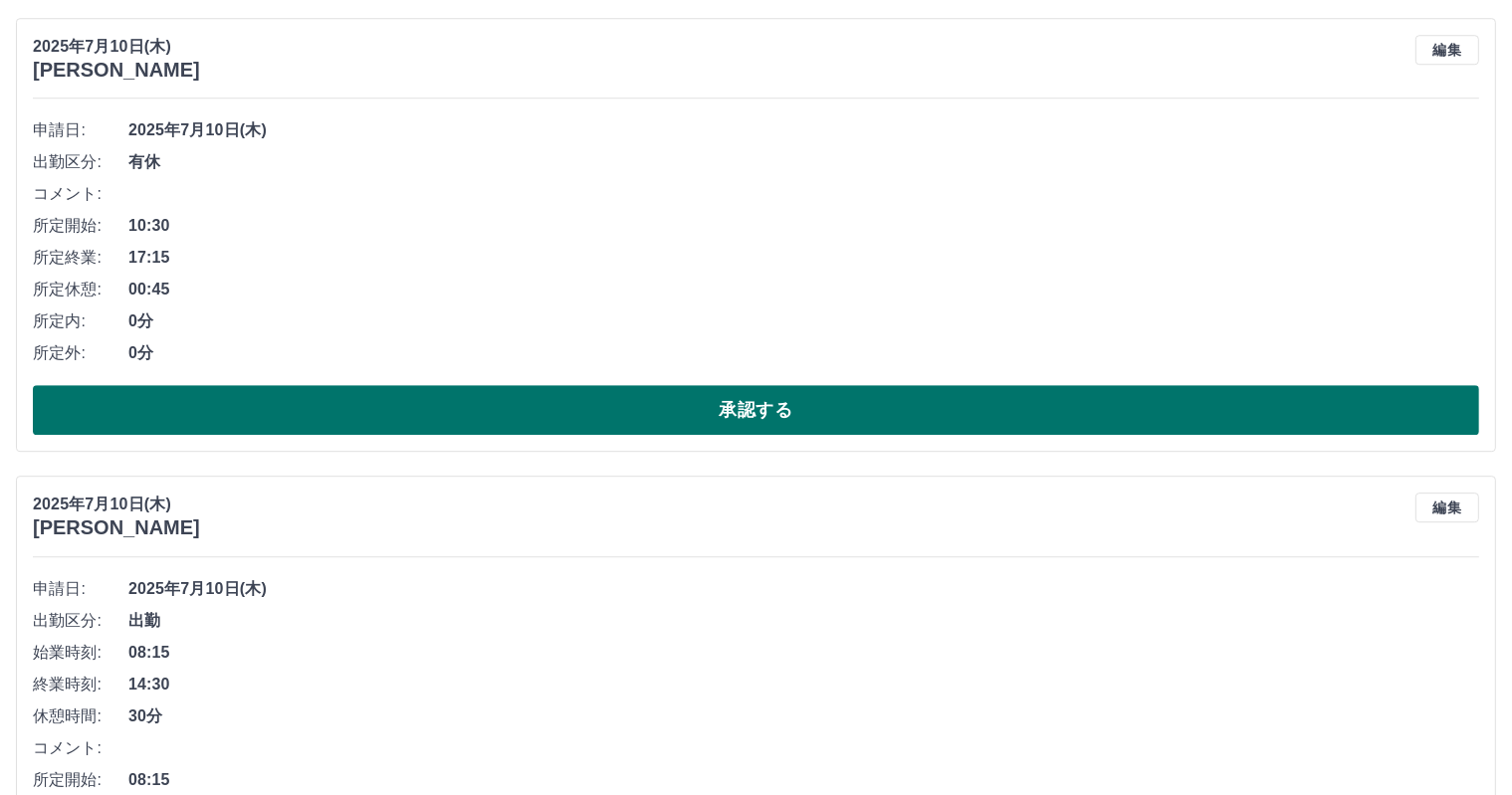 click on "承認する" at bounding box center (756, 410) 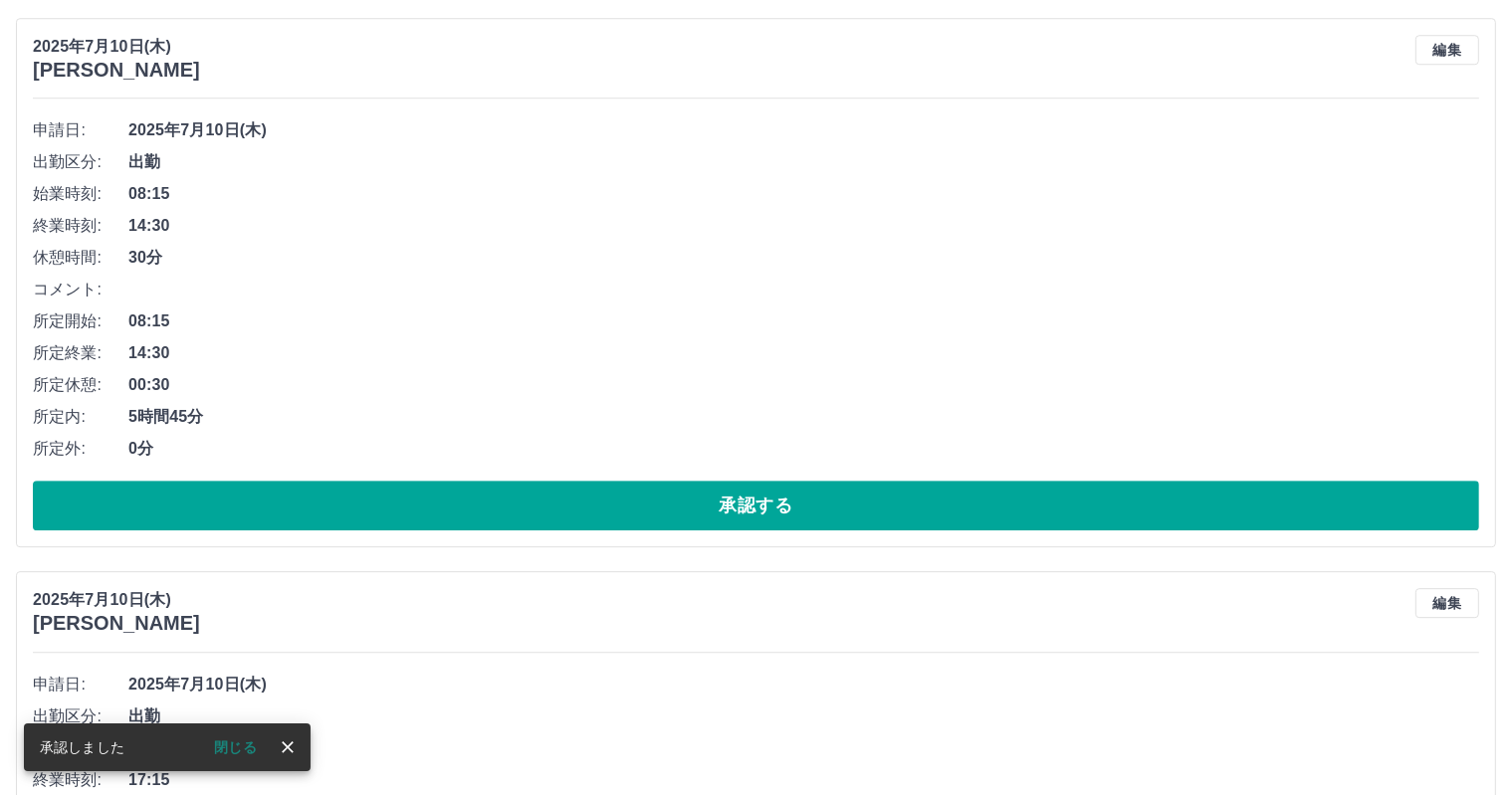 scroll, scrollTop: 5199, scrollLeft: 0, axis: vertical 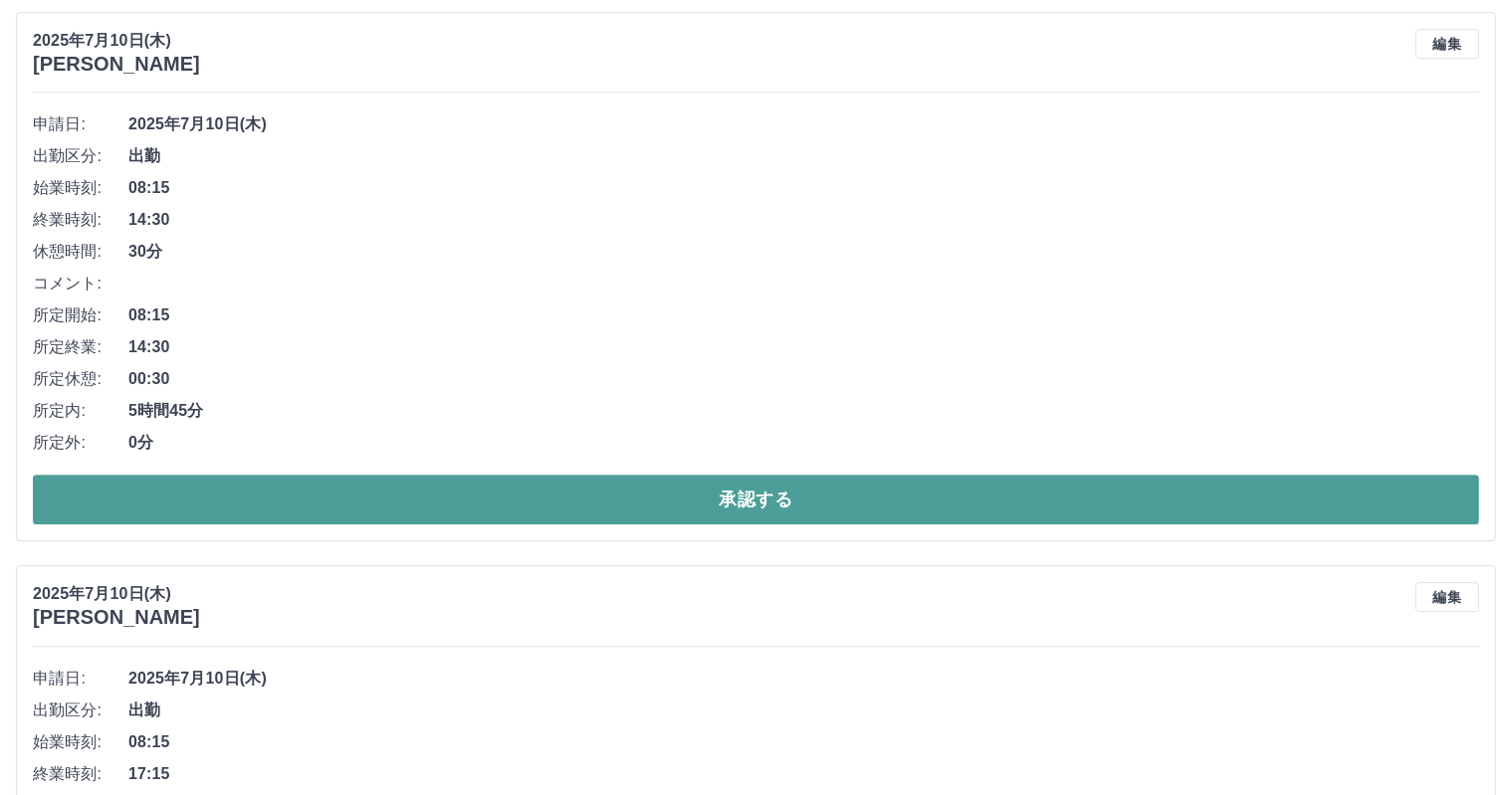 click on "承認する" at bounding box center [756, 499] 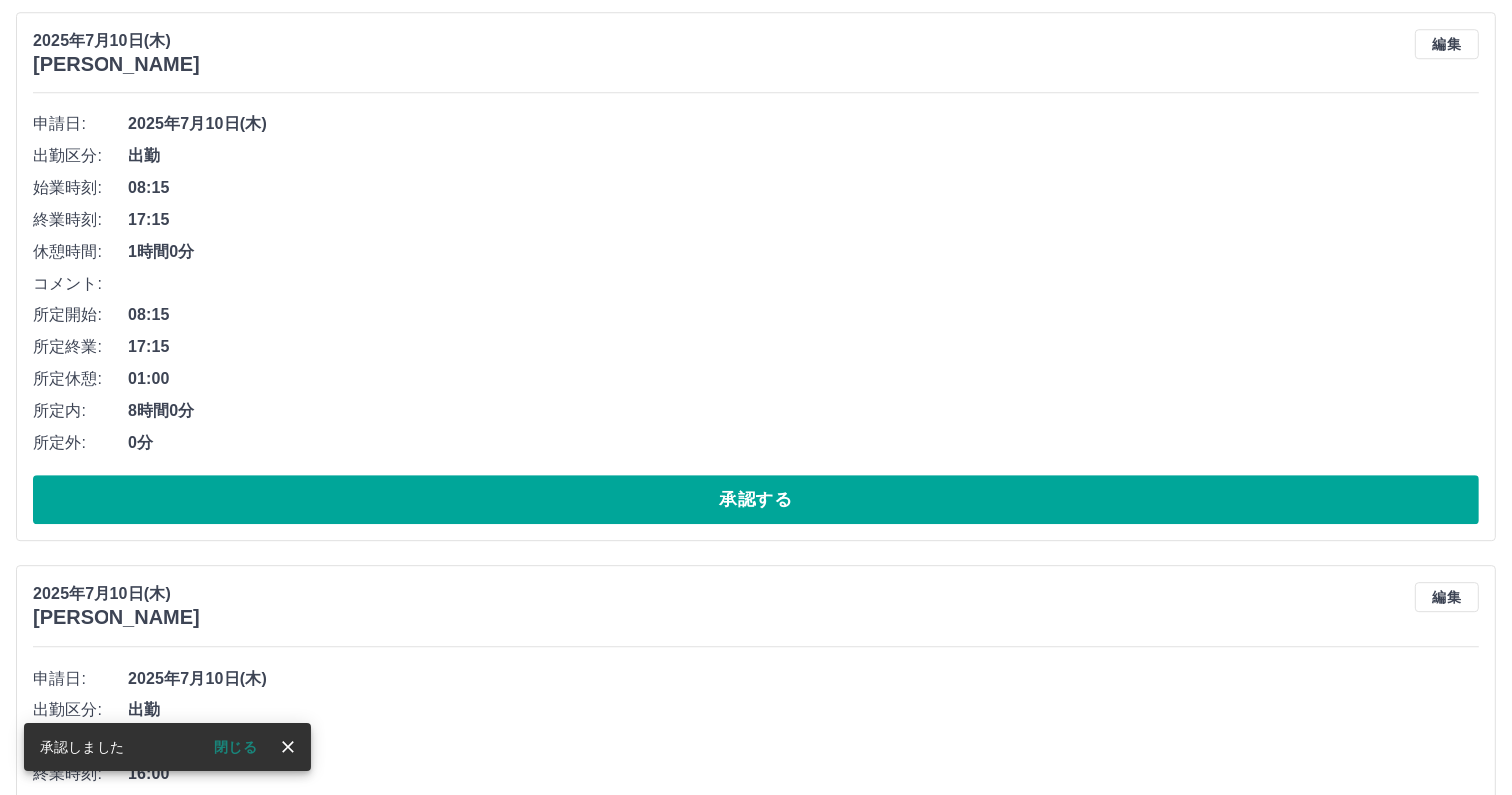 scroll, scrollTop: 5109, scrollLeft: 0, axis: vertical 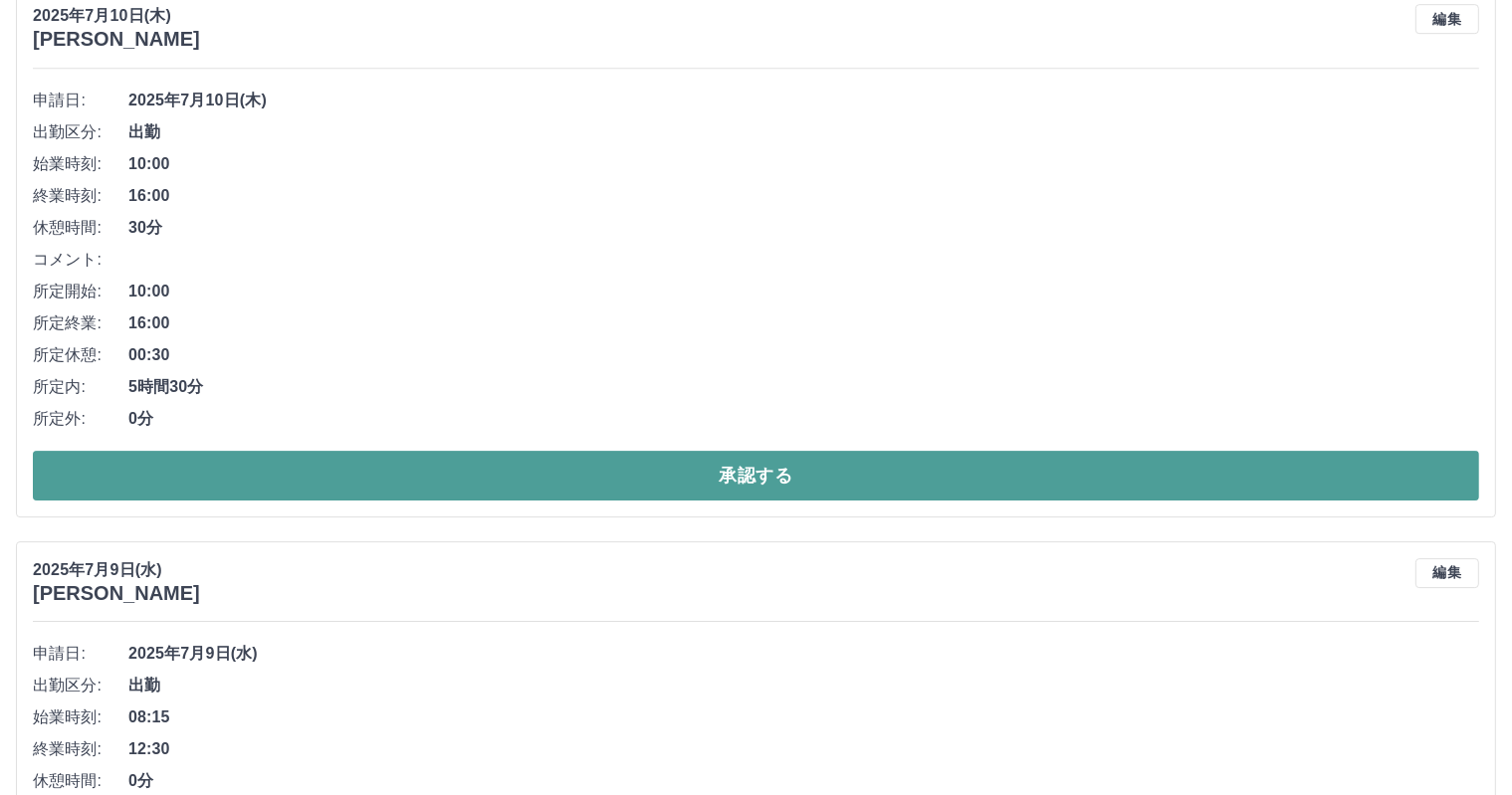 click on "承認する" at bounding box center (756, 476) 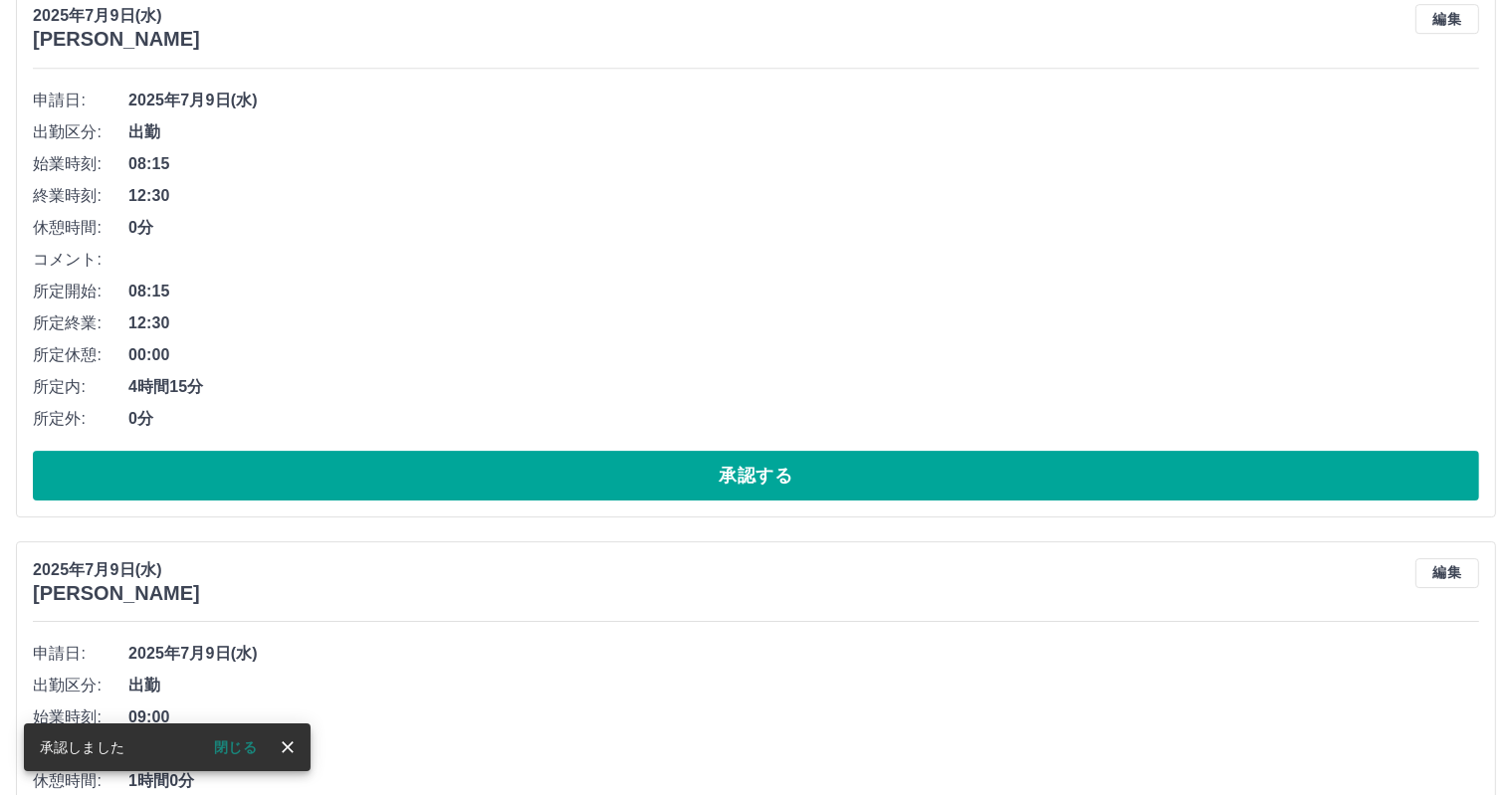 scroll, scrollTop: 5687, scrollLeft: 0, axis: vertical 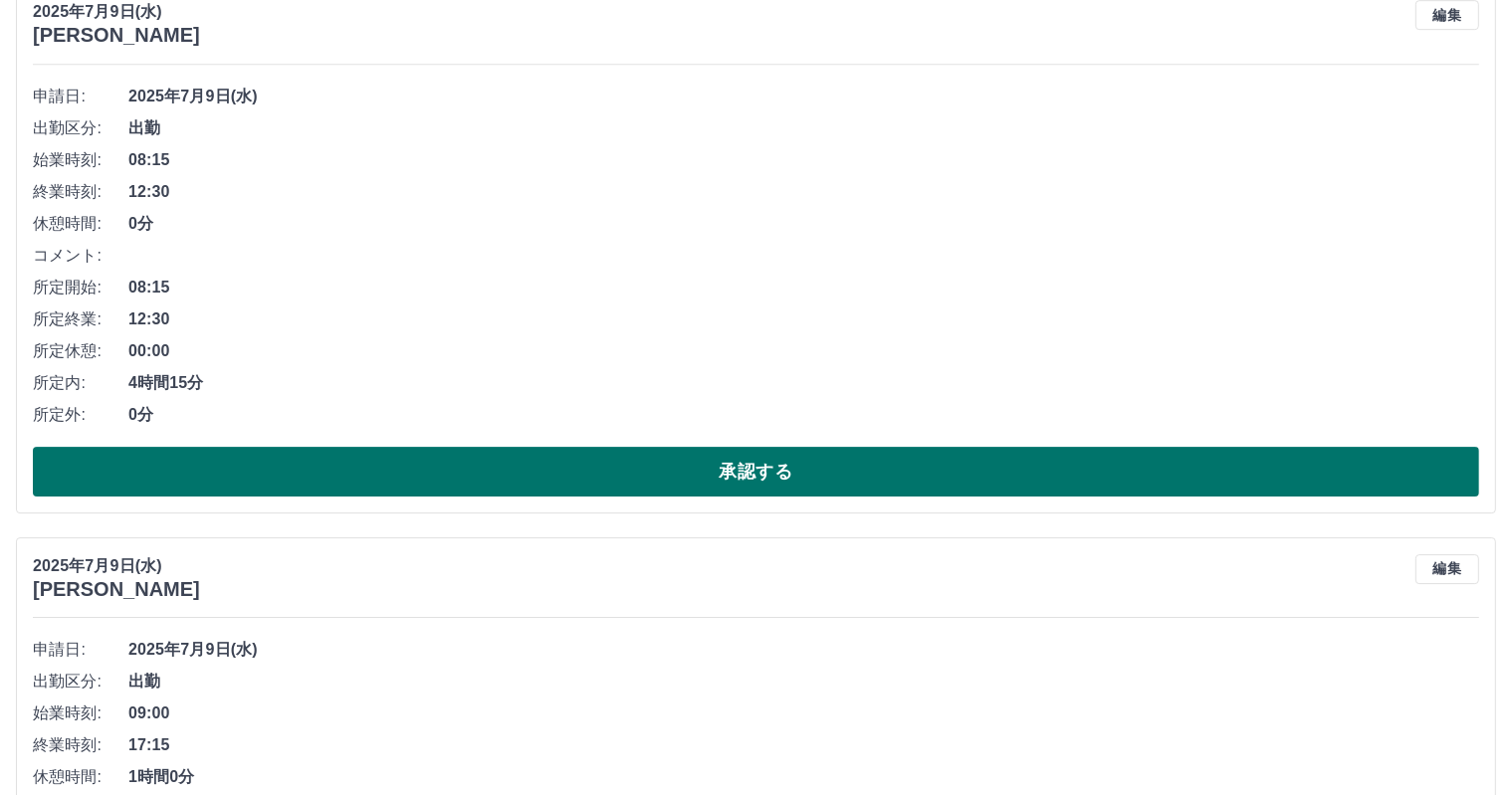 click on "承認する" at bounding box center [756, 472] 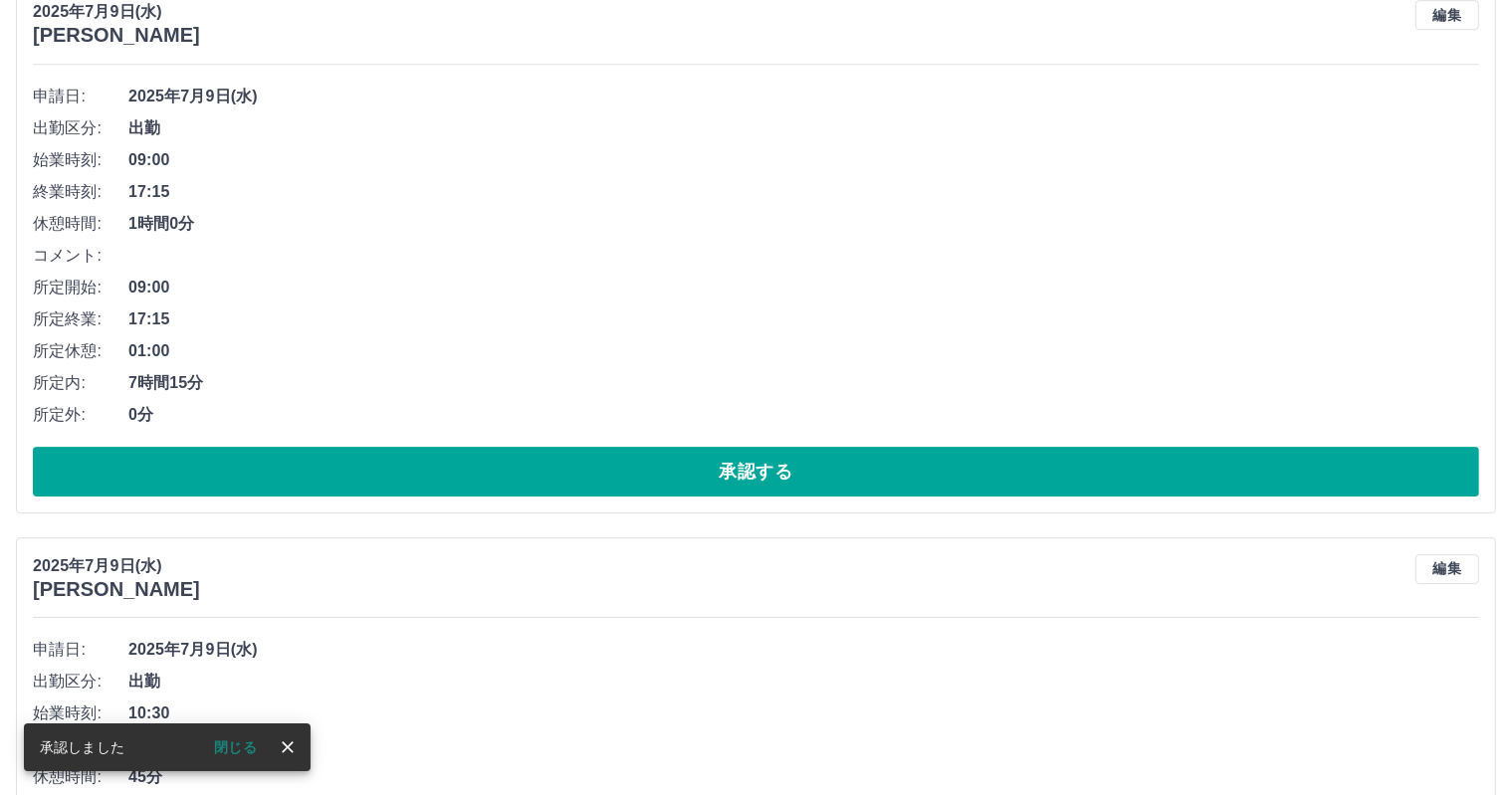 scroll, scrollTop: 5691, scrollLeft: 0, axis: vertical 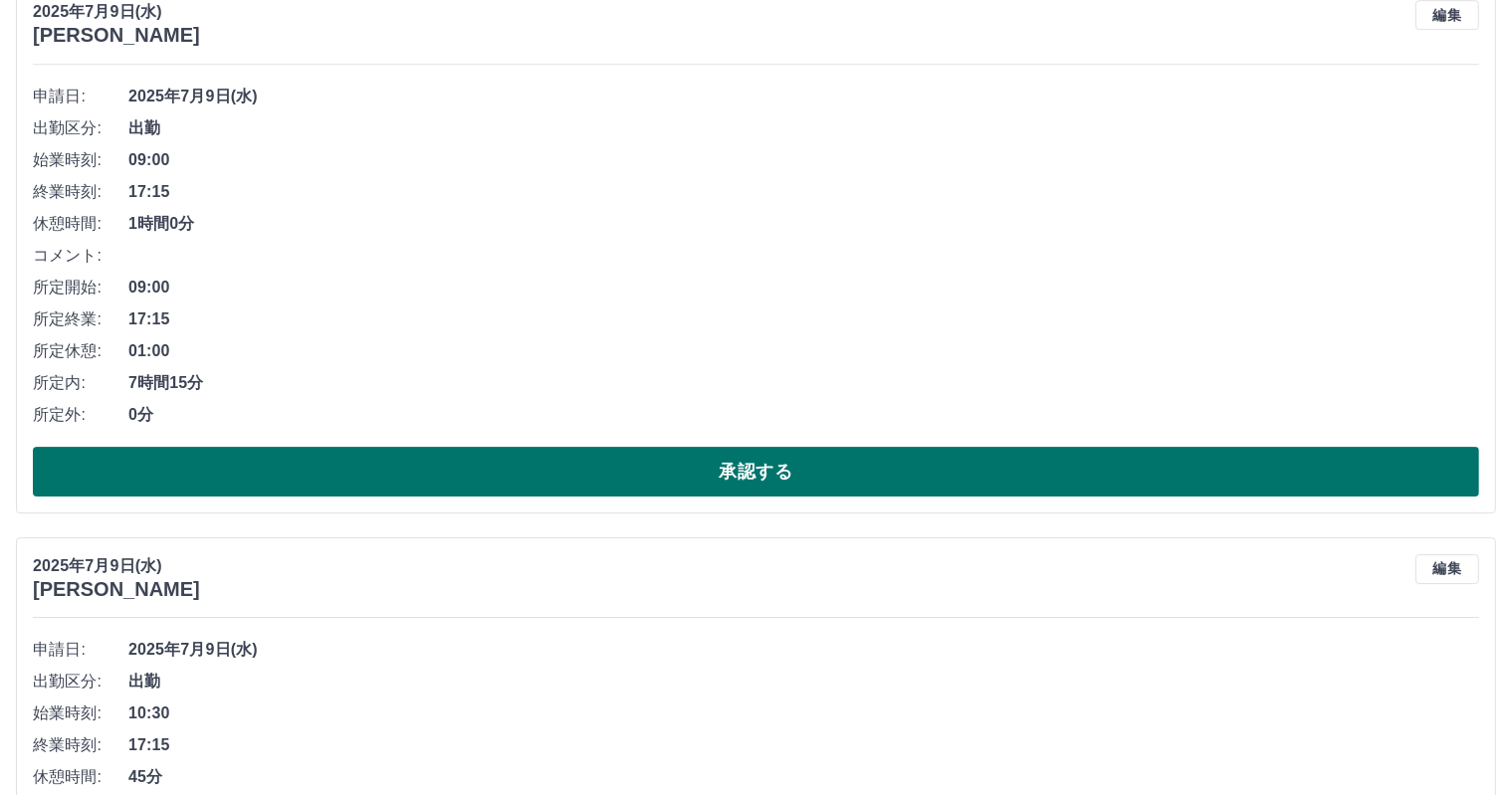 click on "承認する" at bounding box center [756, 472] 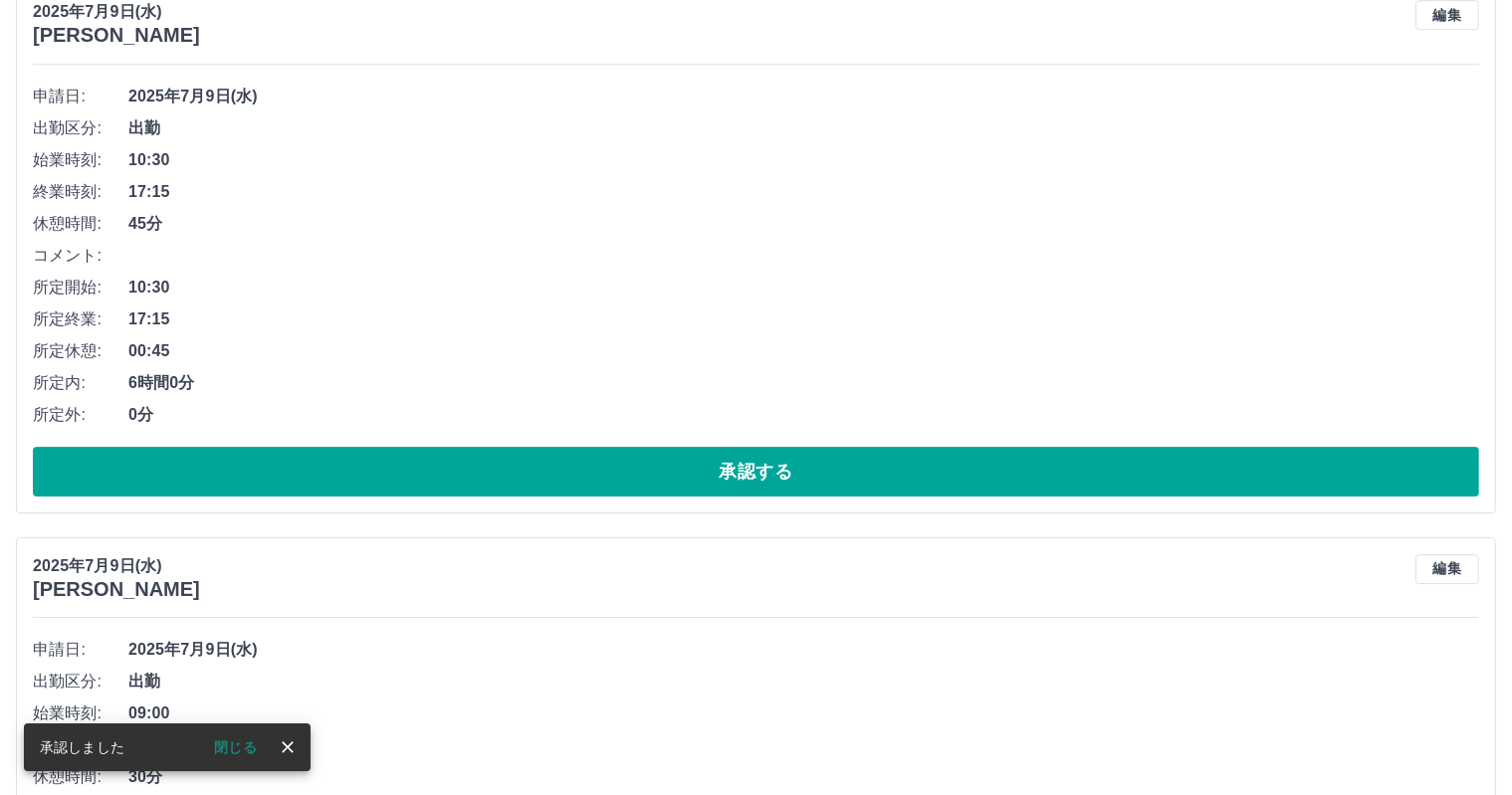 scroll, scrollTop: 5691, scrollLeft: 0, axis: vertical 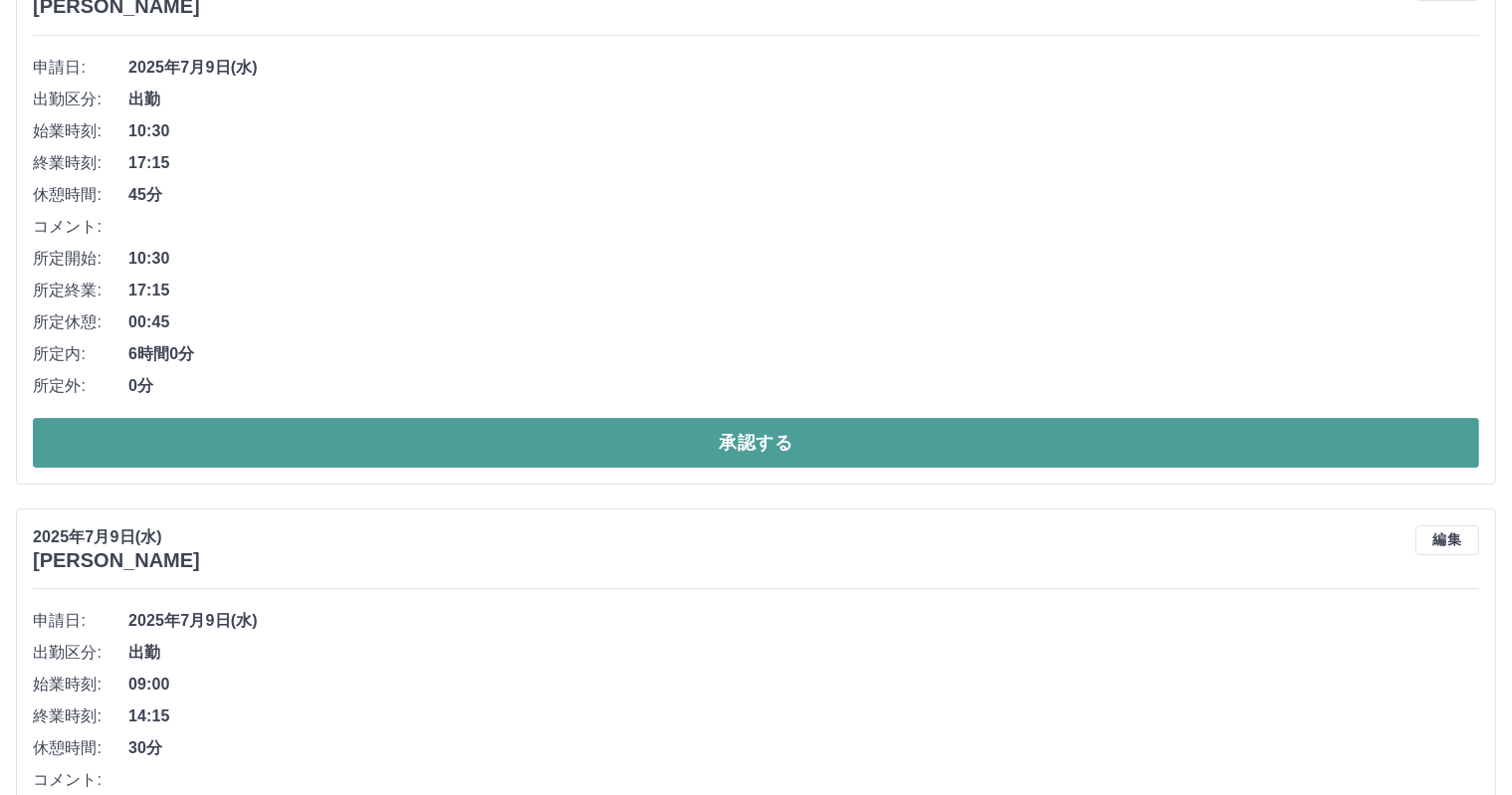 click on "承認する" at bounding box center [756, 443] 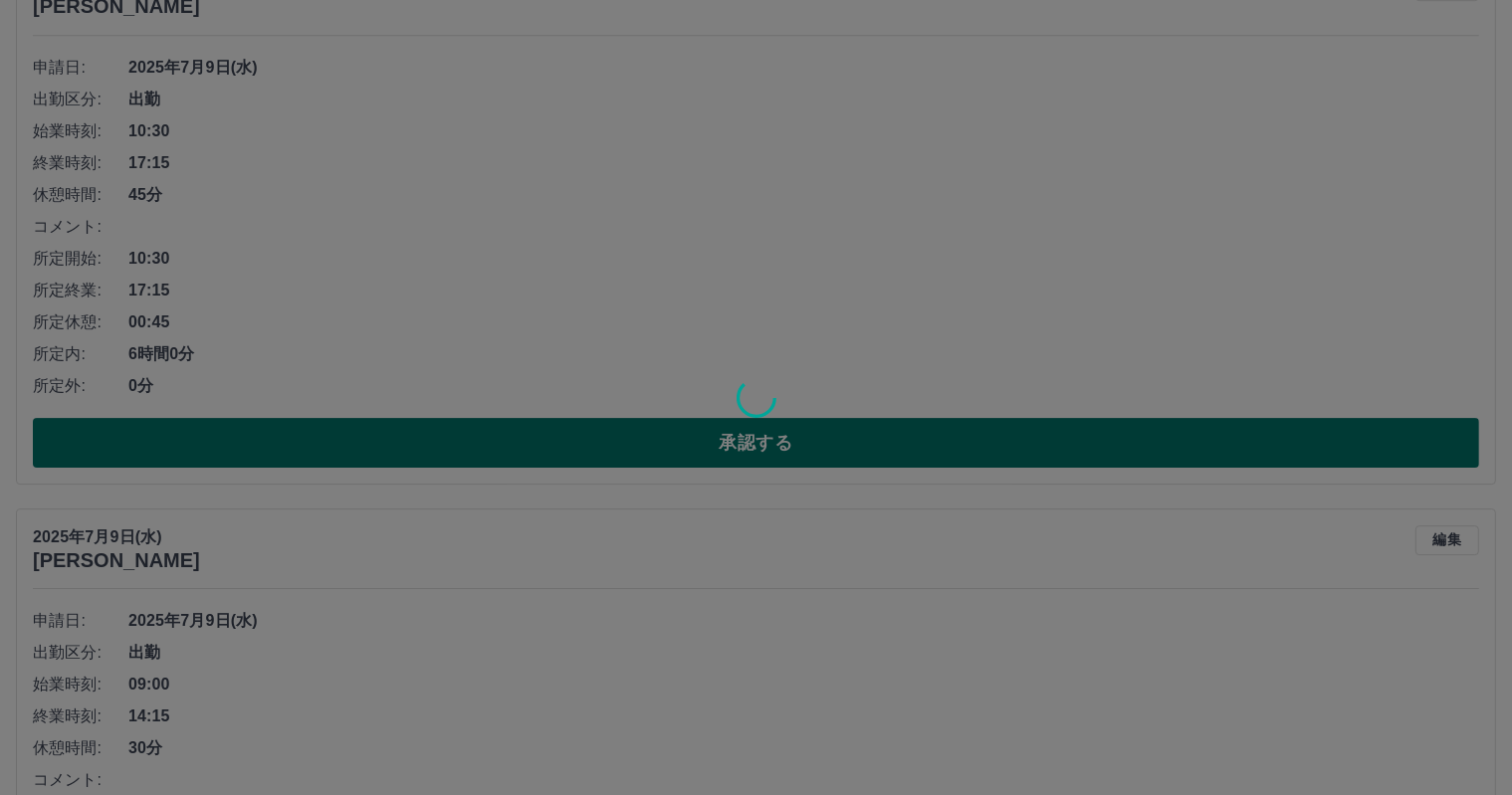 scroll, scrollTop: 5721, scrollLeft: 0, axis: vertical 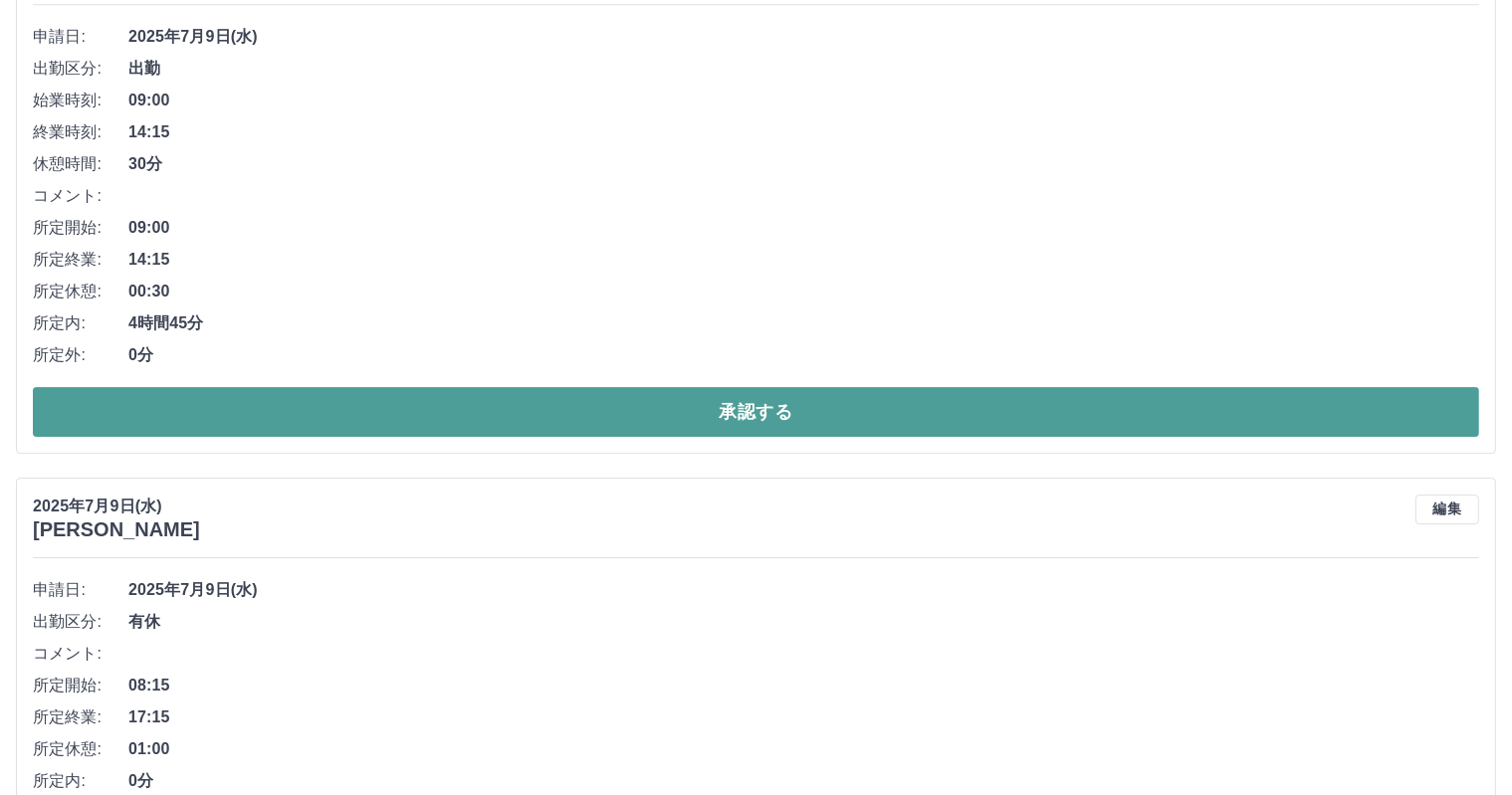 click on "承認する" at bounding box center [756, 412] 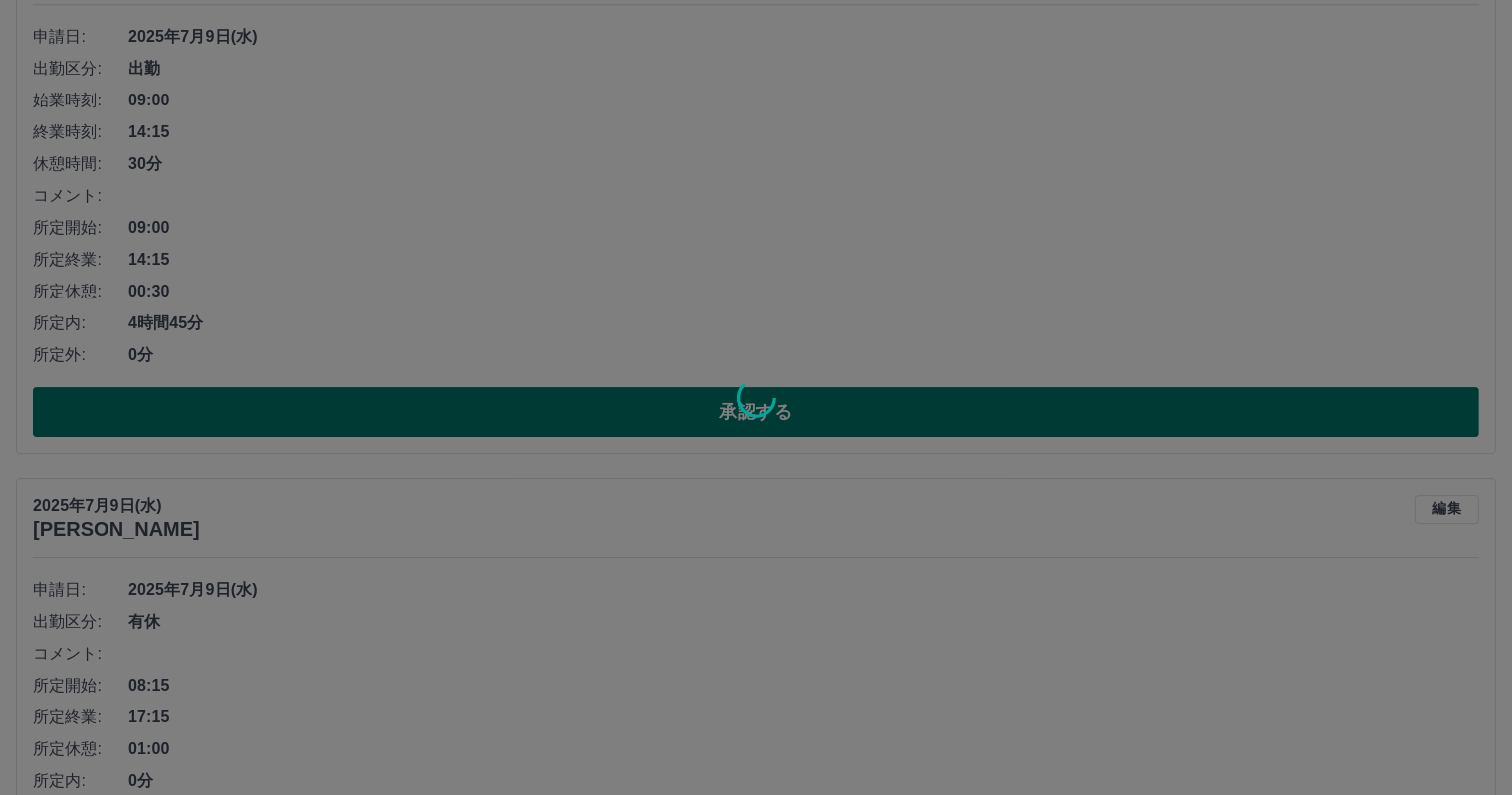 scroll, scrollTop: 5751, scrollLeft: 0, axis: vertical 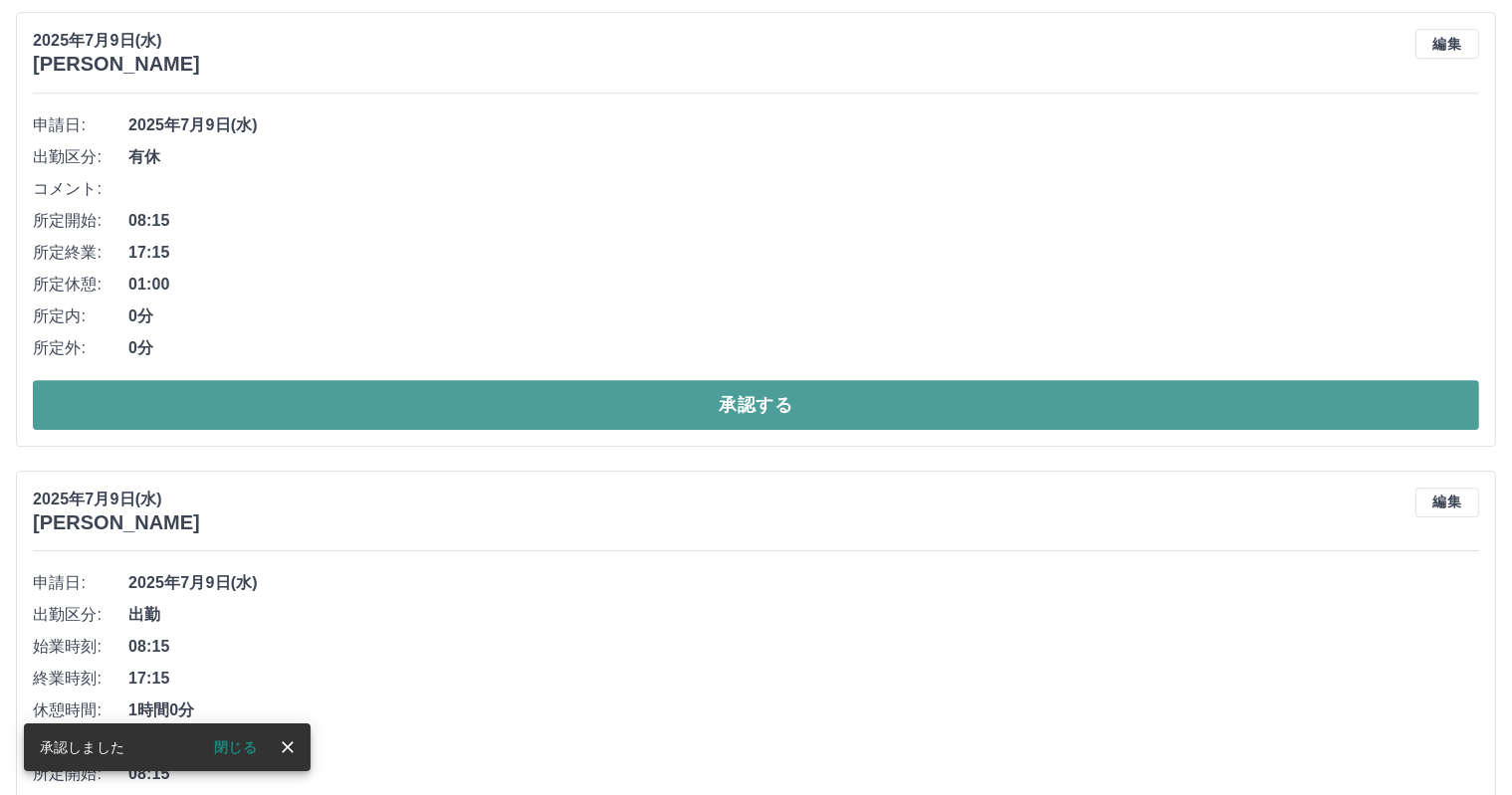 click on "承認する" at bounding box center [756, 405] 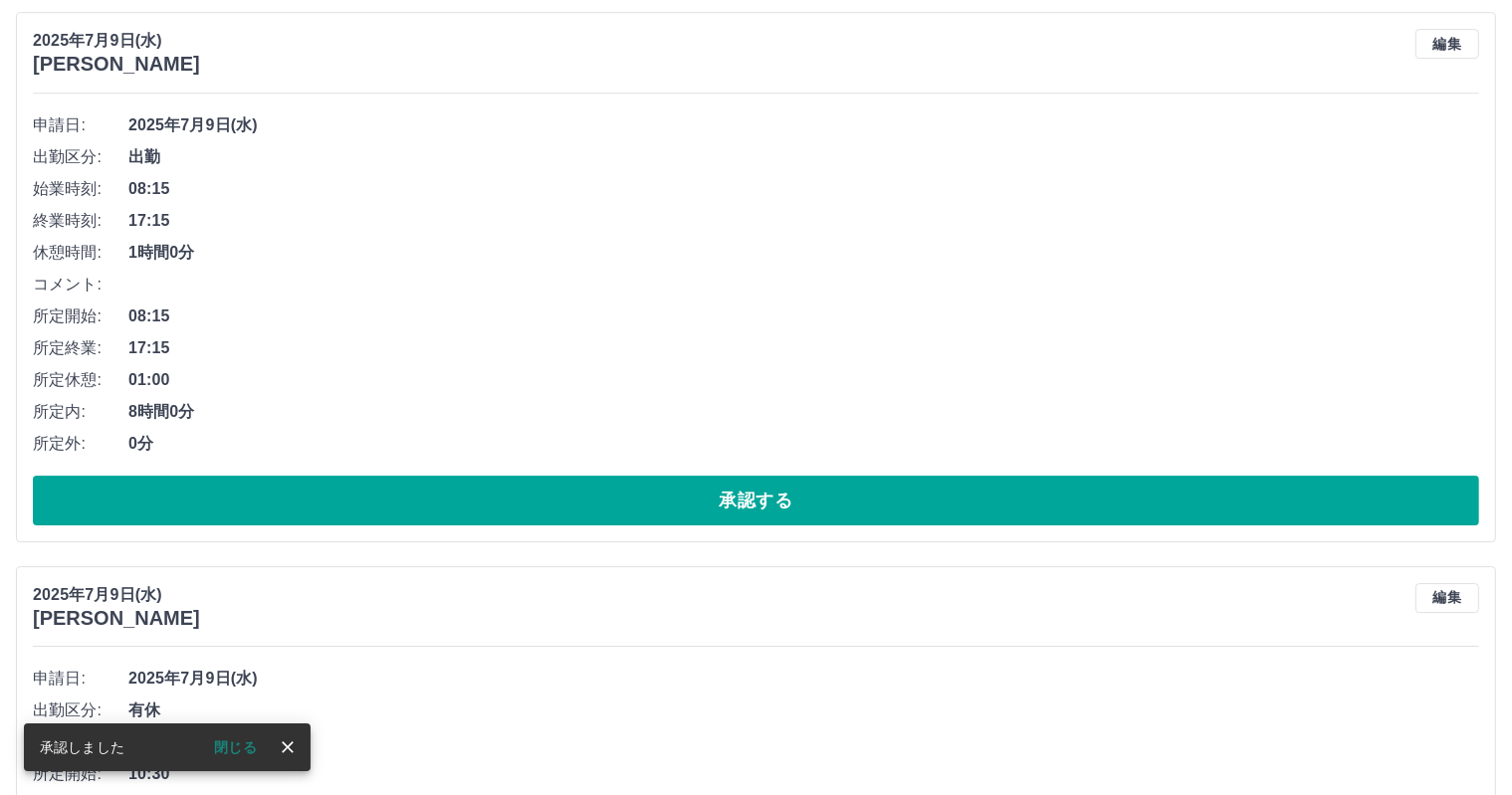 scroll, scrollTop: 5759, scrollLeft: 0, axis: vertical 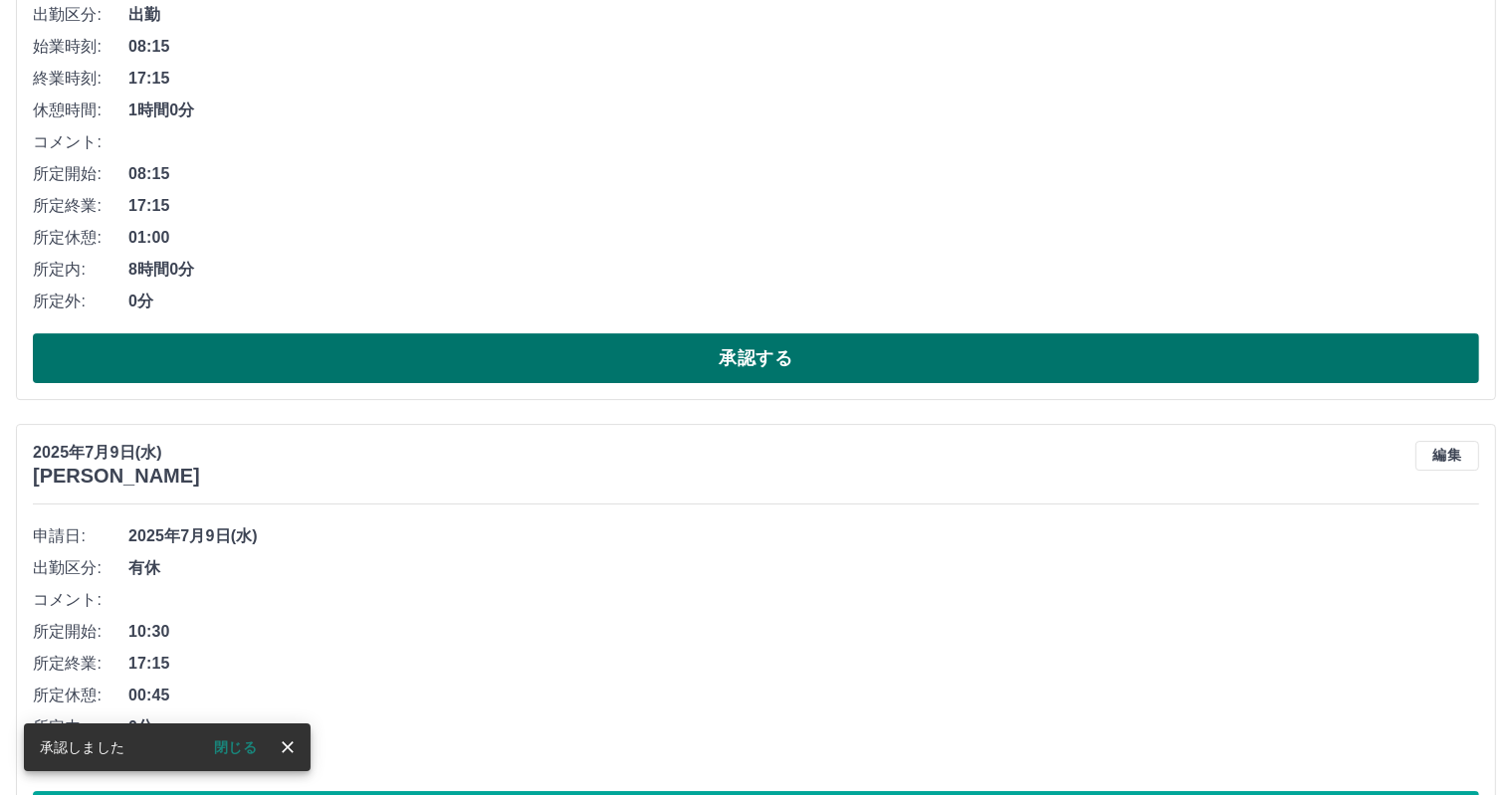 click on "承認する" at bounding box center [756, 358] 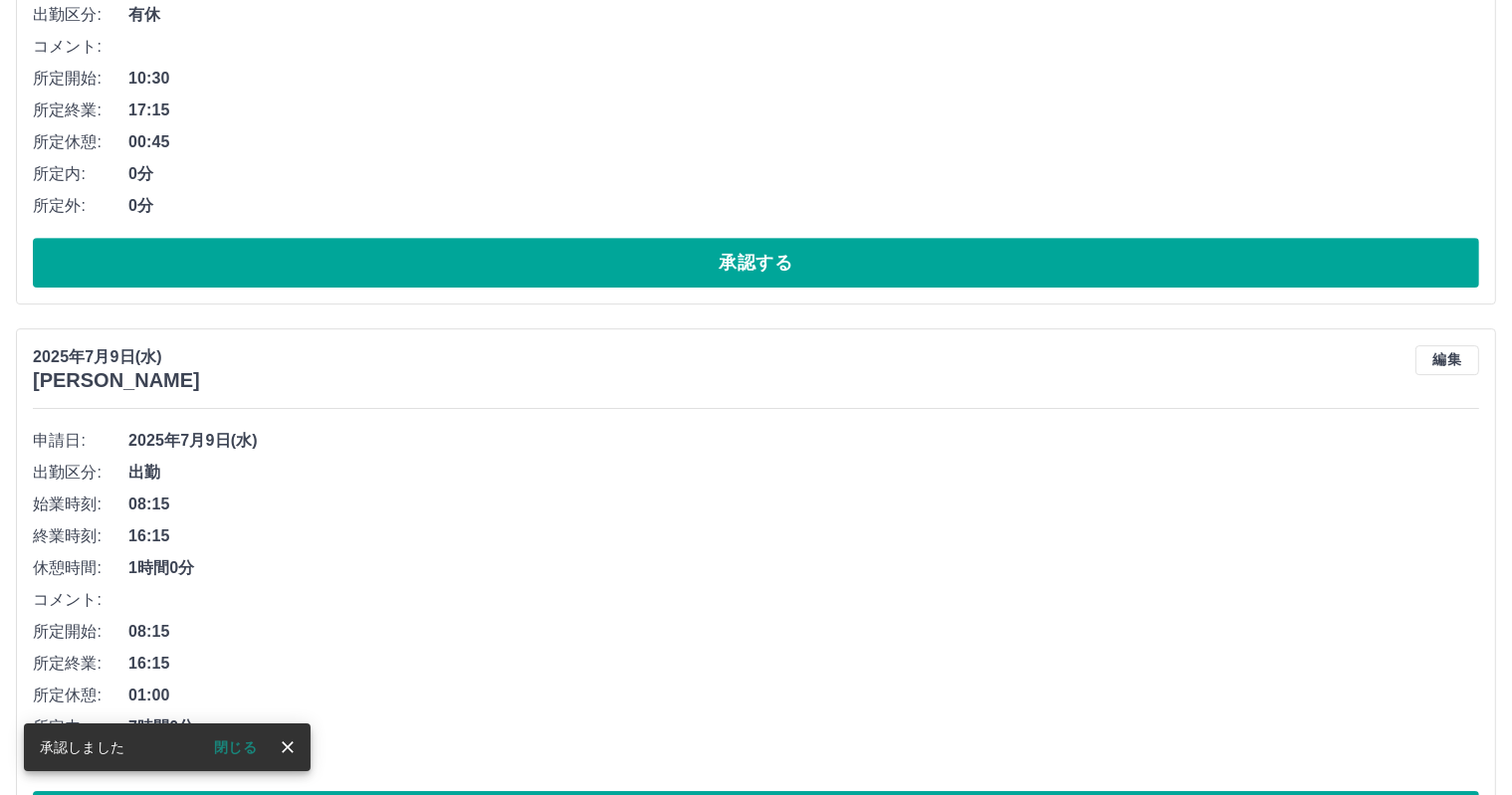 scroll, scrollTop: 5806, scrollLeft: 0, axis: vertical 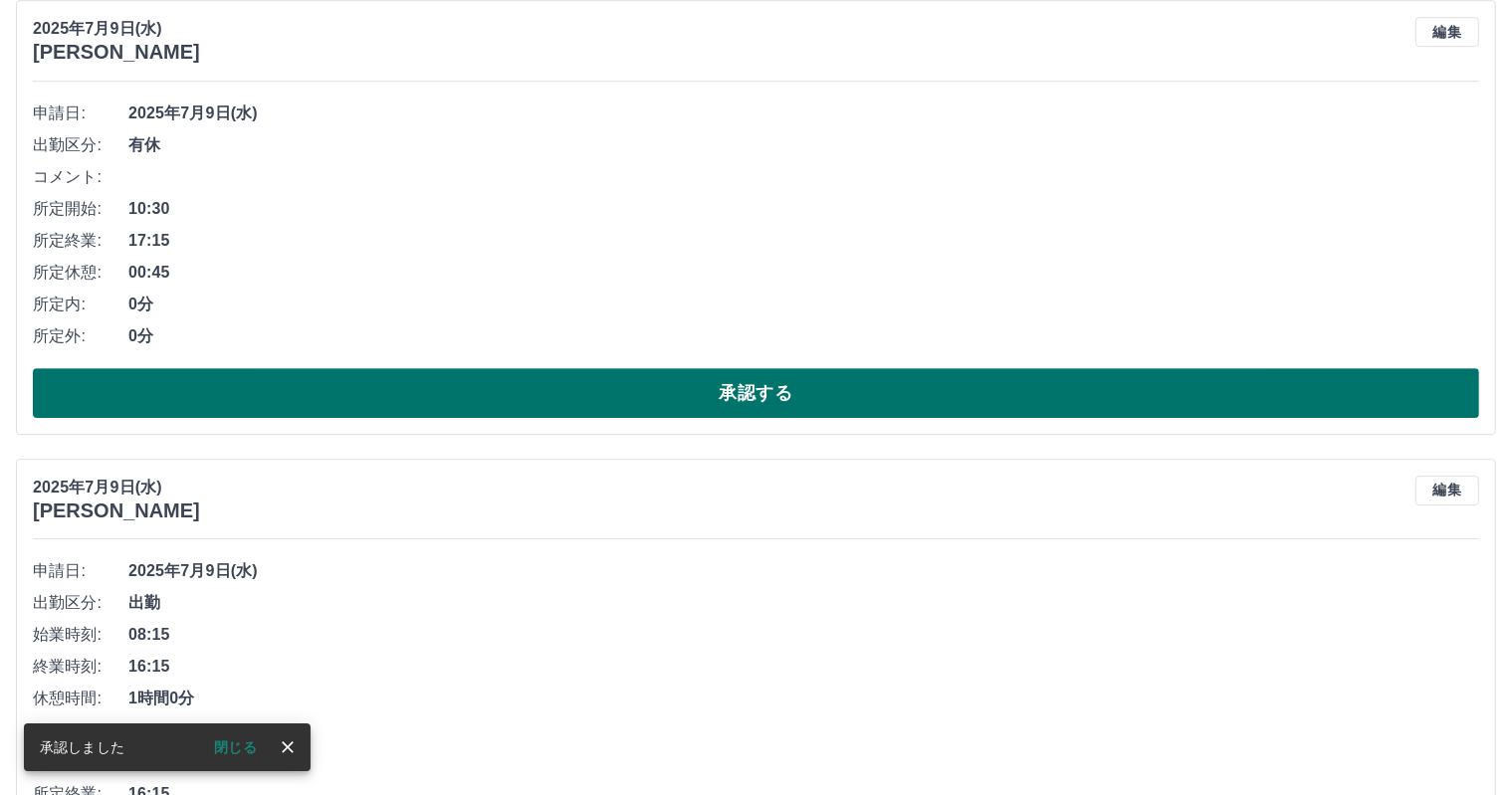 click on "承認する" at bounding box center (756, 393) 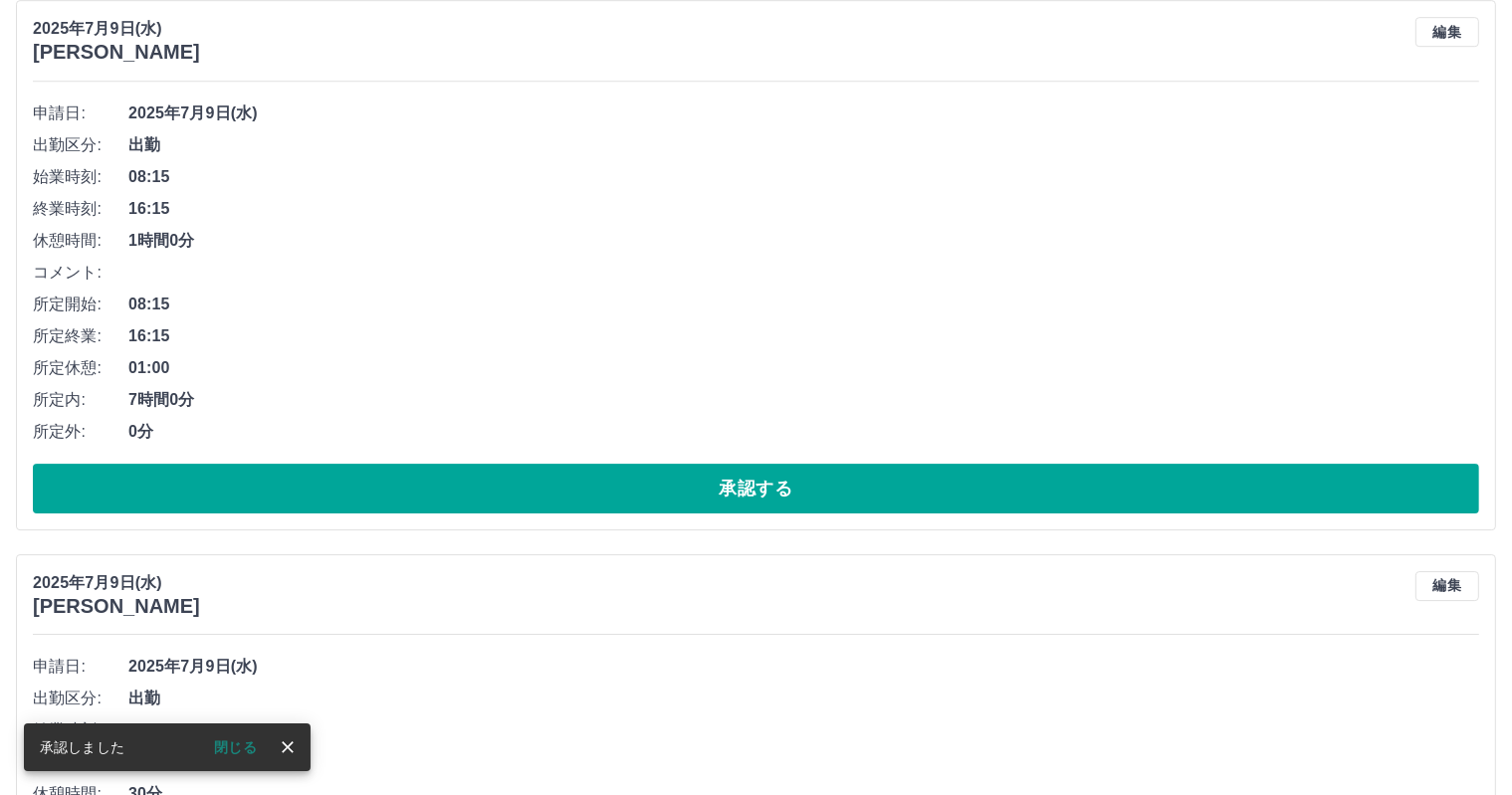 scroll, scrollTop: 5771, scrollLeft: 0, axis: vertical 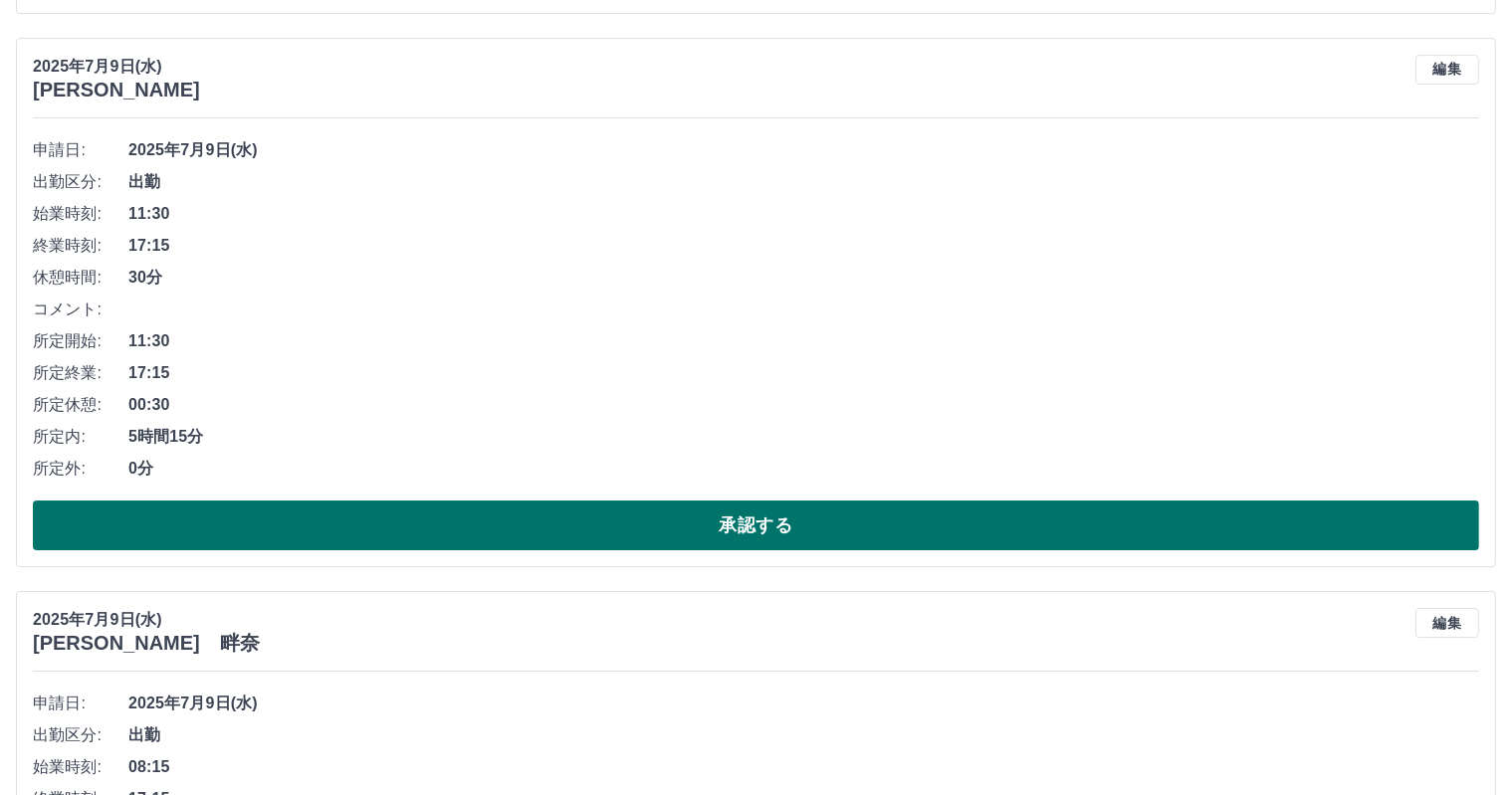 click on "承認する" at bounding box center (756, 525) 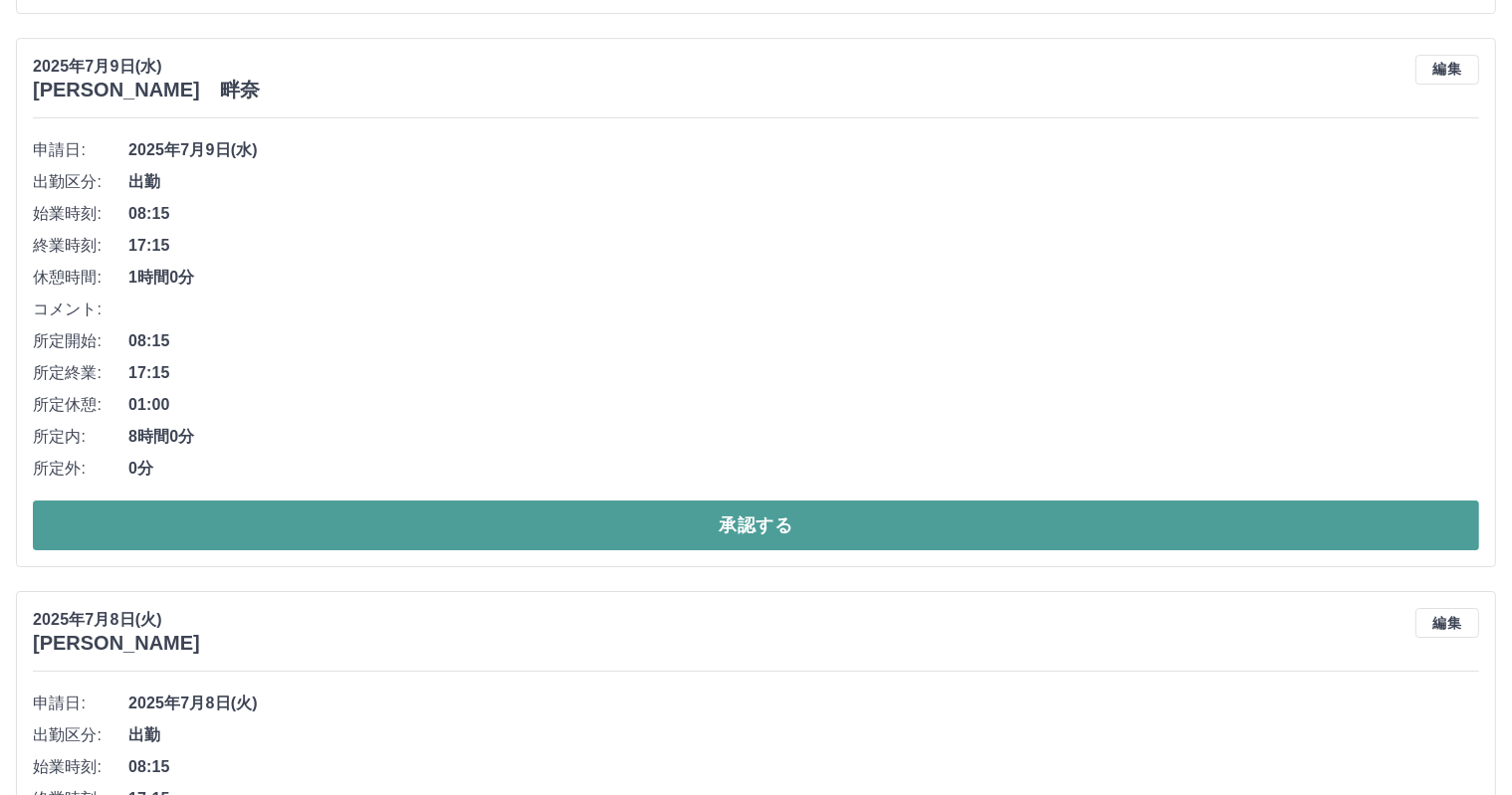 click on "承認する" at bounding box center [756, 525] 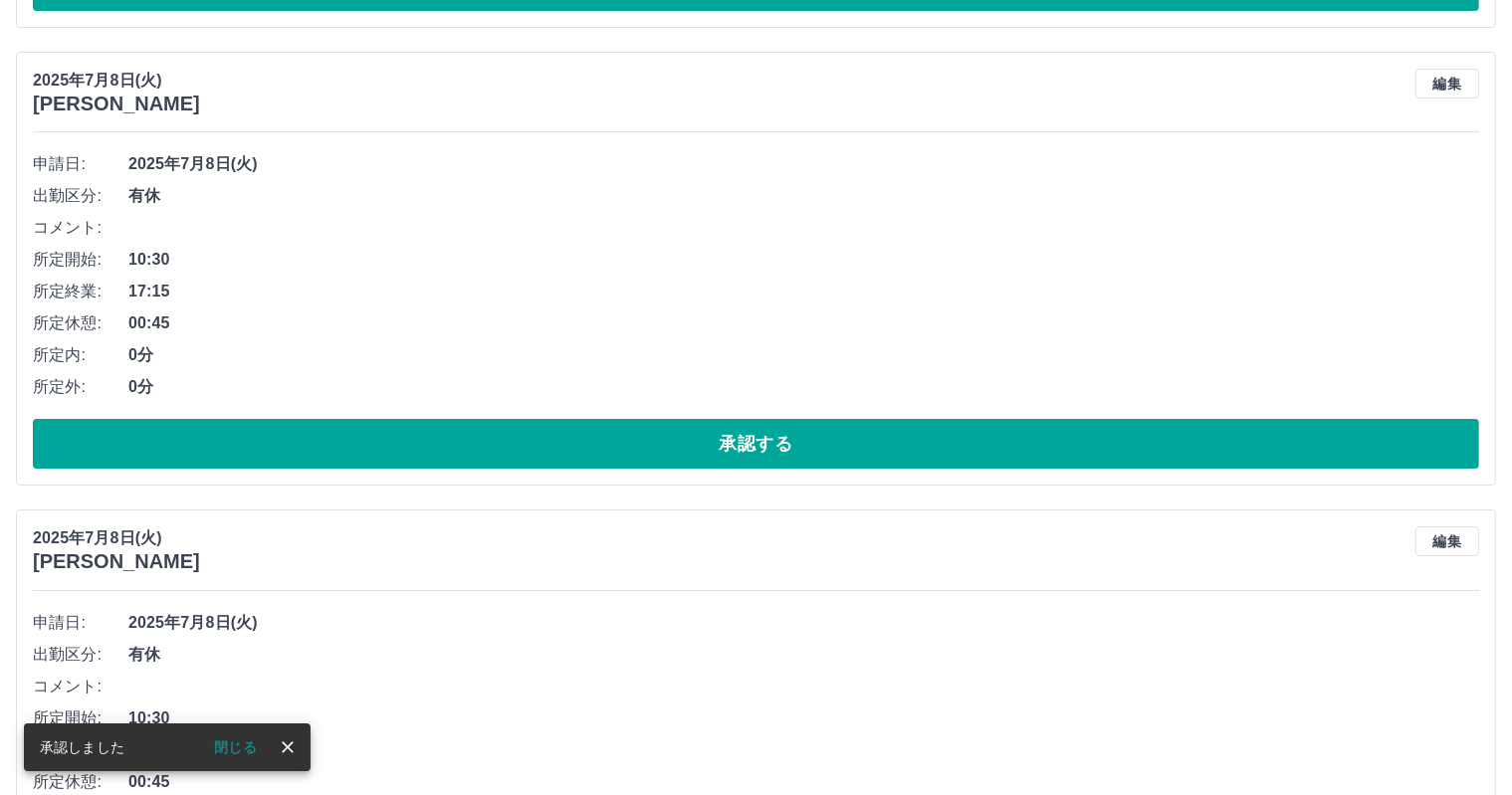 scroll, scrollTop: 7317, scrollLeft: 0, axis: vertical 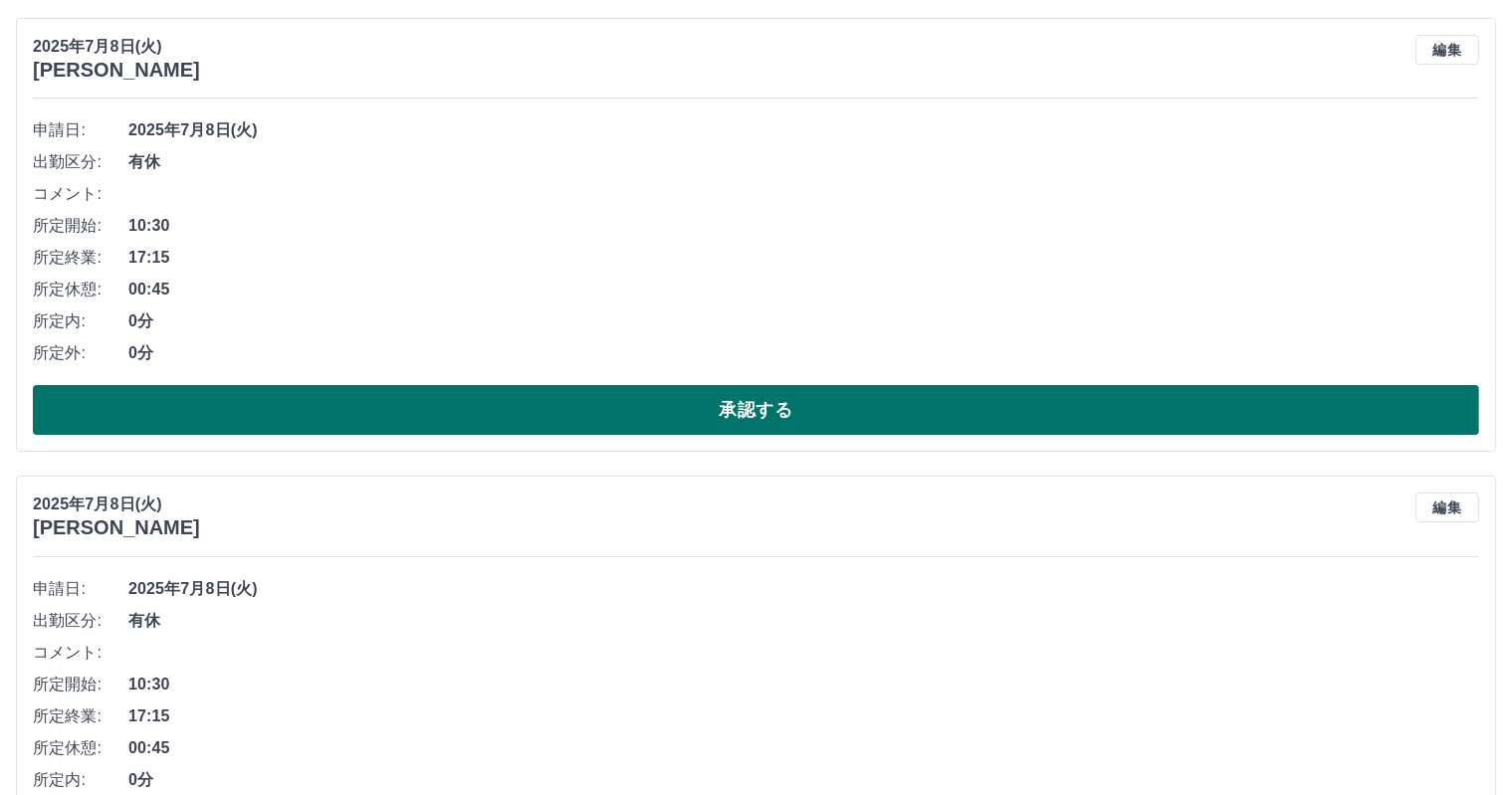 click on "承認する" at bounding box center [756, 410] 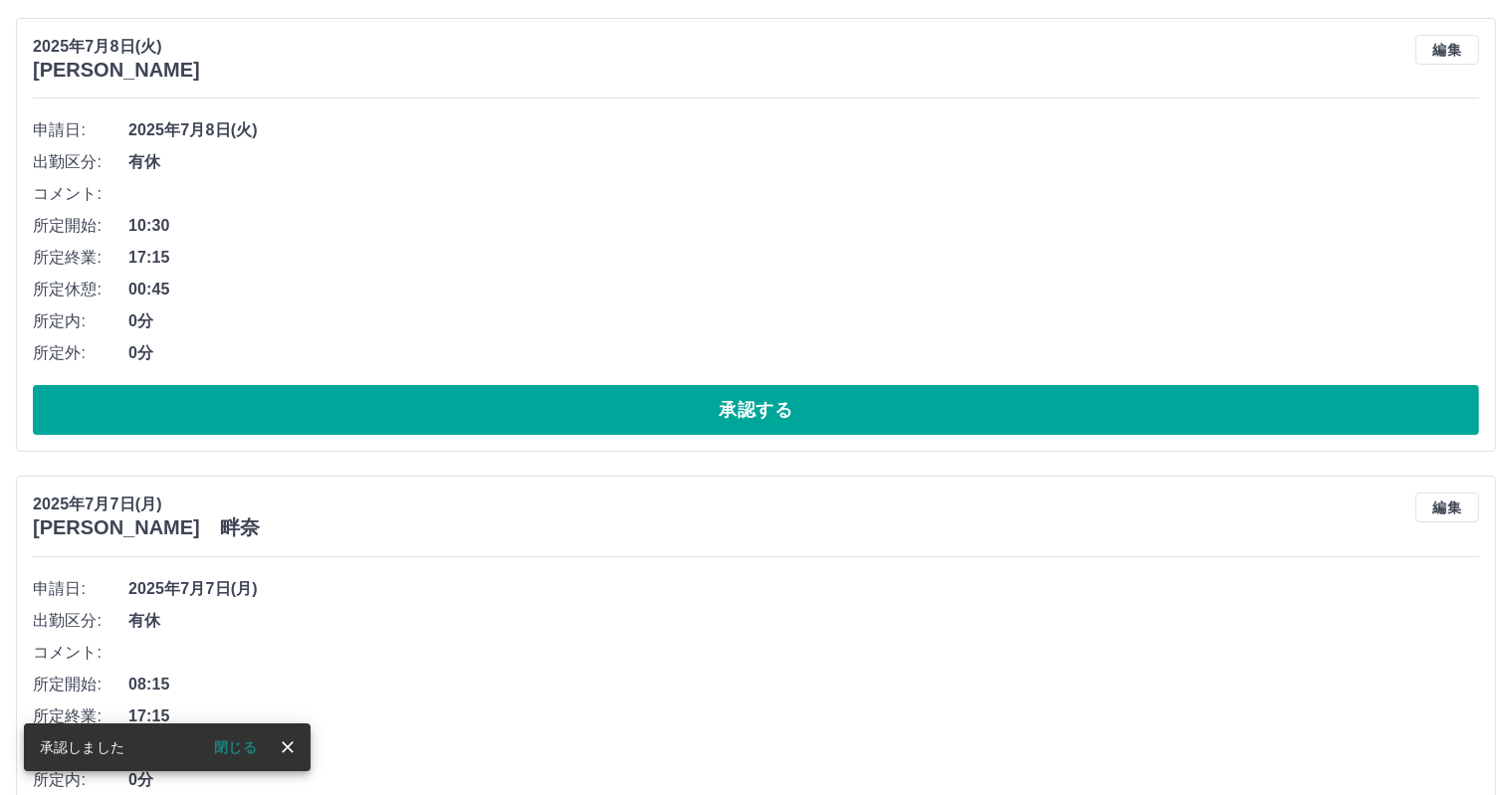 scroll, scrollTop: 6859, scrollLeft: 0, axis: vertical 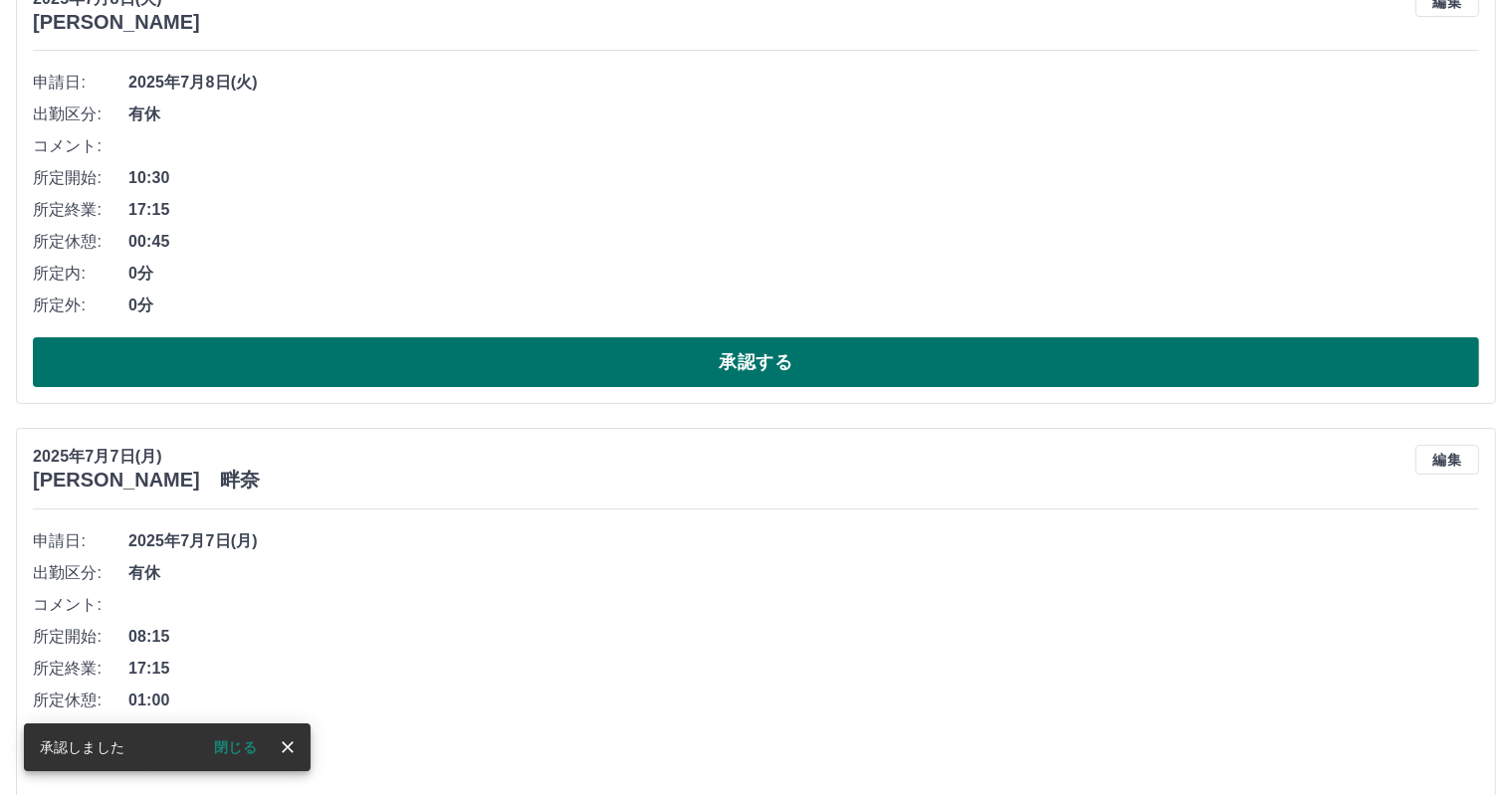 click on "承認する" at bounding box center [756, 362] 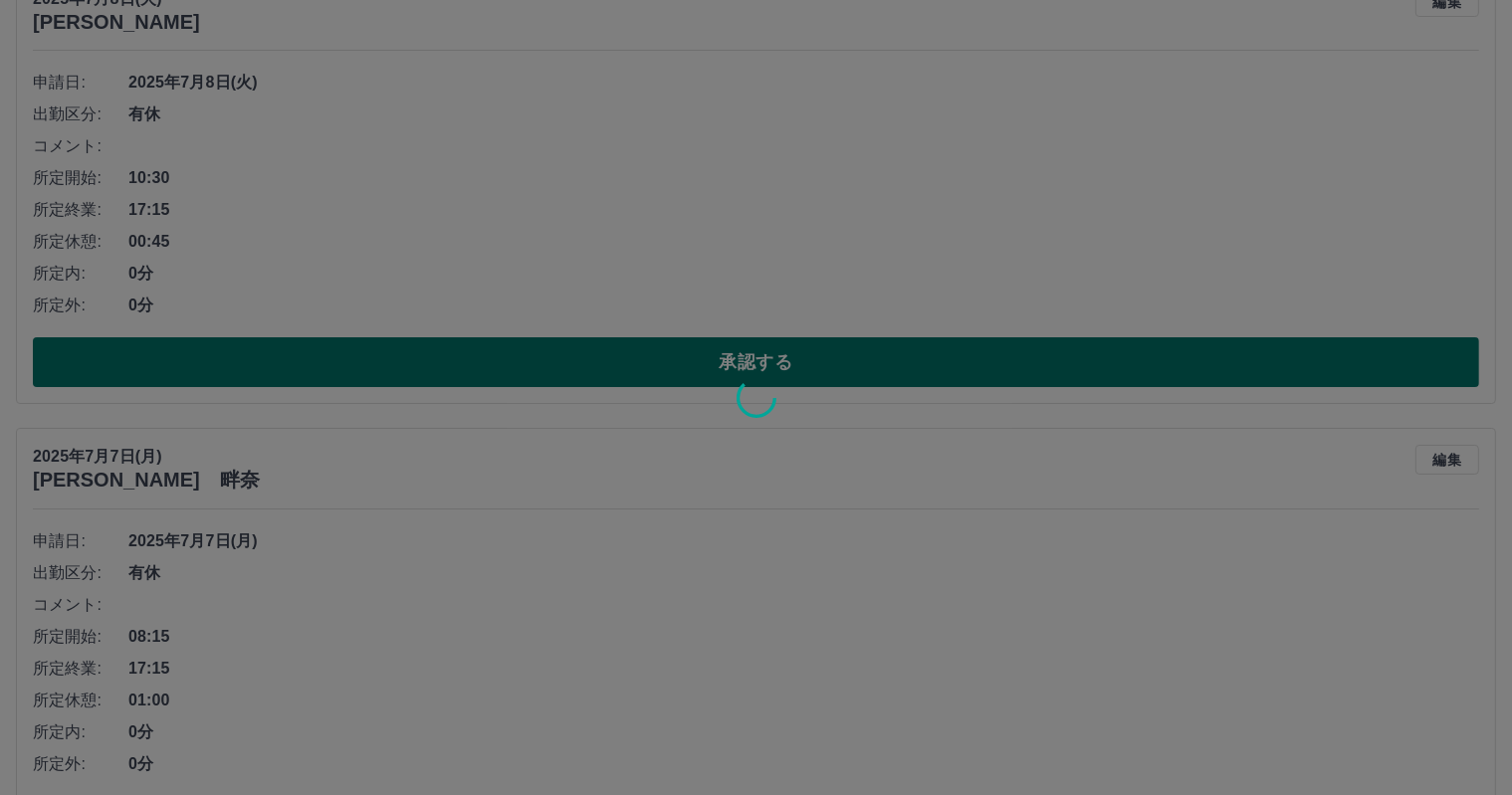 scroll, scrollTop: 6907, scrollLeft: 0, axis: vertical 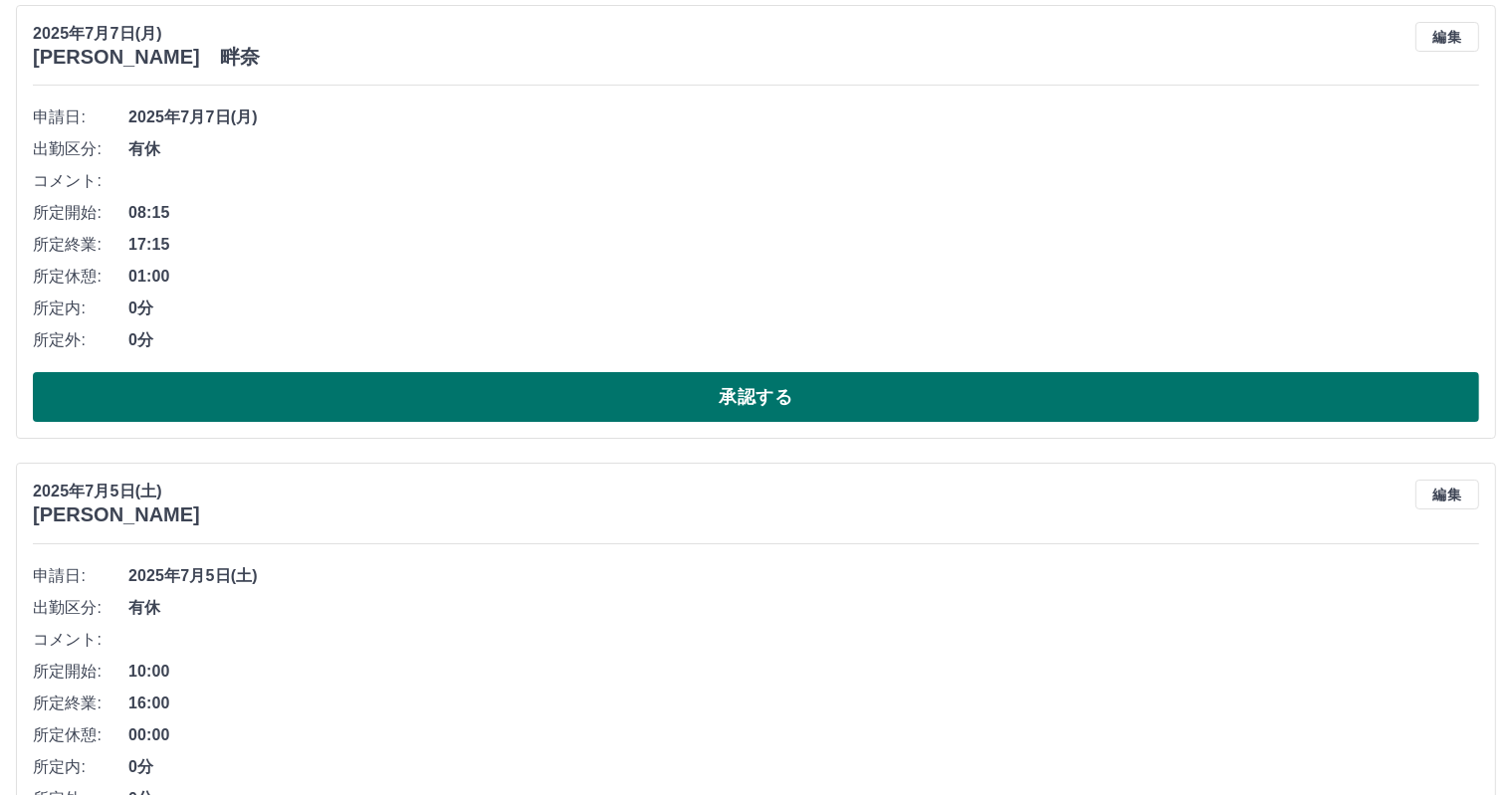 click on "承認する" at bounding box center [756, 397] 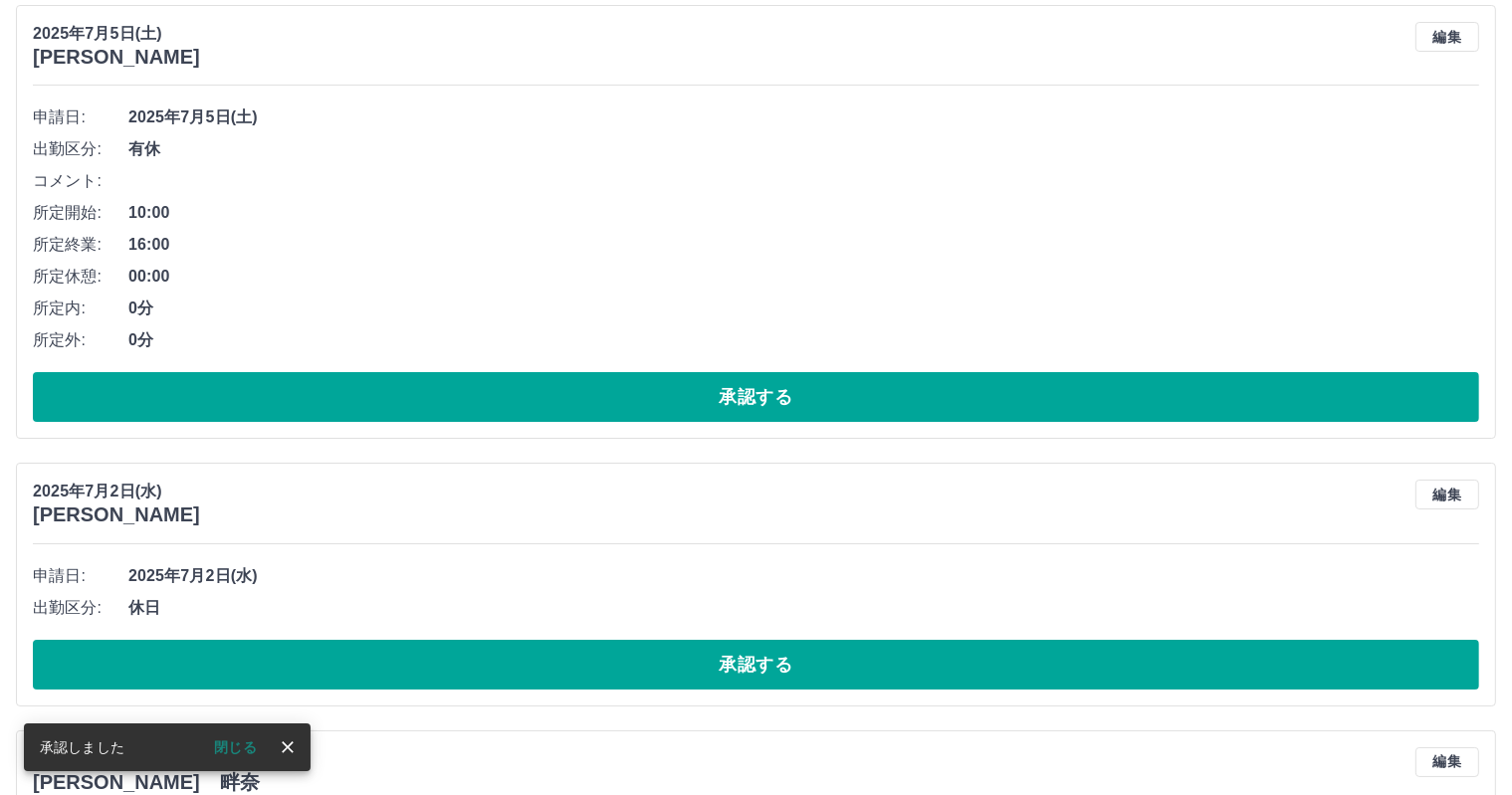 scroll, scrollTop: 6872, scrollLeft: 0, axis: vertical 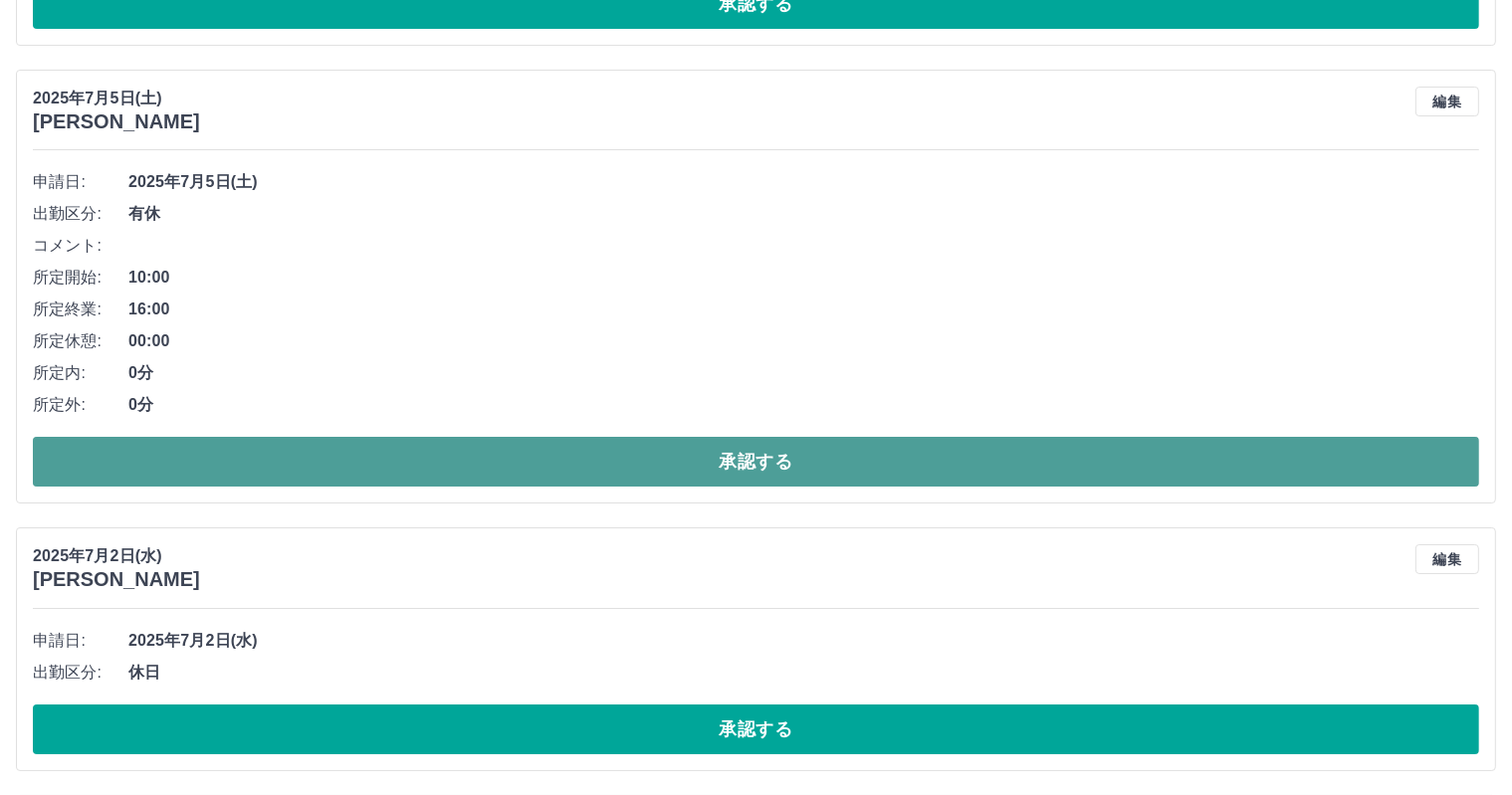 click on "承認する" at bounding box center [756, 462] 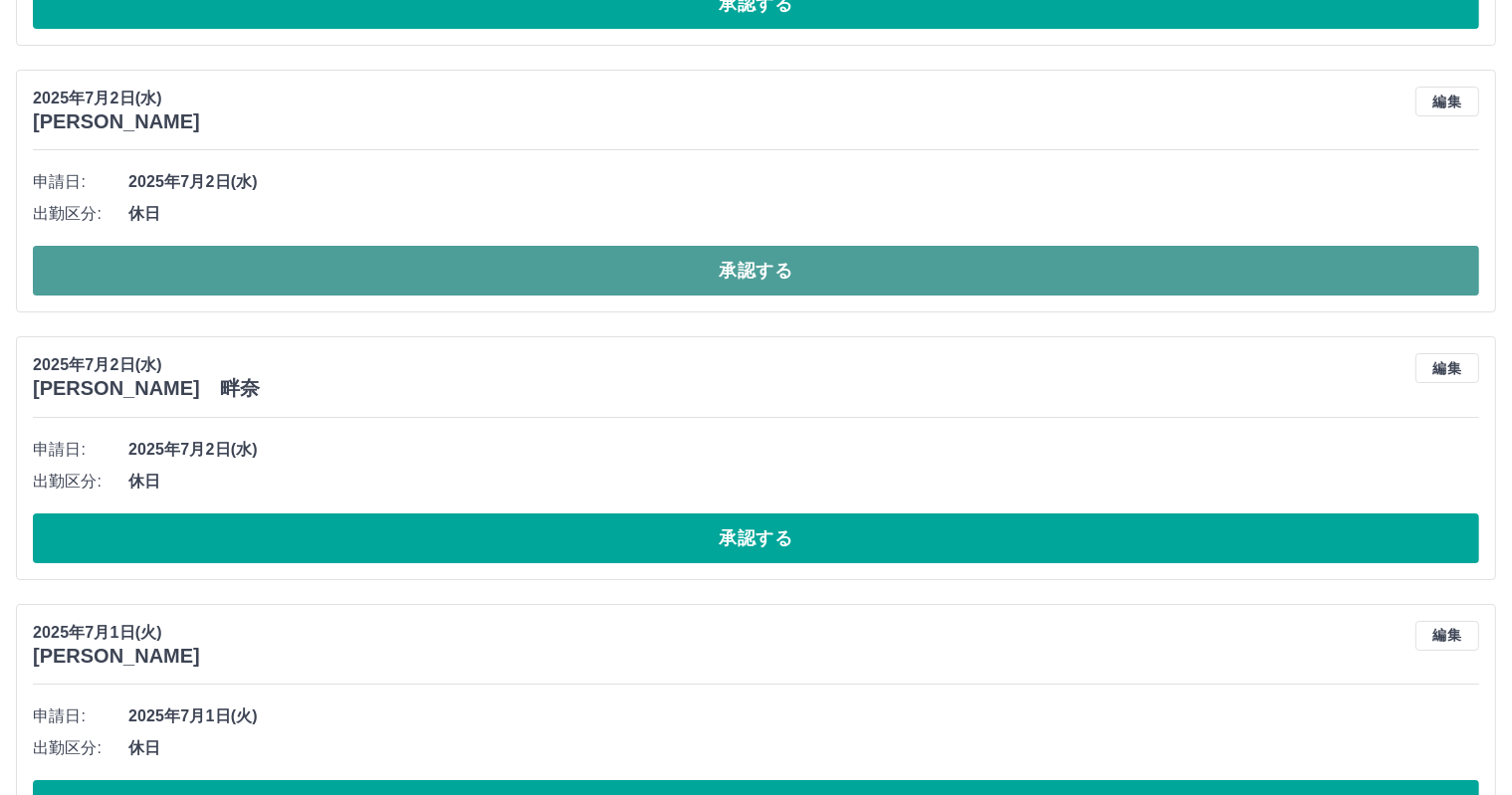 click on "承認する" at bounding box center [756, 271] 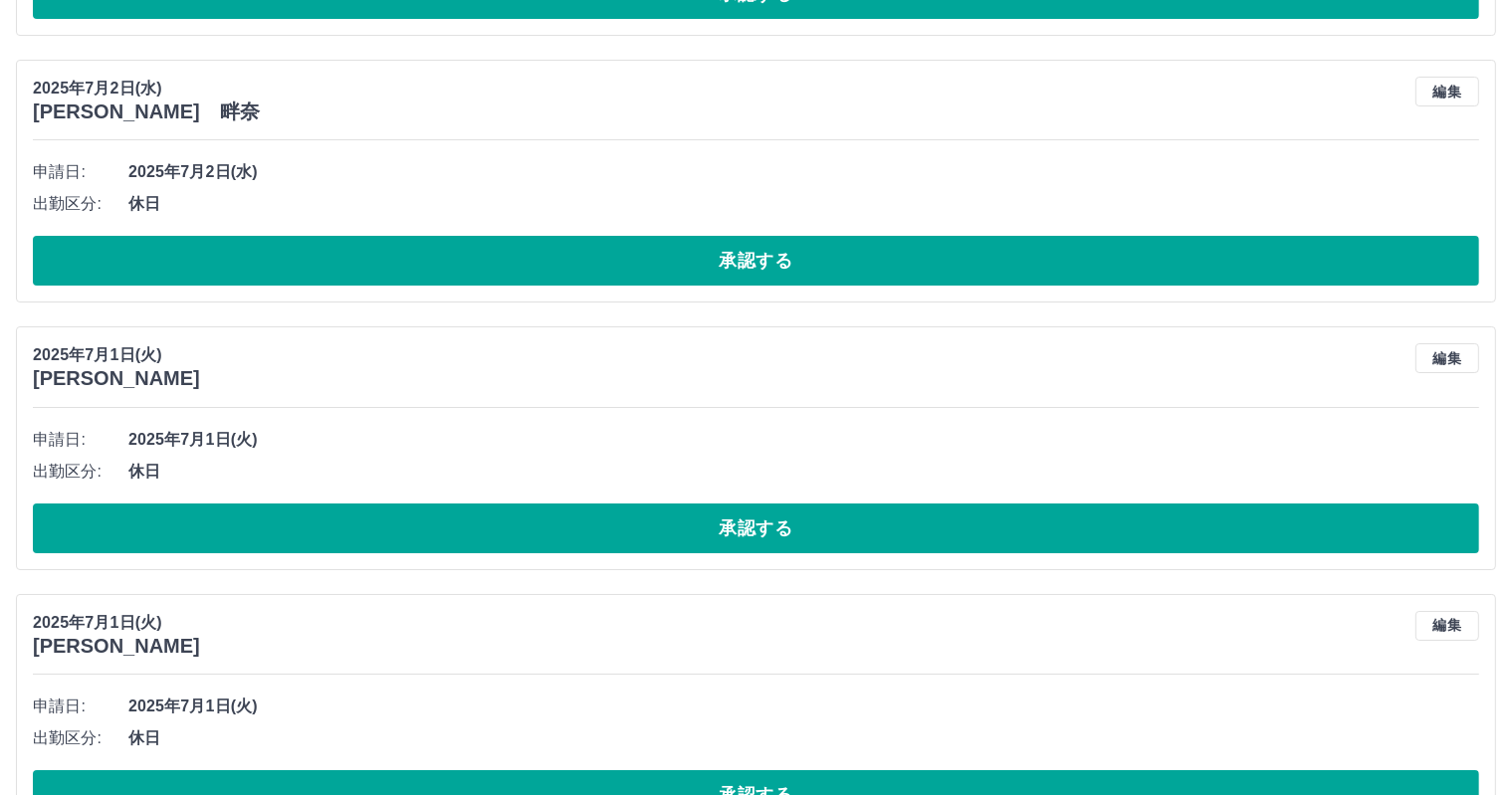 scroll, scrollTop: 7319, scrollLeft: 0, axis: vertical 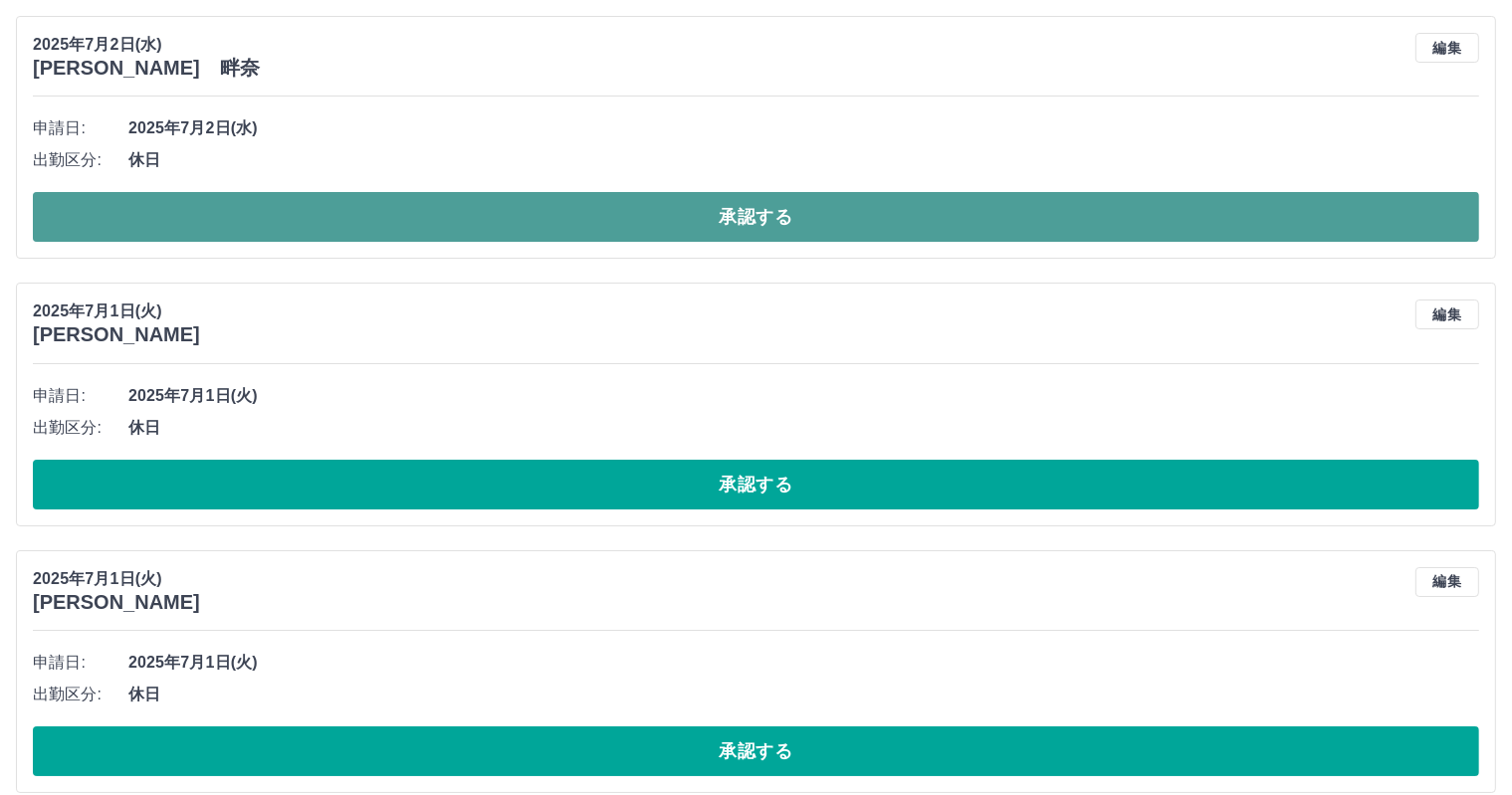click on "承認する" at bounding box center (756, 217) 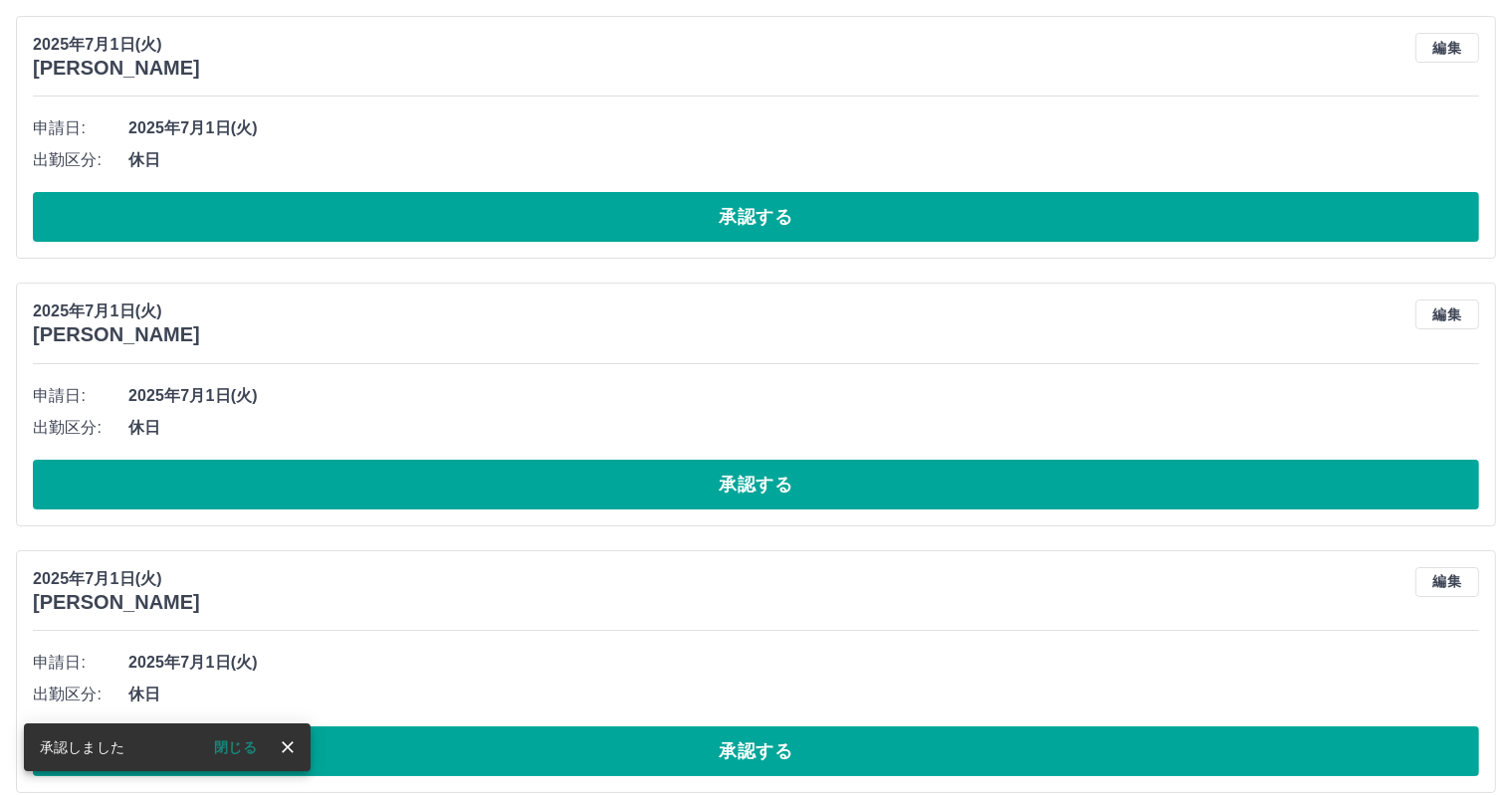 scroll, scrollTop: 7053, scrollLeft: 0, axis: vertical 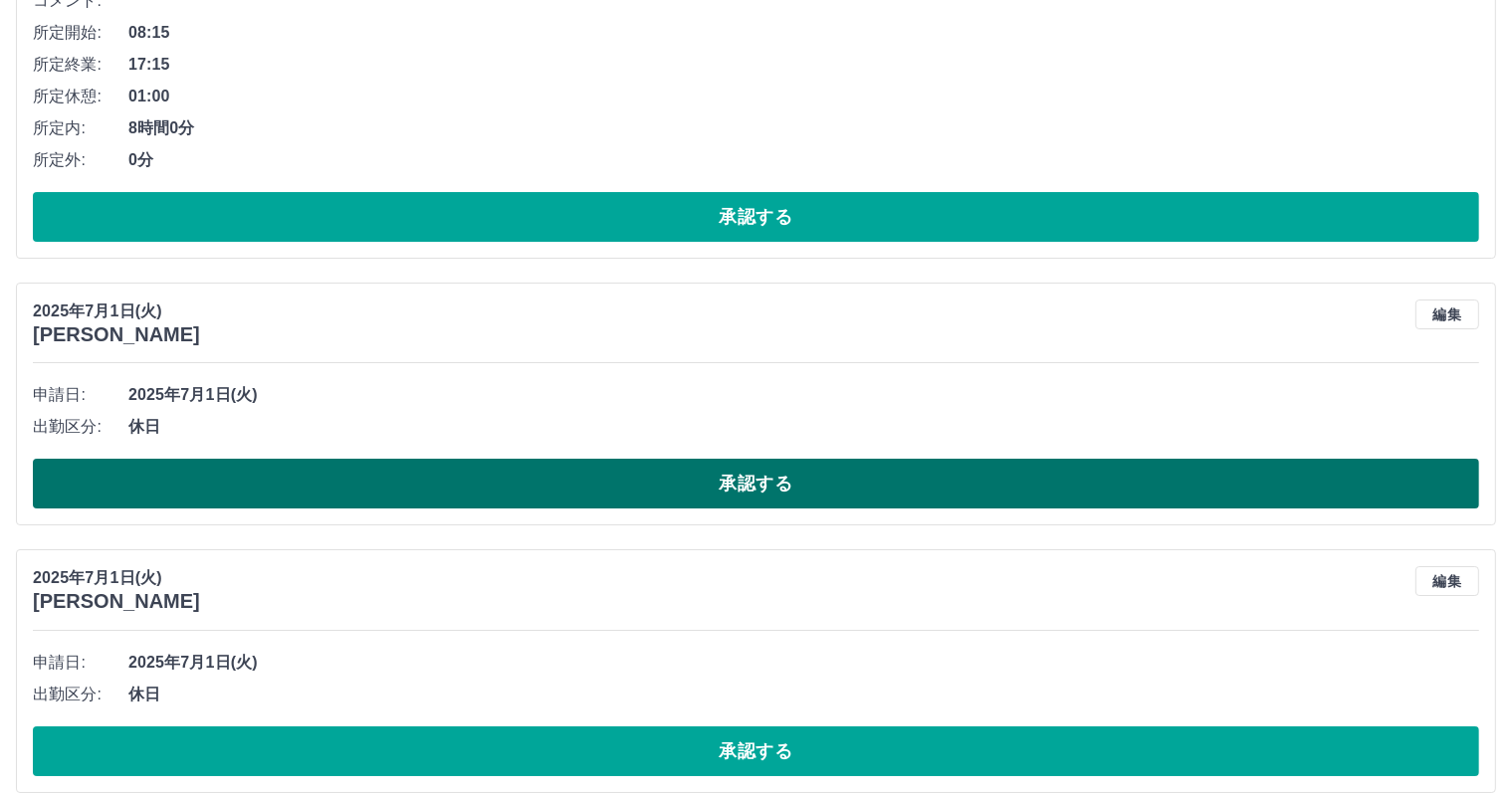 click on "承認する" at bounding box center [756, 484] 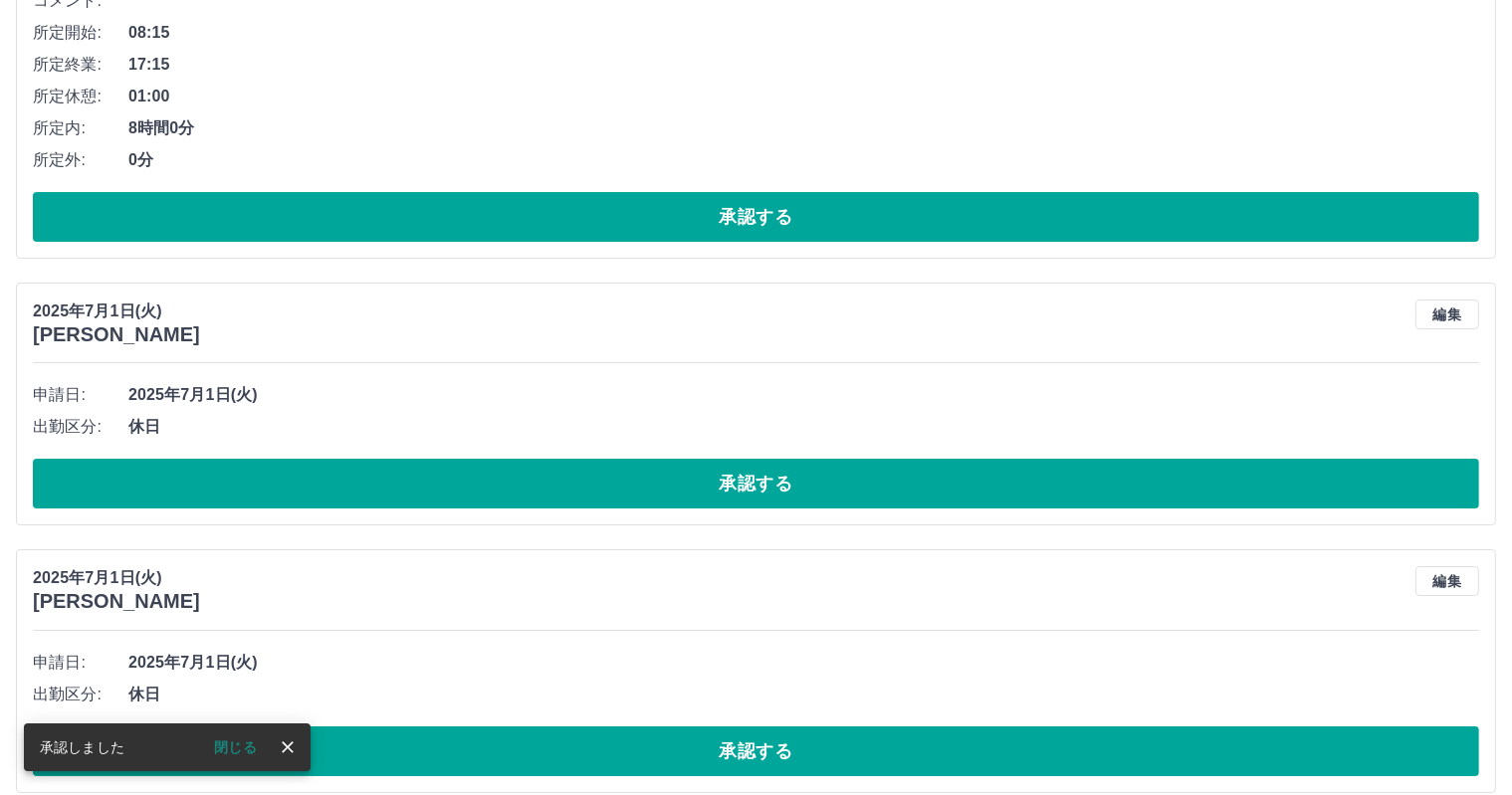 click on "承認する" at bounding box center (756, 484) 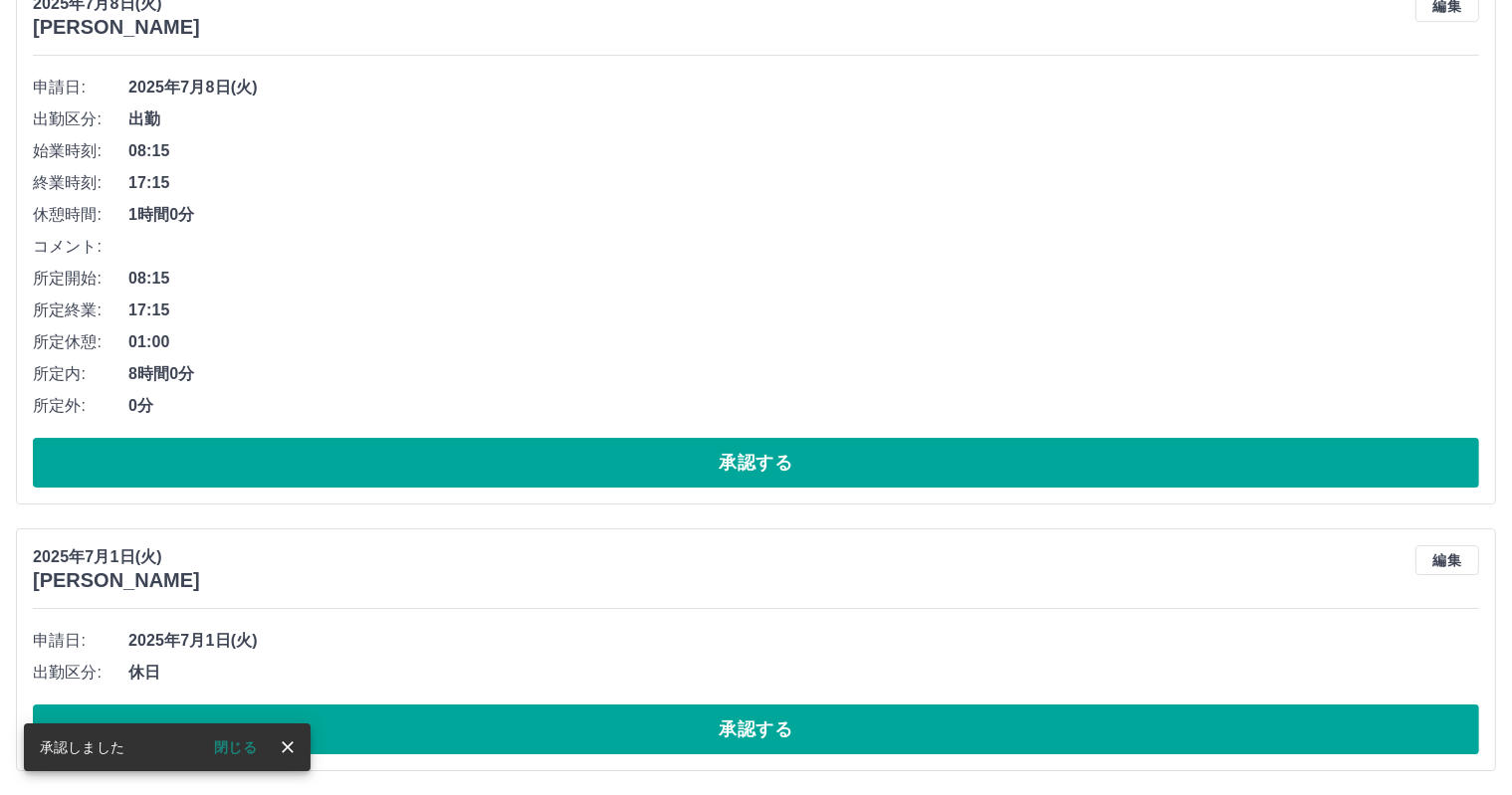 scroll, scrollTop: 6800, scrollLeft: 0, axis: vertical 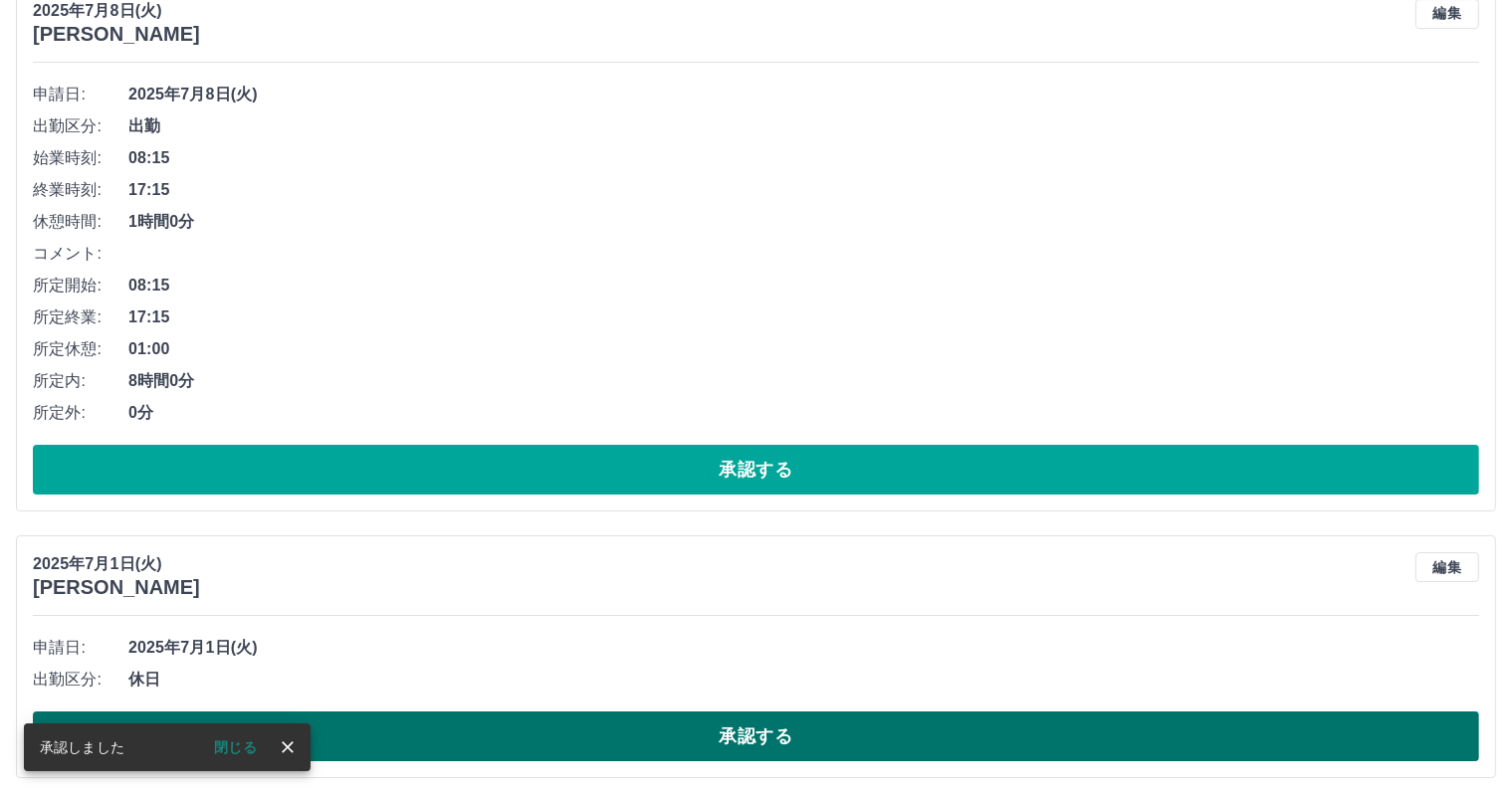 click on "承認する" at bounding box center [756, 736] 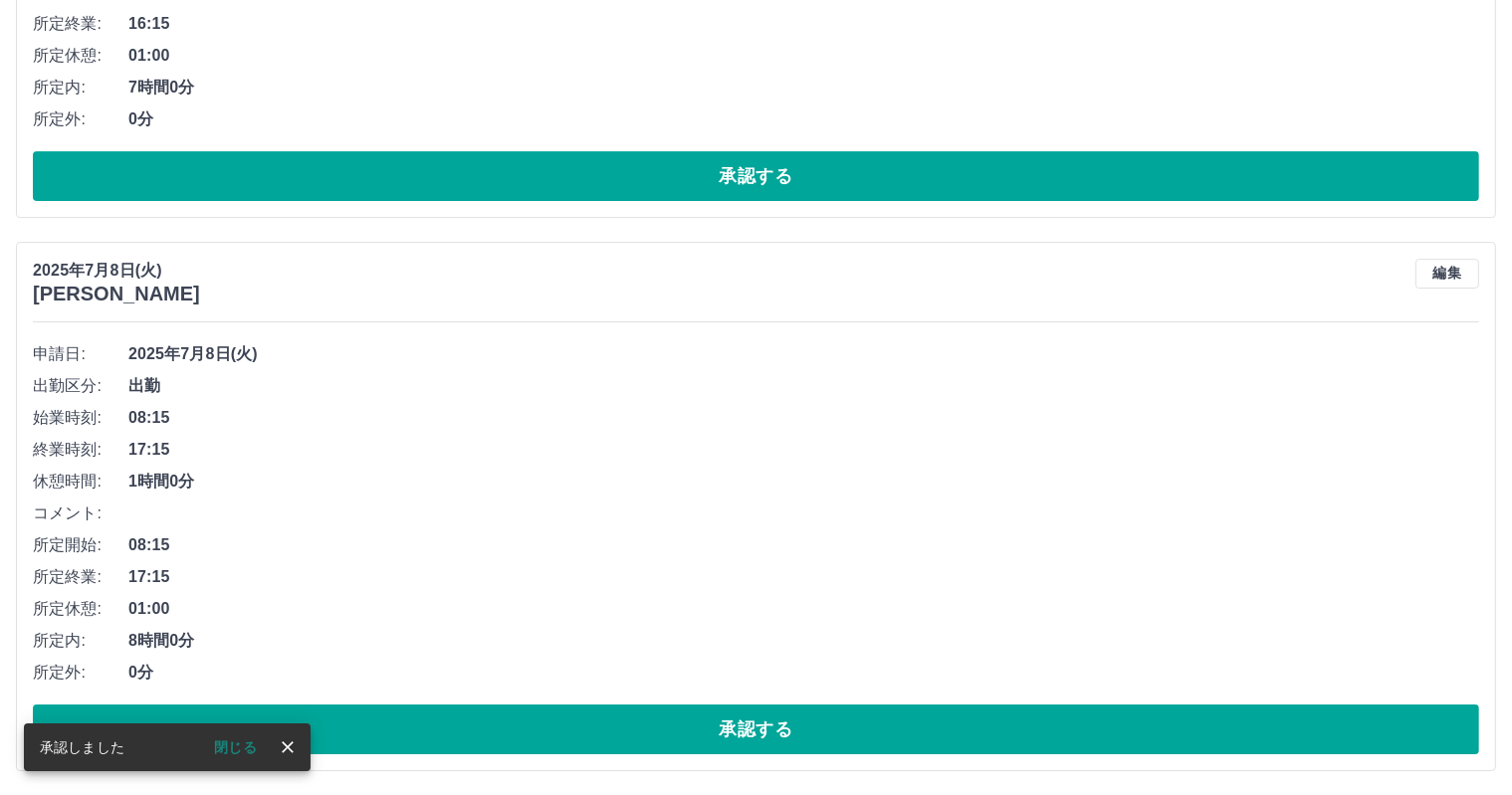 scroll, scrollTop: 6533, scrollLeft: 0, axis: vertical 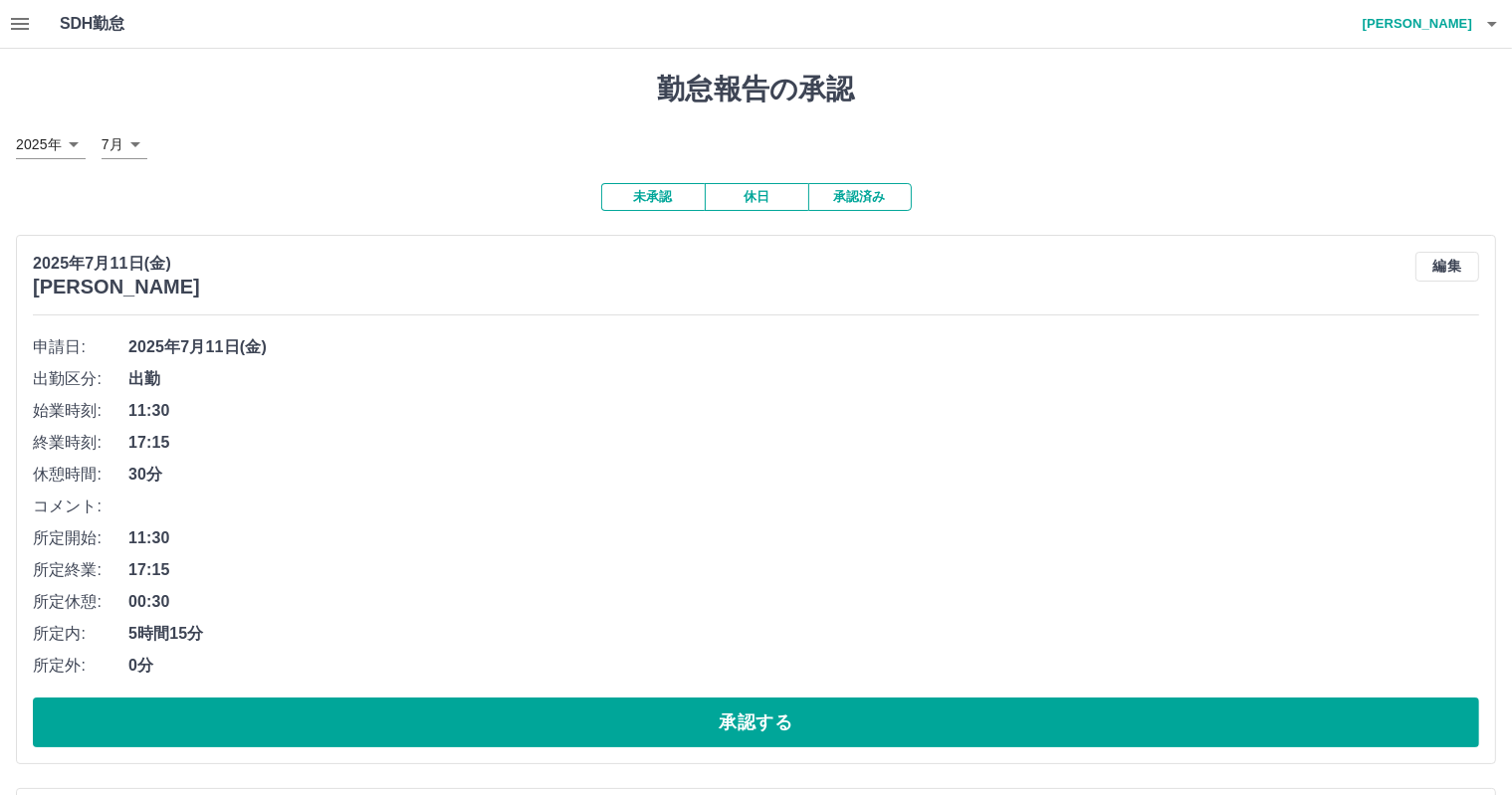 click on "倉持　優美" at bounding box center (1412, 24) 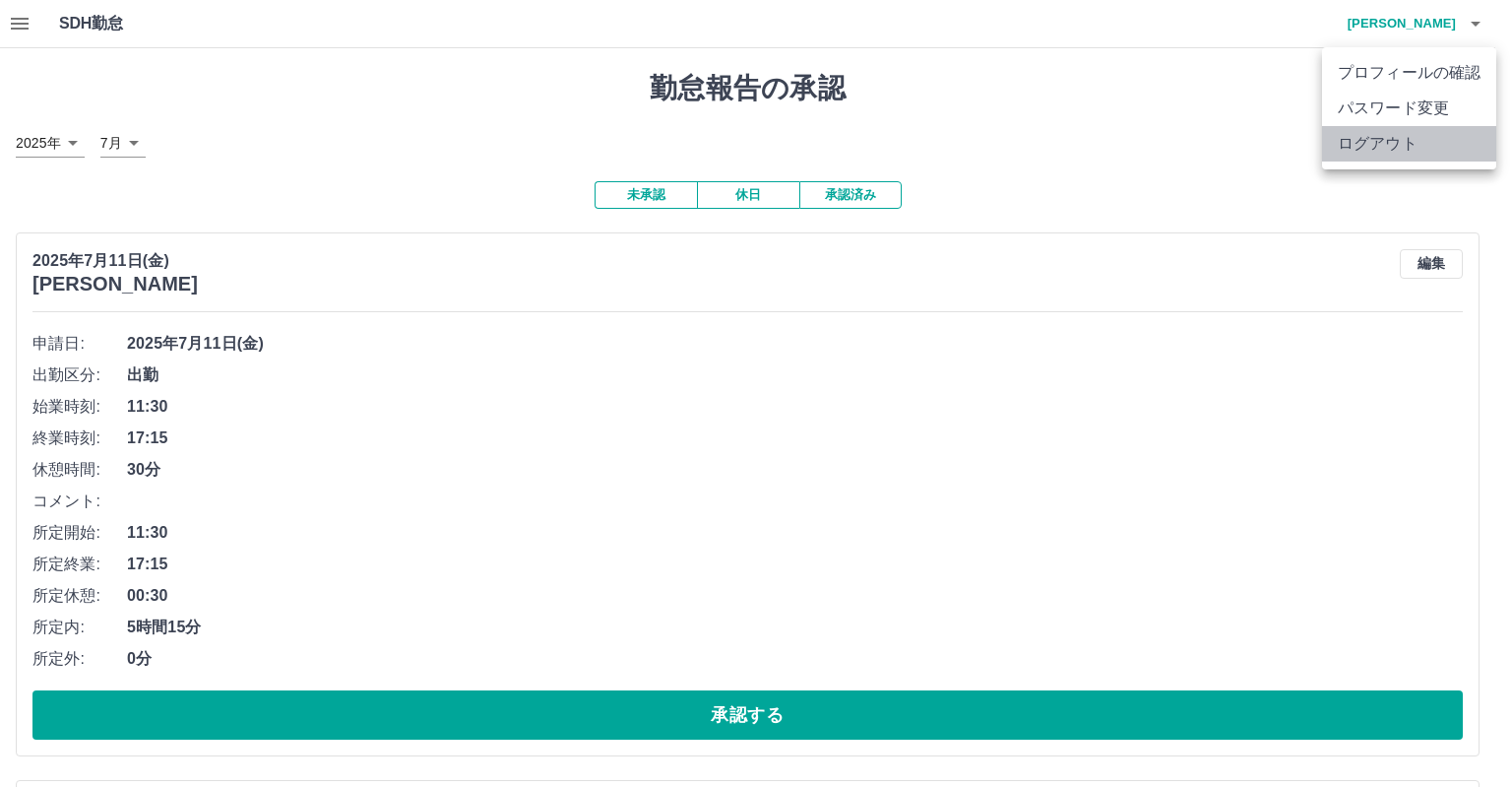 click on "ログアウト" at bounding box center (1409, 144) 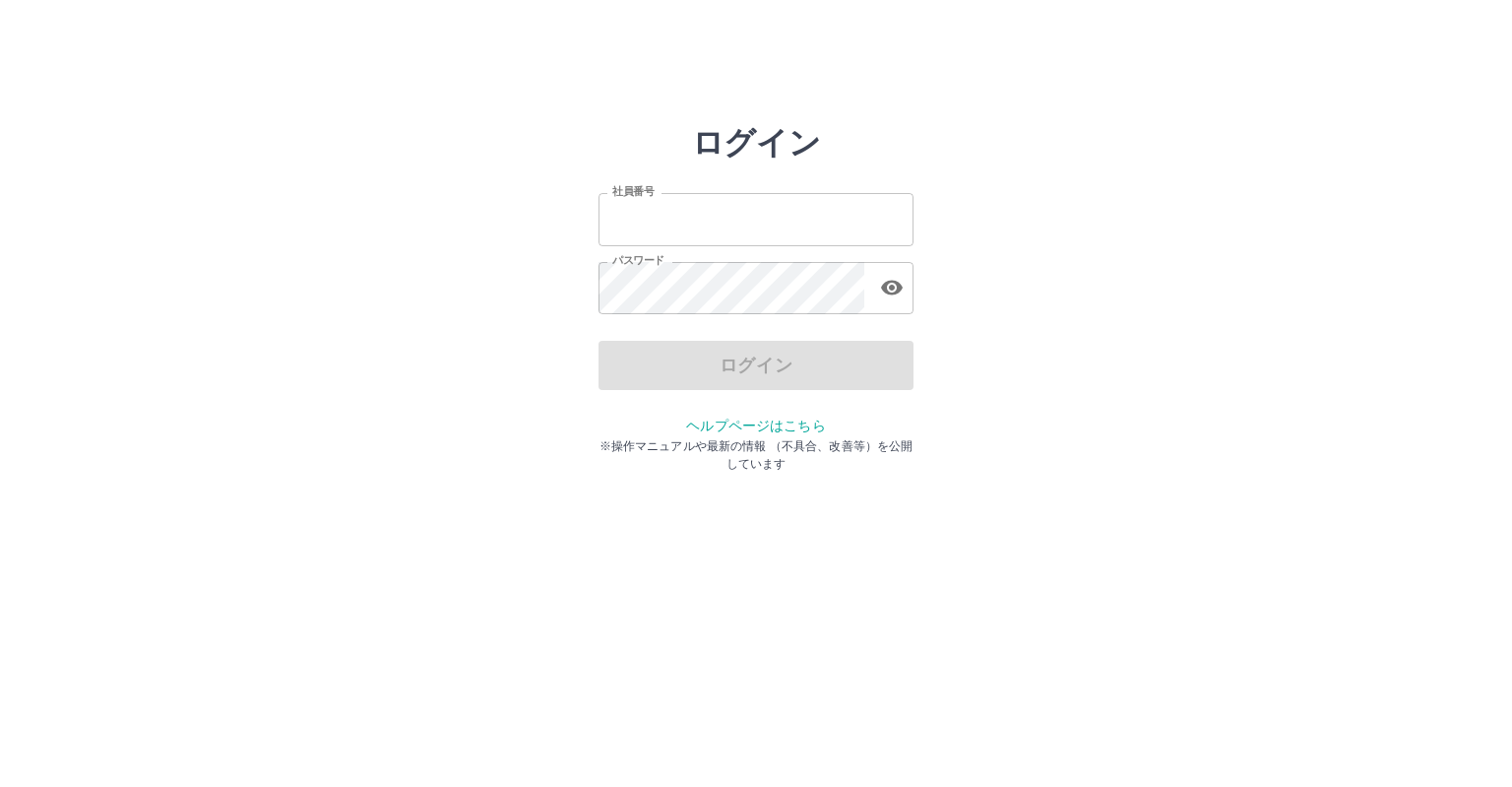 scroll, scrollTop: 0, scrollLeft: 0, axis: both 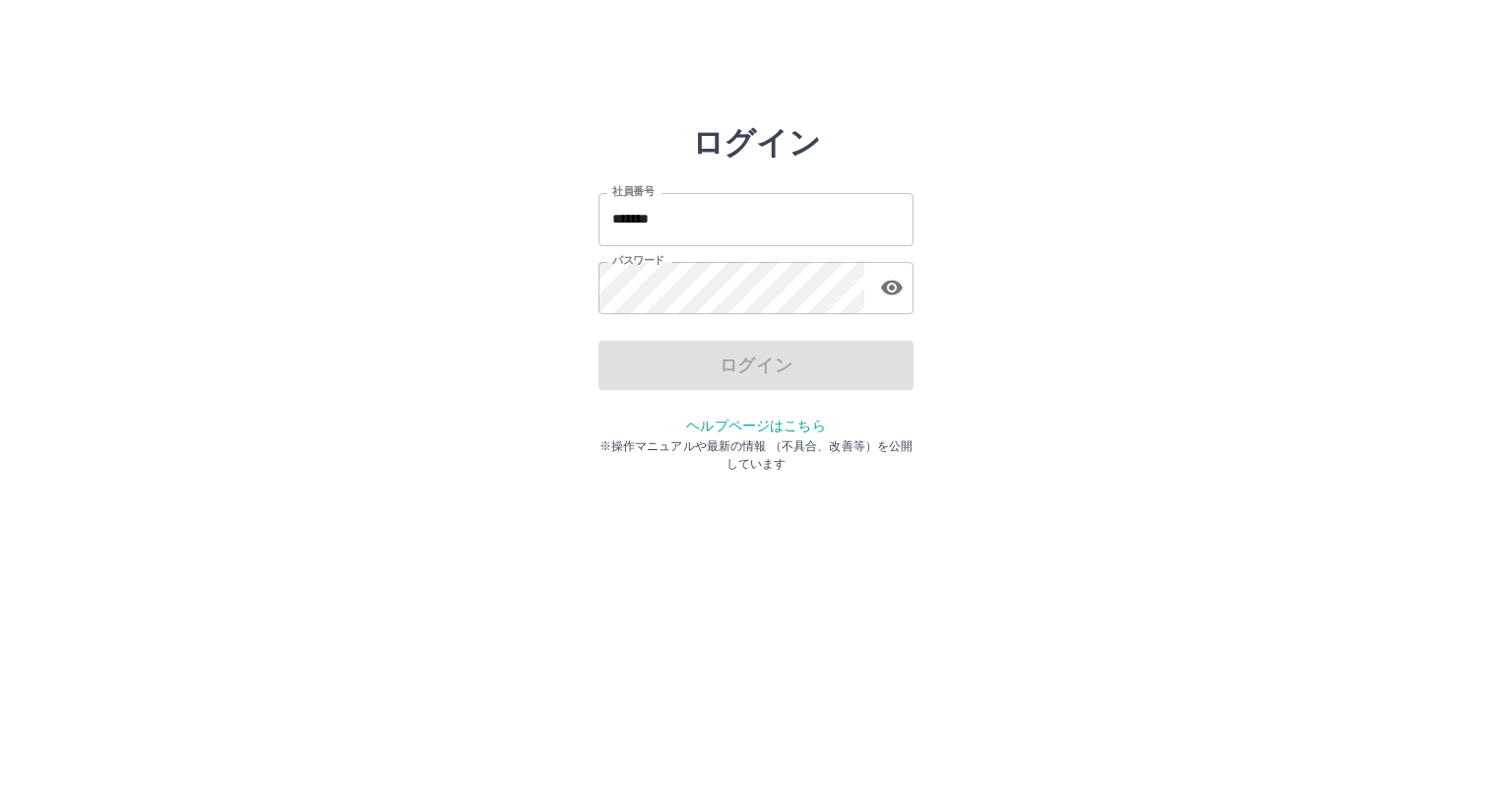 click on "*******" at bounding box center [756, 219] 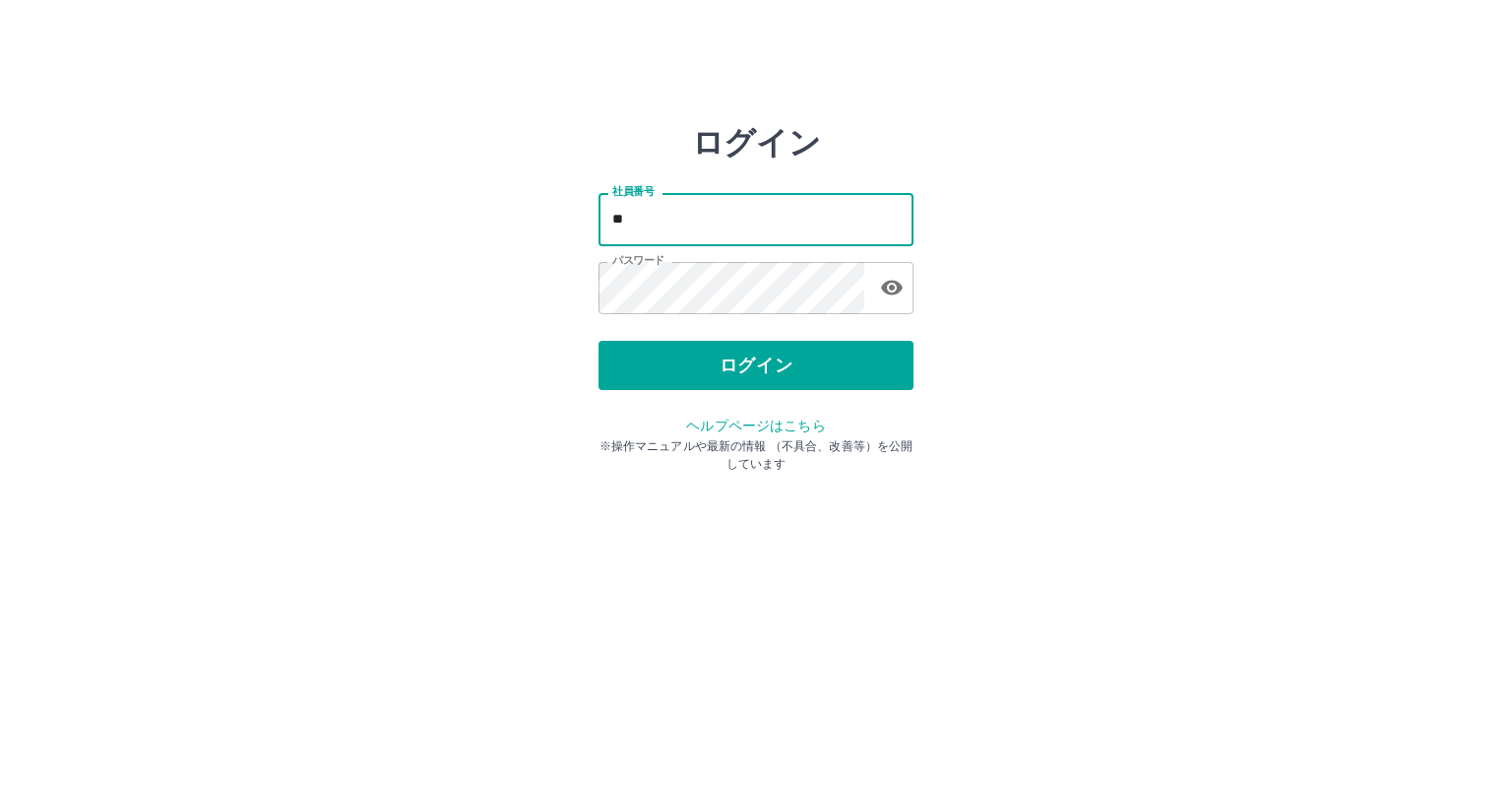 type on "*" 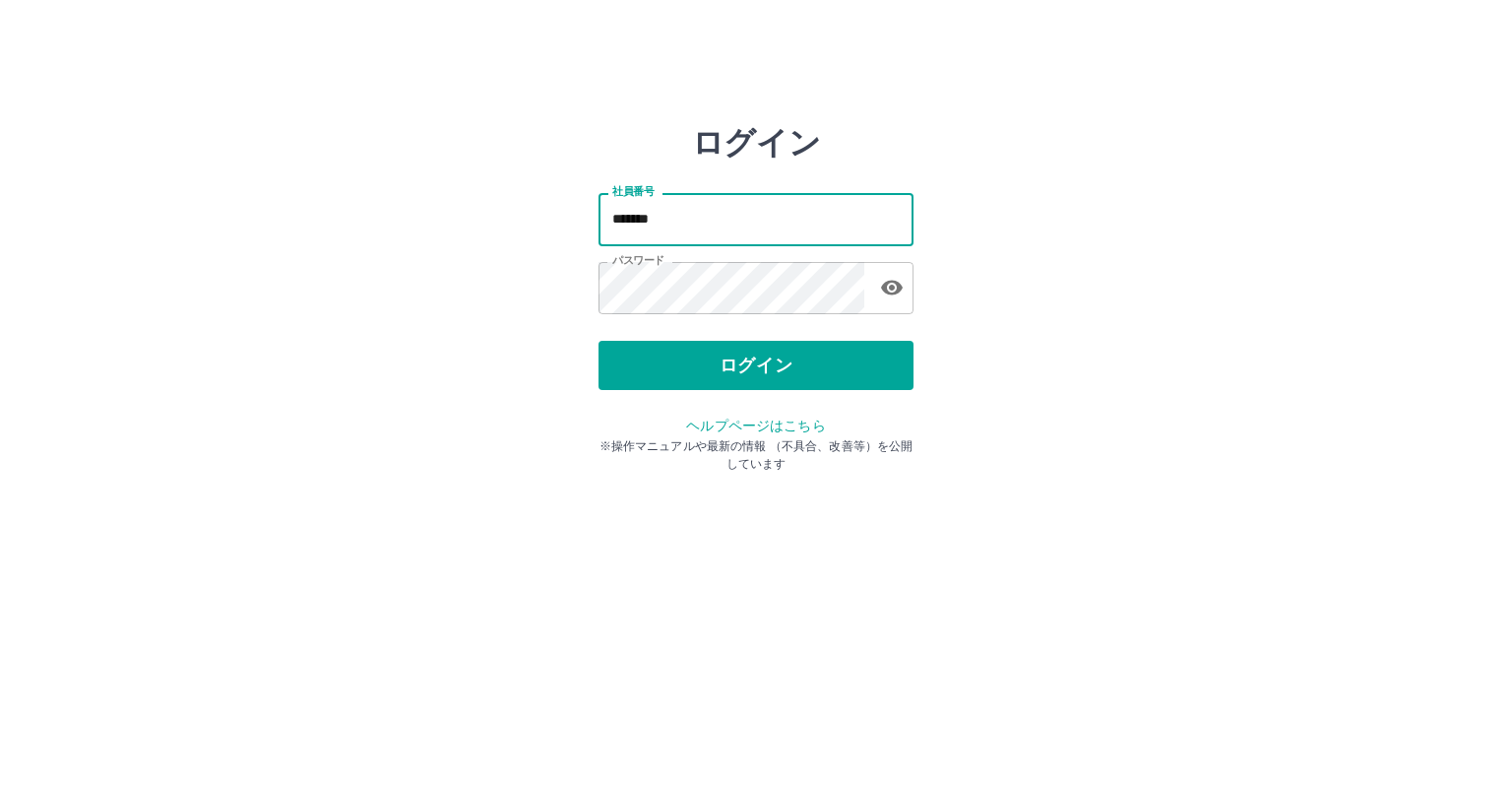 type on "*******" 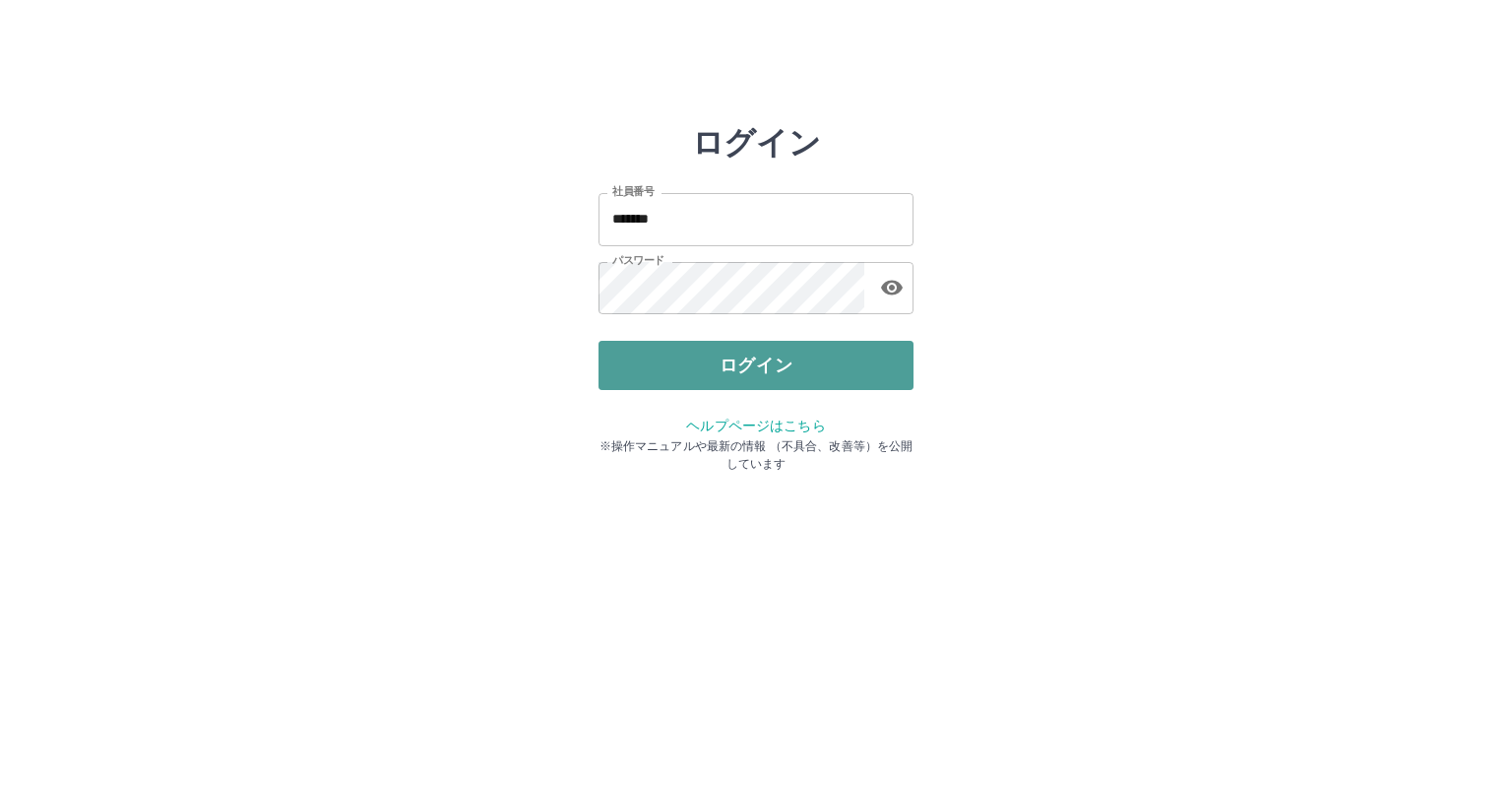 click on "ログイン" at bounding box center [756, 365] 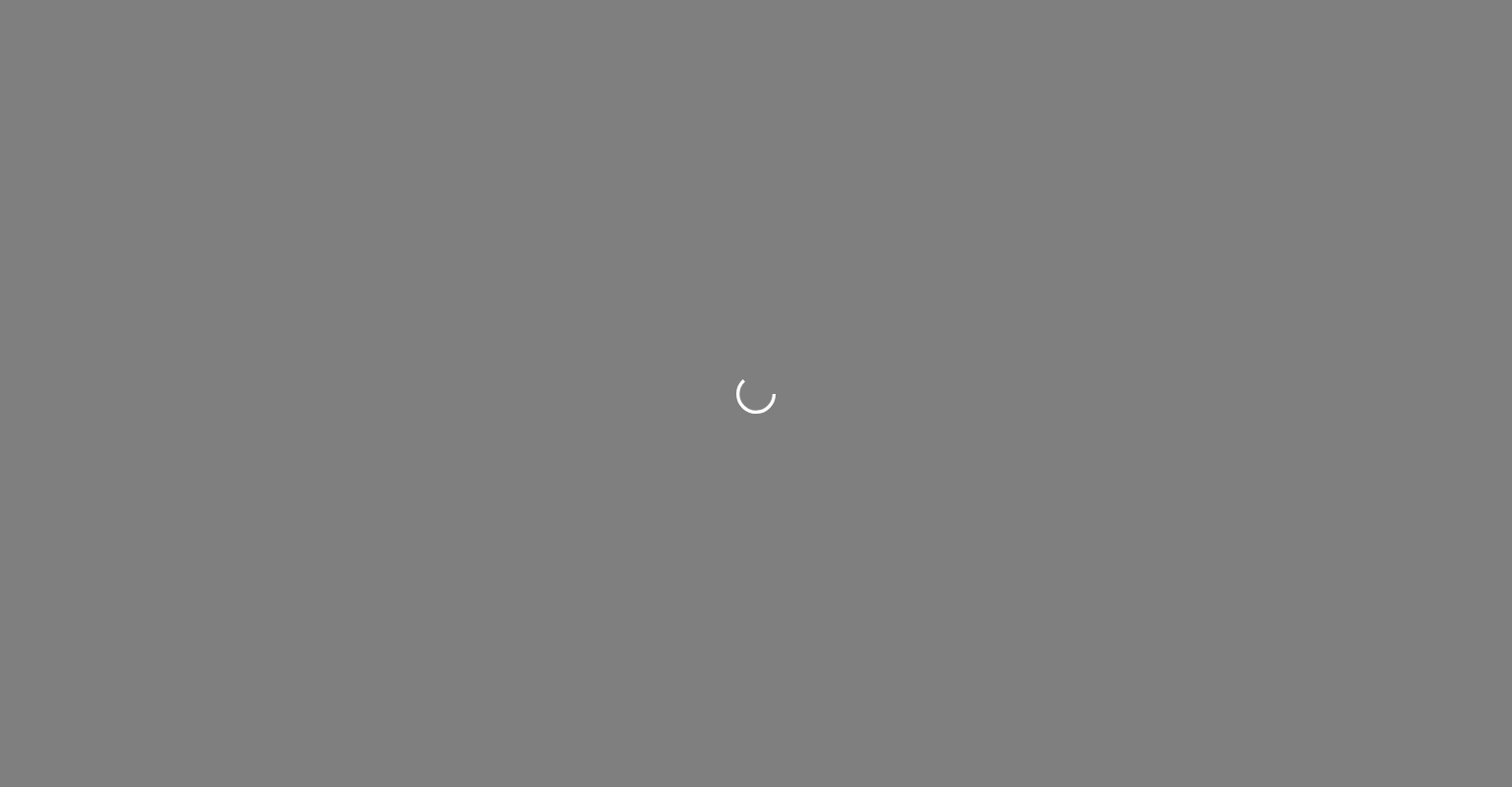 scroll, scrollTop: 0, scrollLeft: 0, axis: both 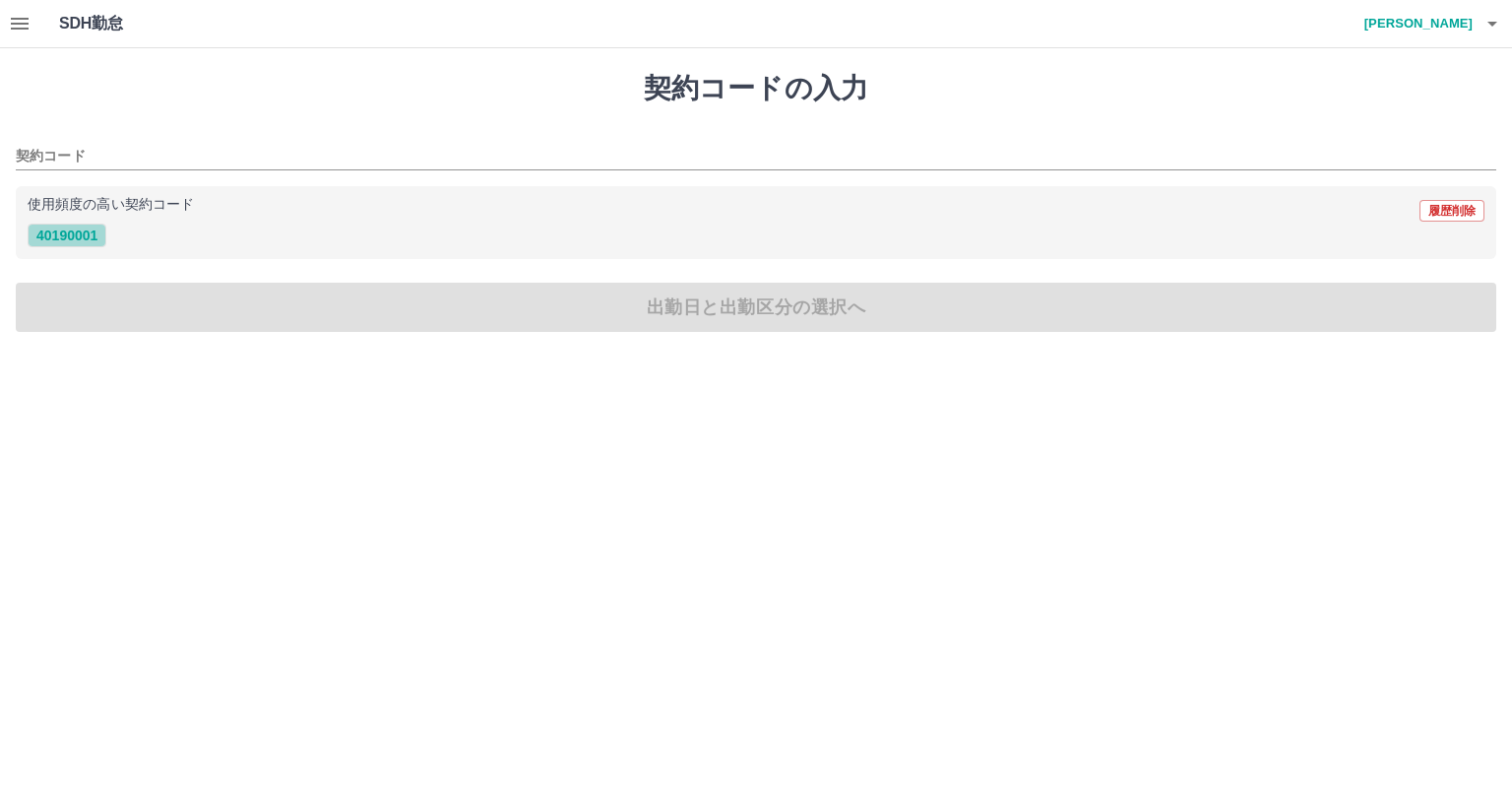 click on "40190001" at bounding box center [67, 235] 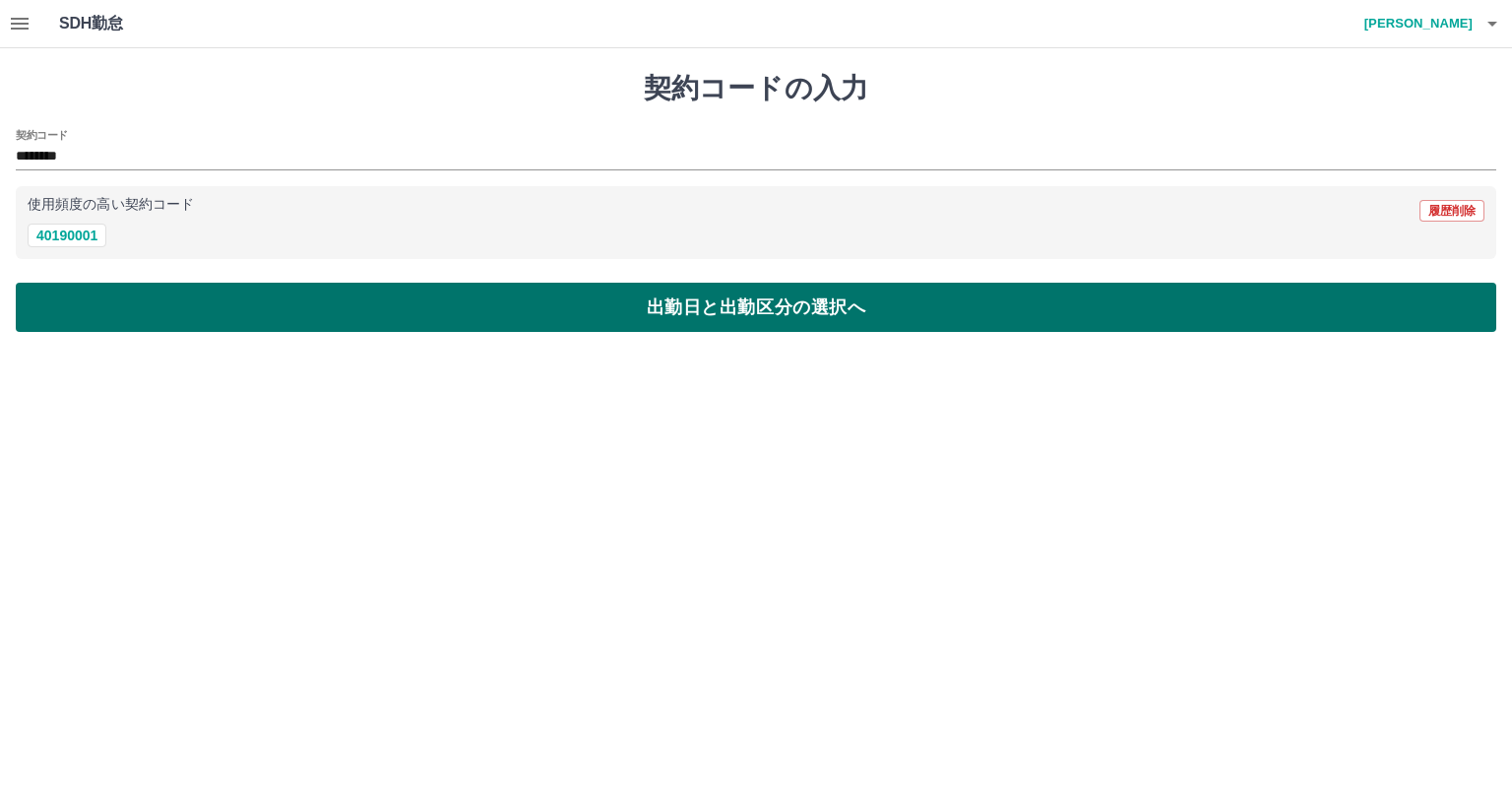 click on "出勤日と出勤区分の選択へ" at bounding box center (756, 307) 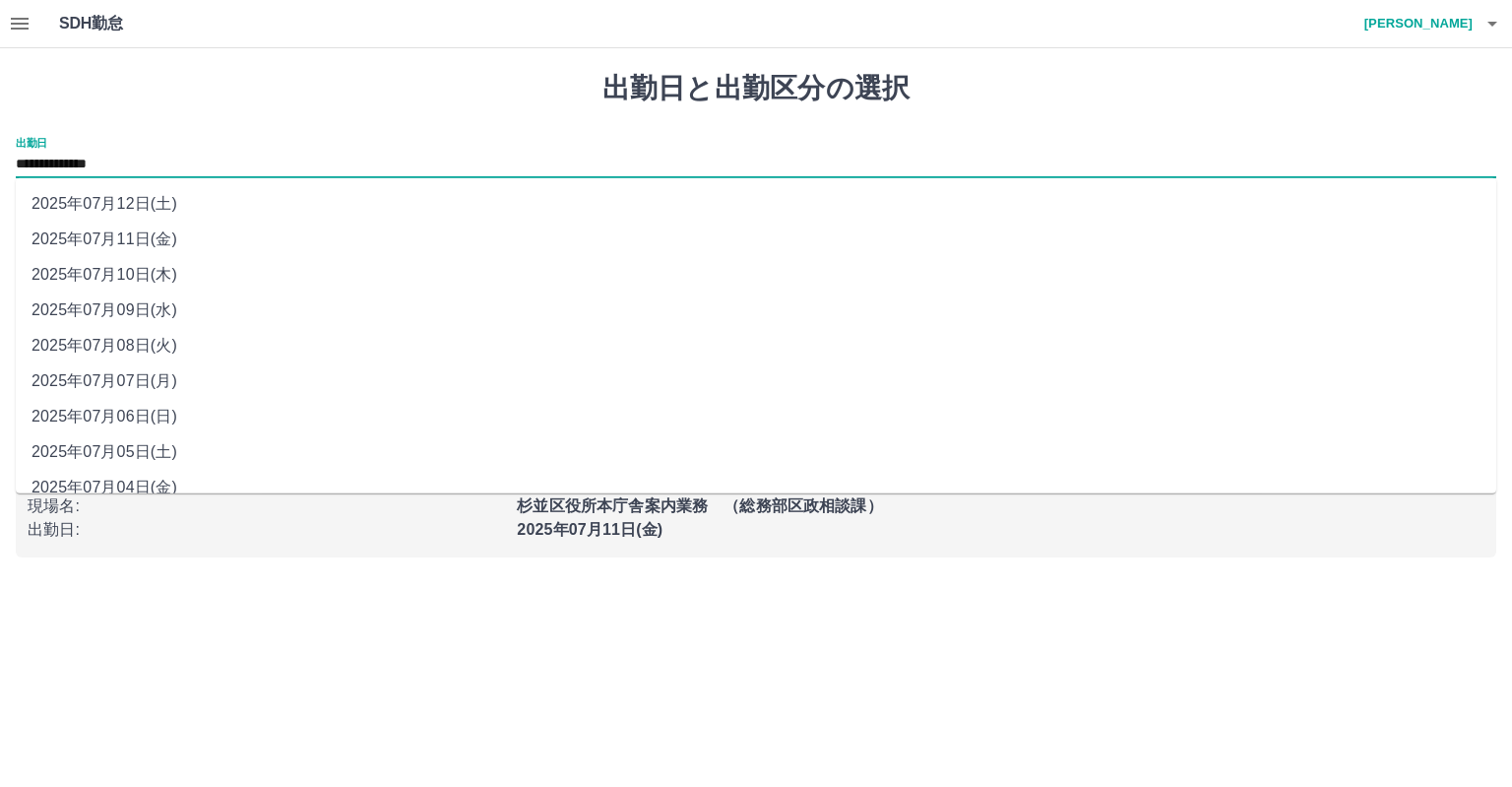 click on "**********" at bounding box center [756, 164] 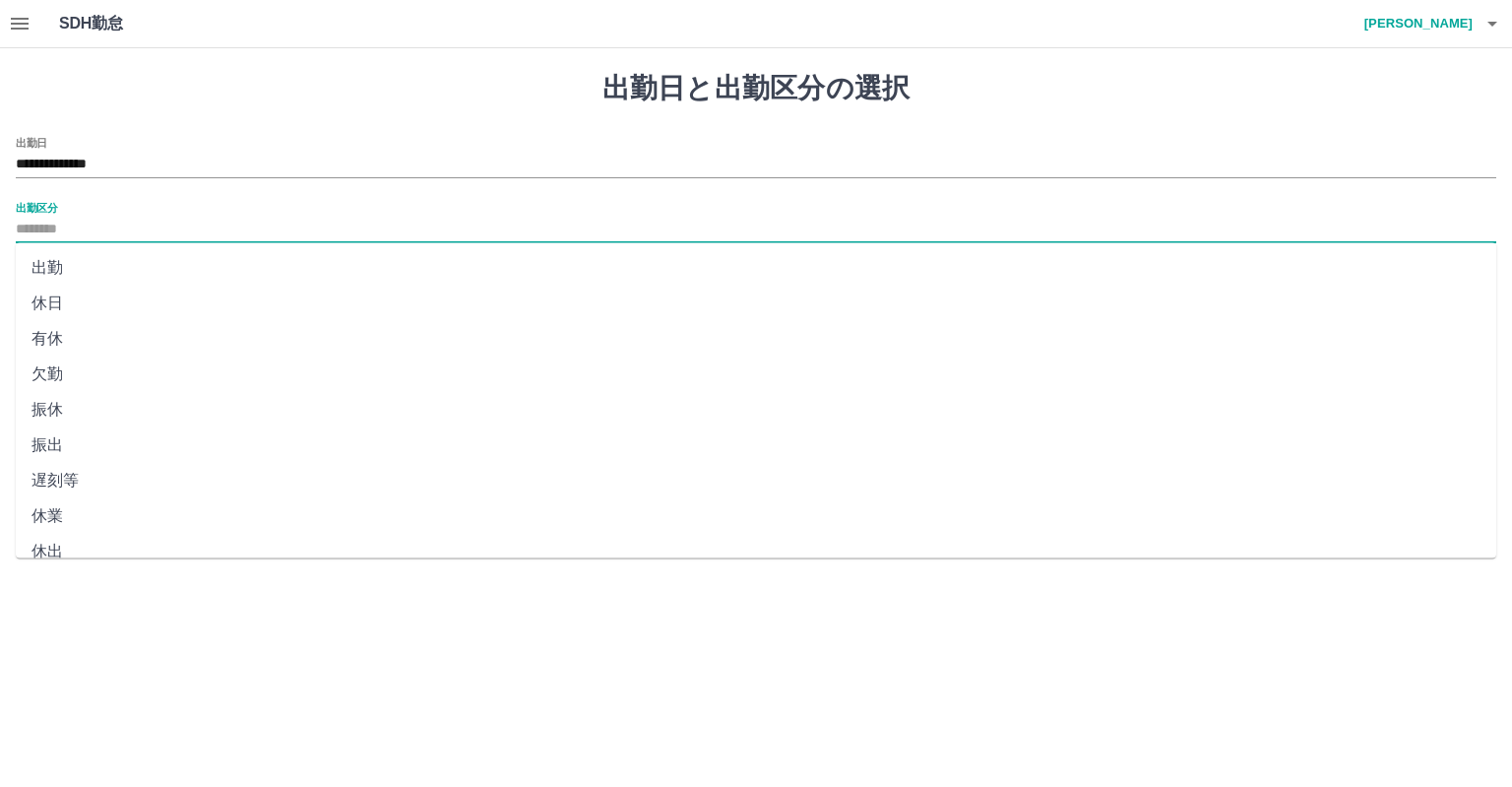 click on "出勤区分" at bounding box center [756, 230] 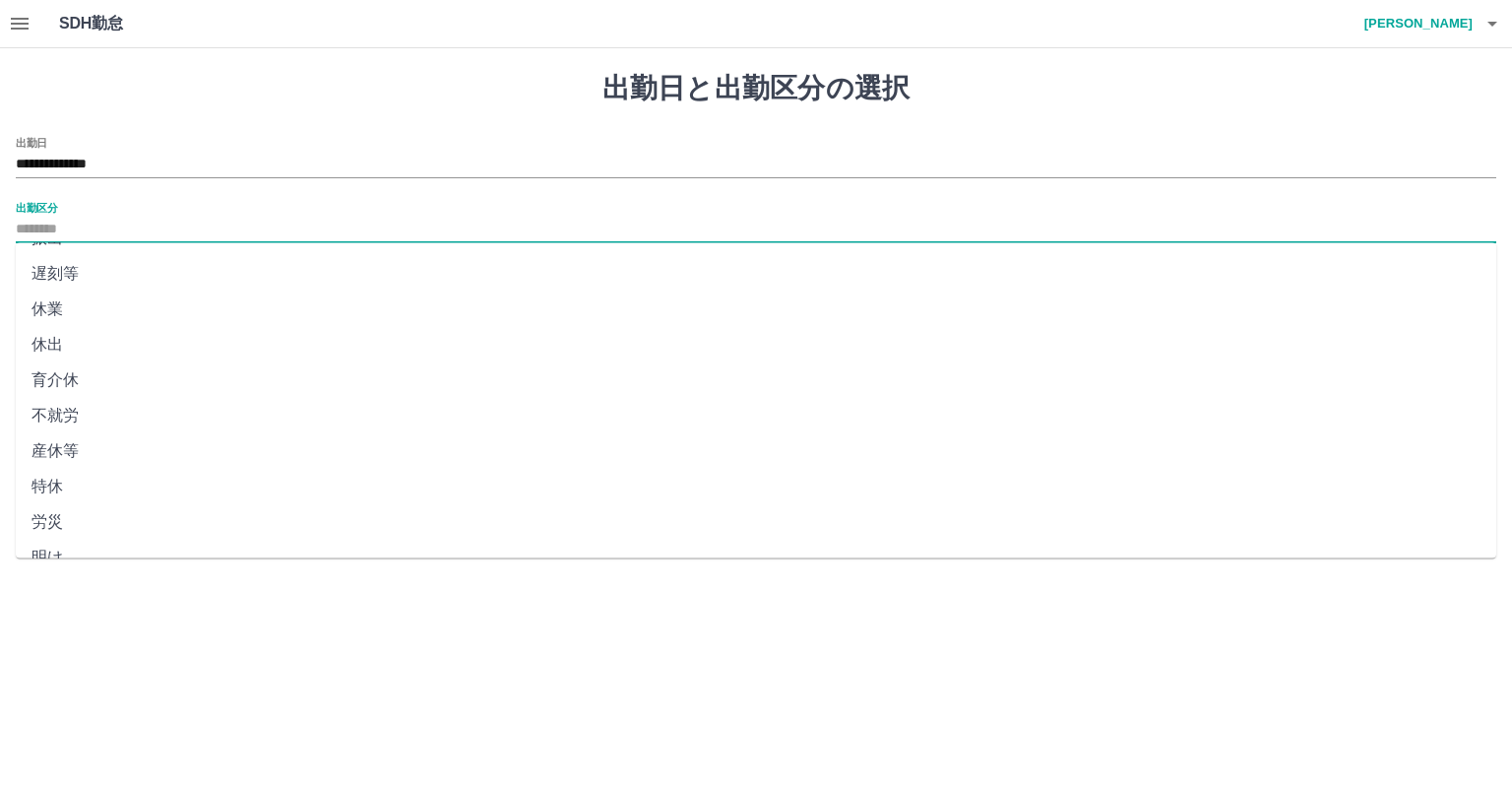 scroll, scrollTop: 208, scrollLeft: 0, axis: vertical 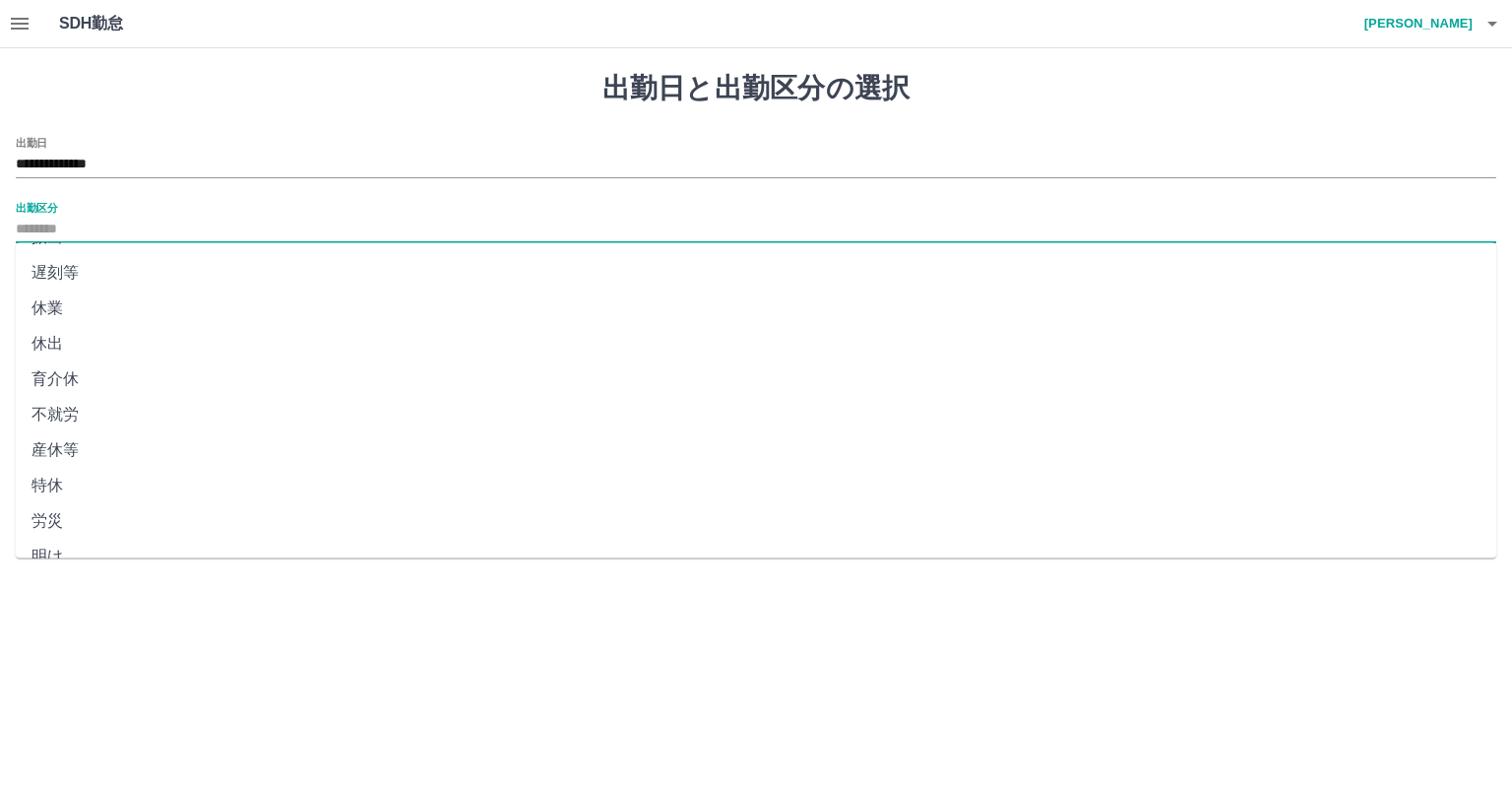 click on "産休等" at bounding box center (756, 450) 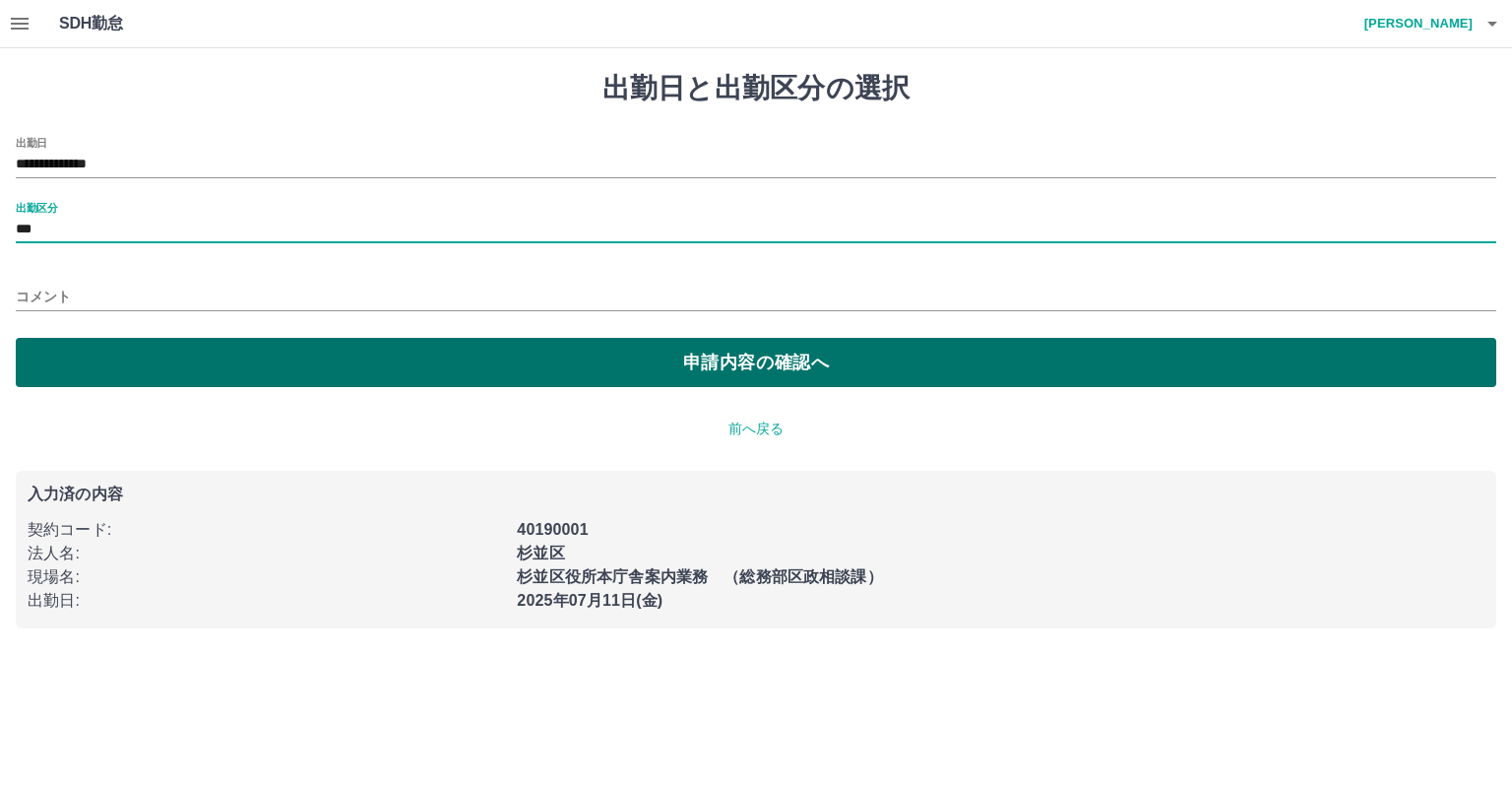 click on "申請内容の確認へ" at bounding box center (756, 362) 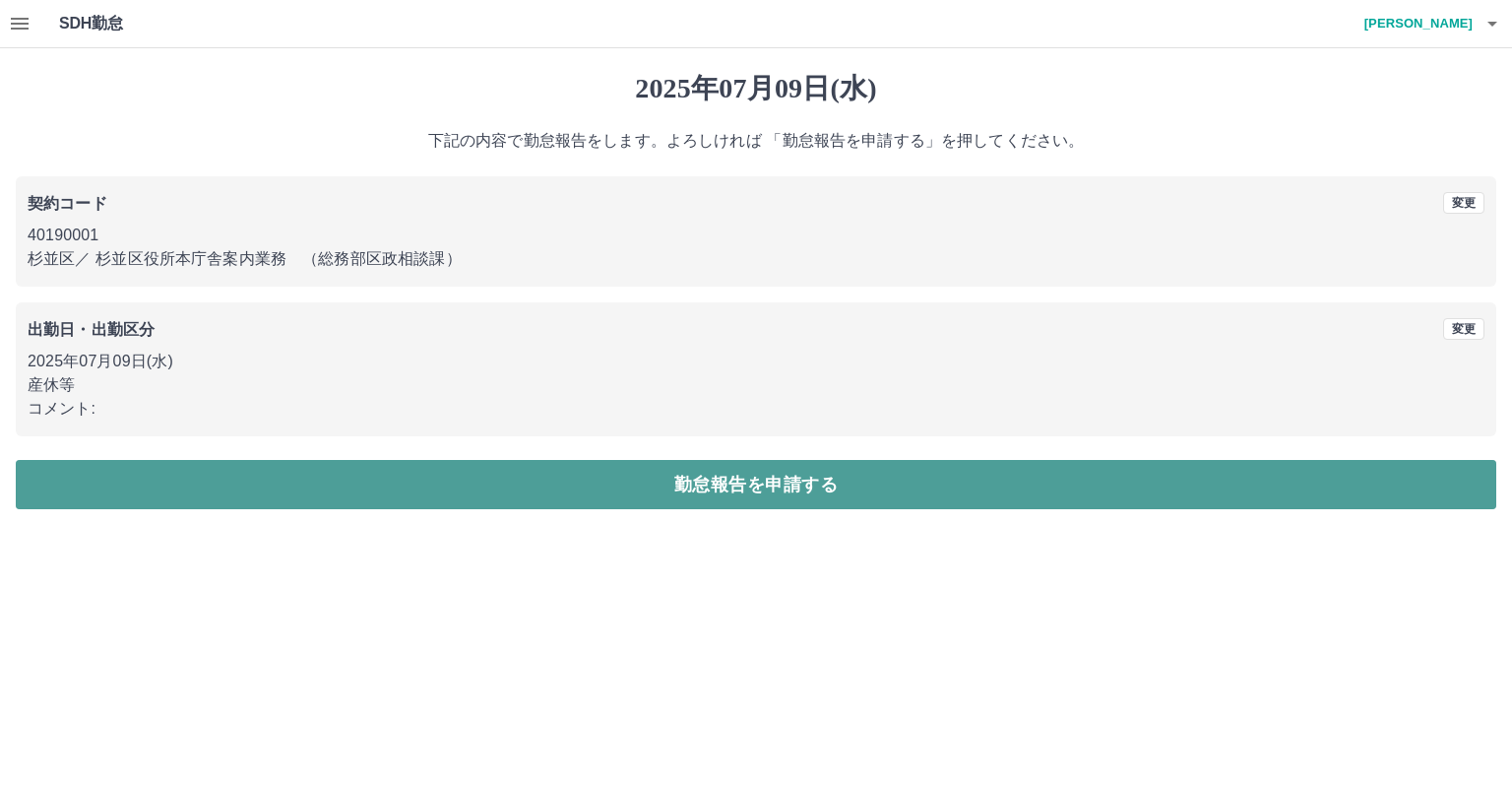 click on "勤怠報告を申請する" at bounding box center (756, 485) 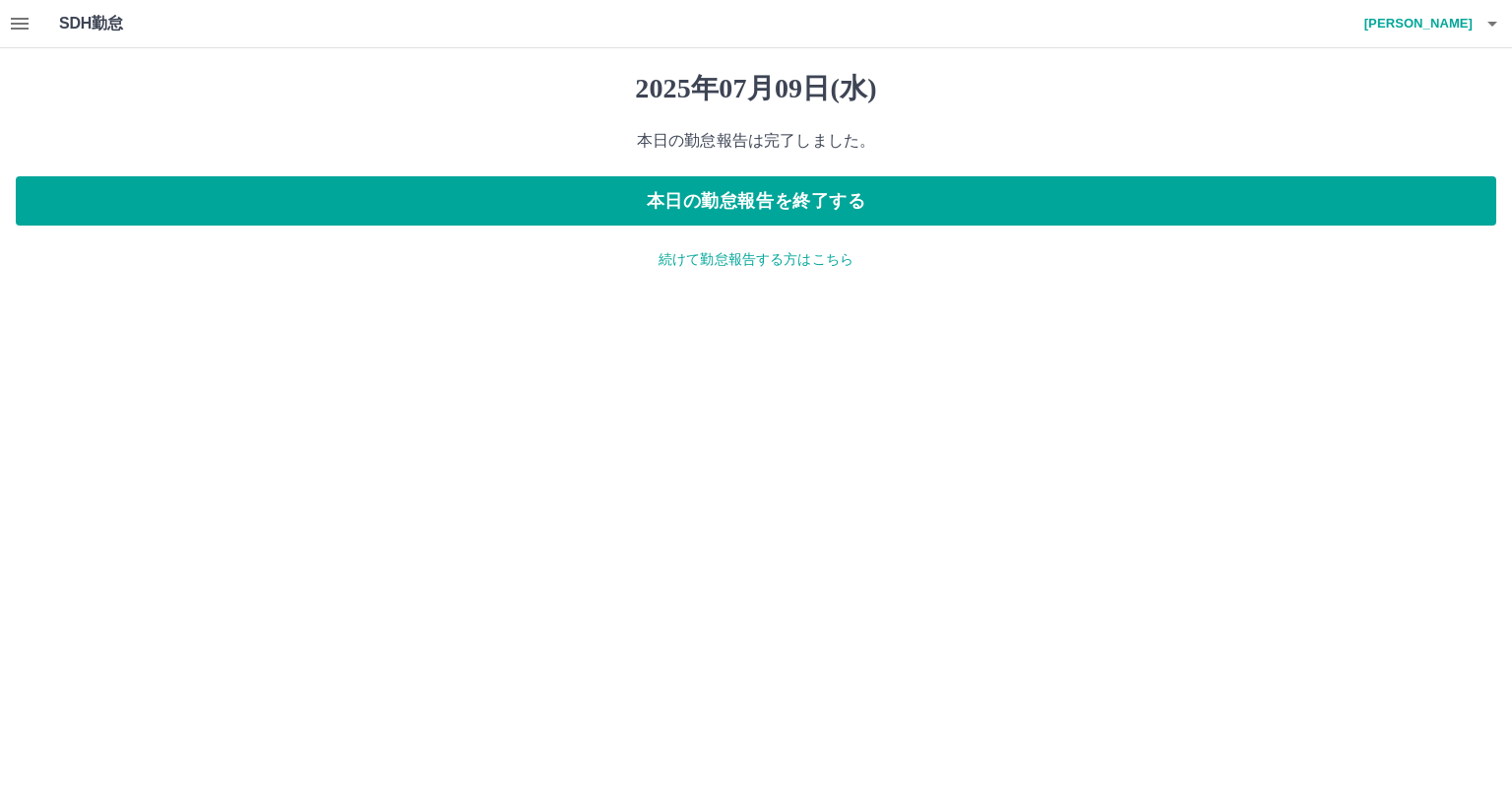 click on "続けて勤怠報告する方はこちら" at bounding box center (756, 259) 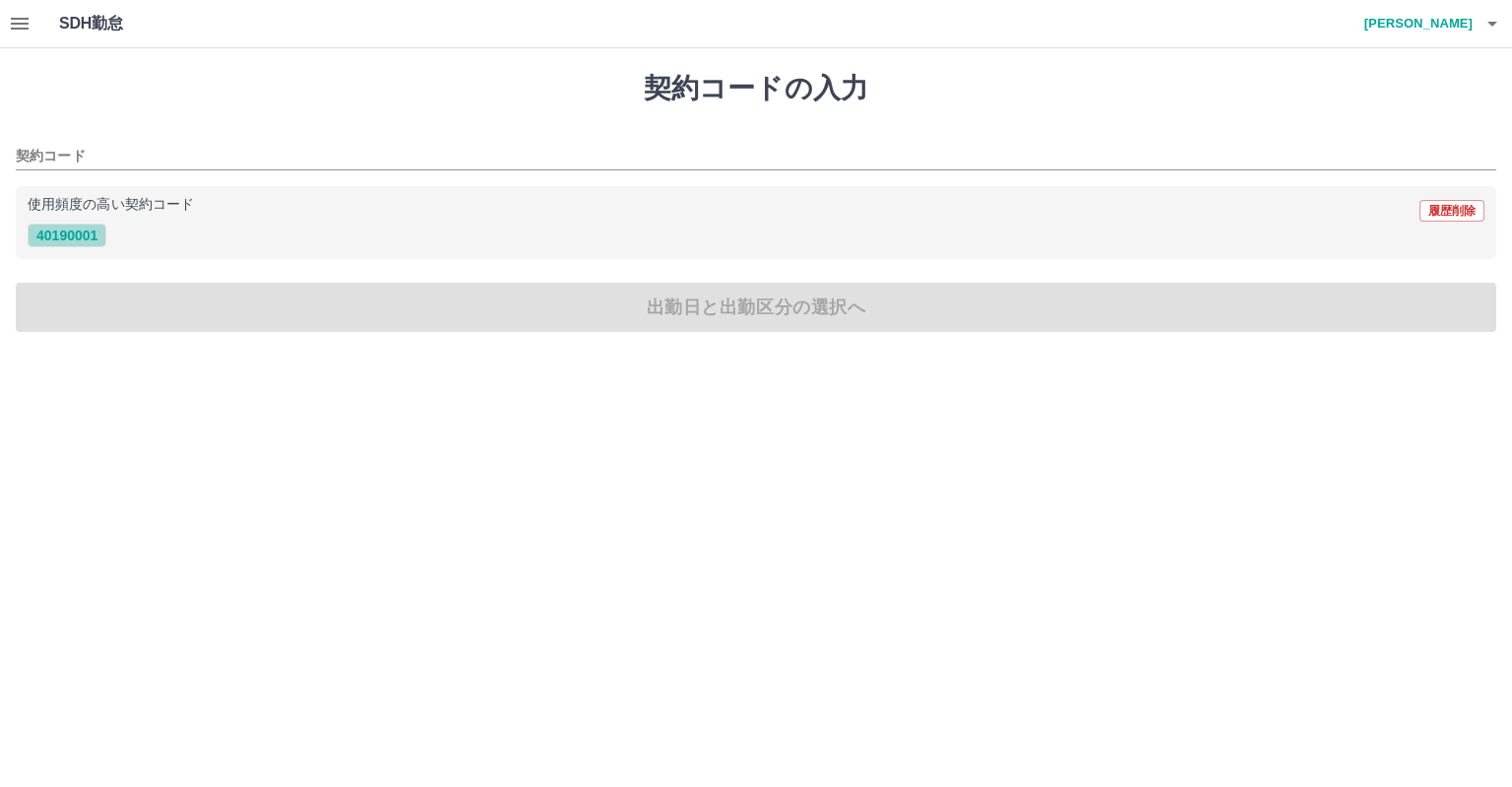 click on "40190001" at bounding box center [67, 235] 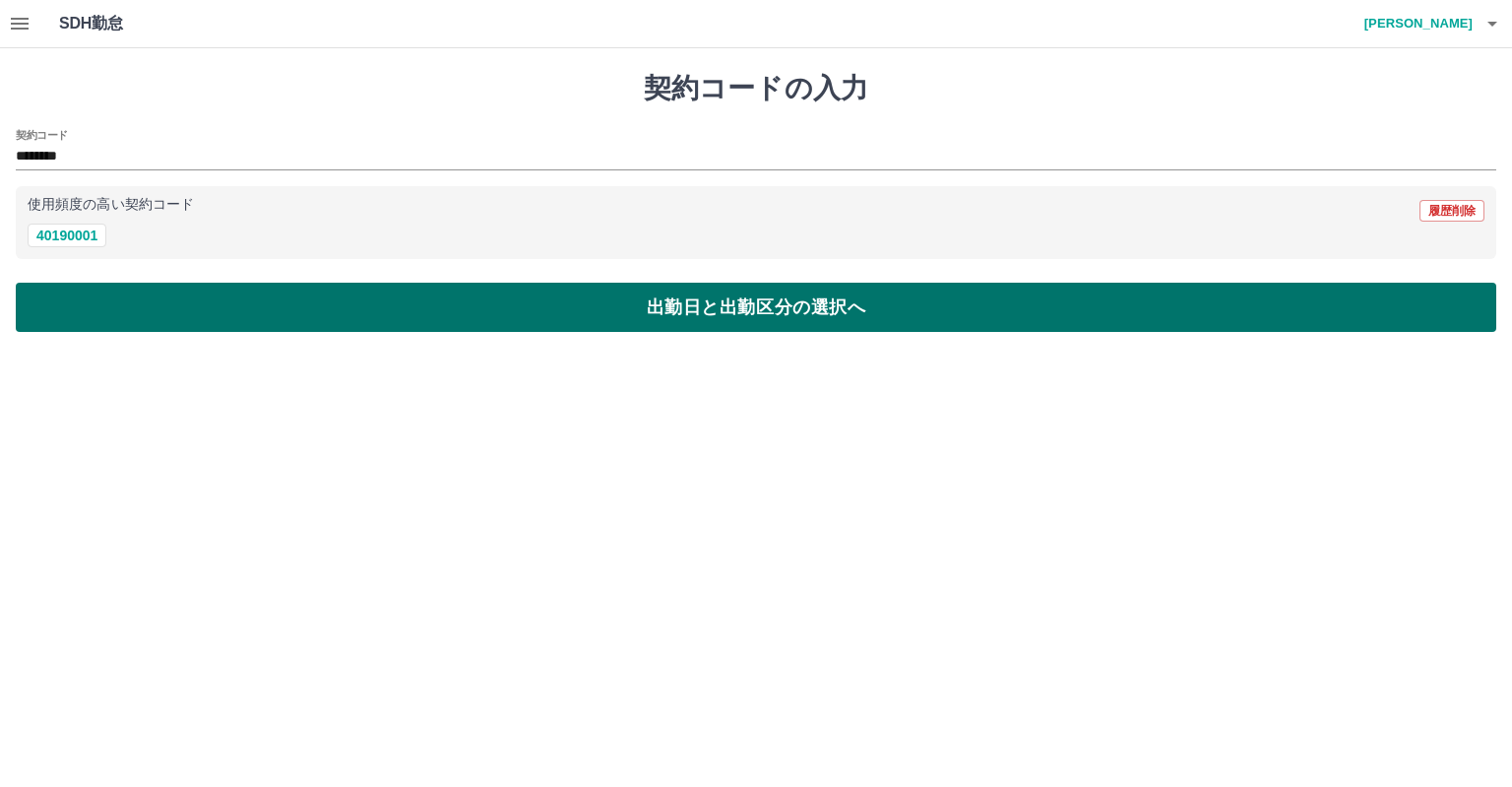 click on "出勤日と出勤区分の選択へ" at bounding box center [756, 307] 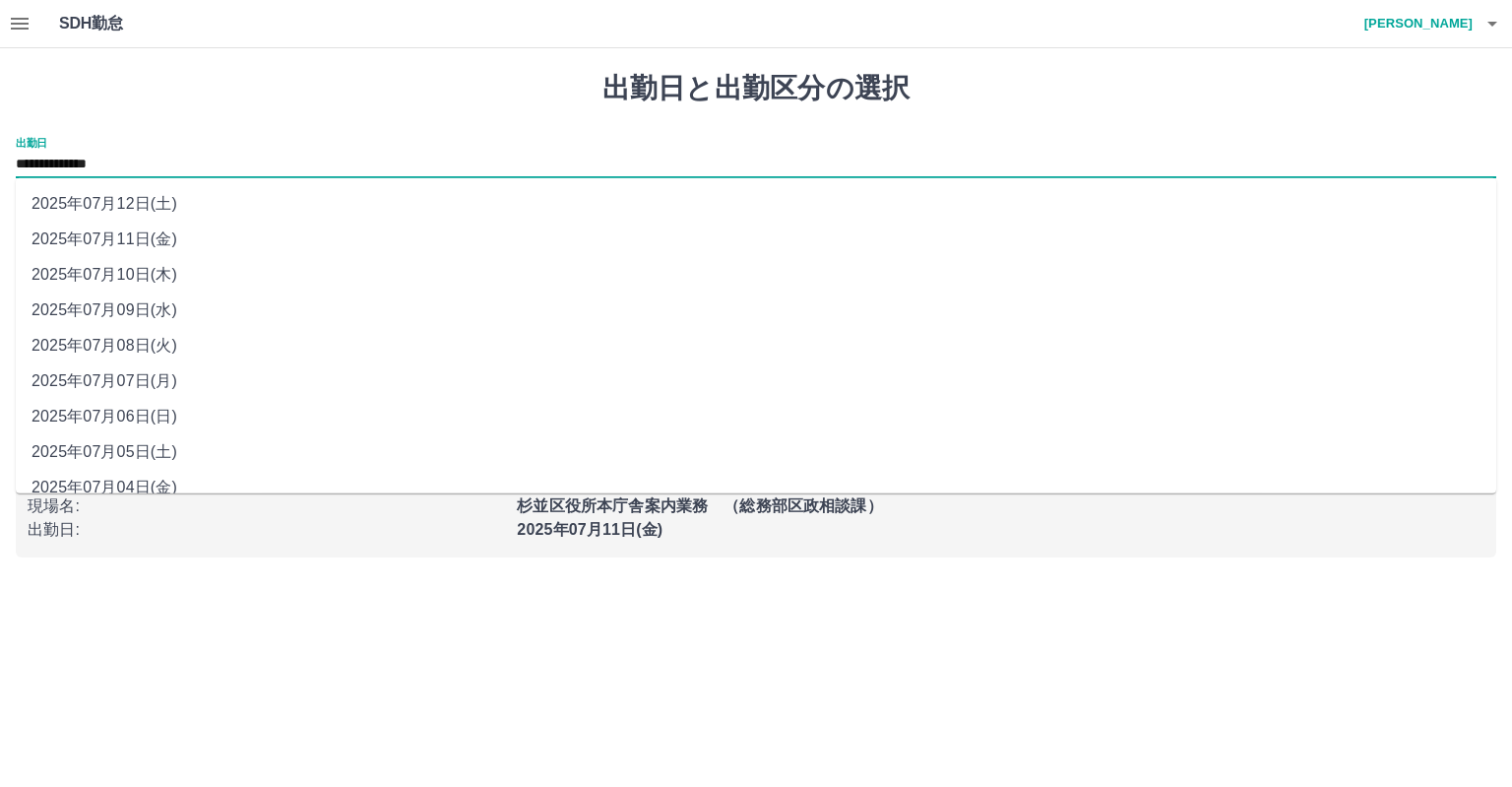click on "**********" at bounding box center (756, 164) 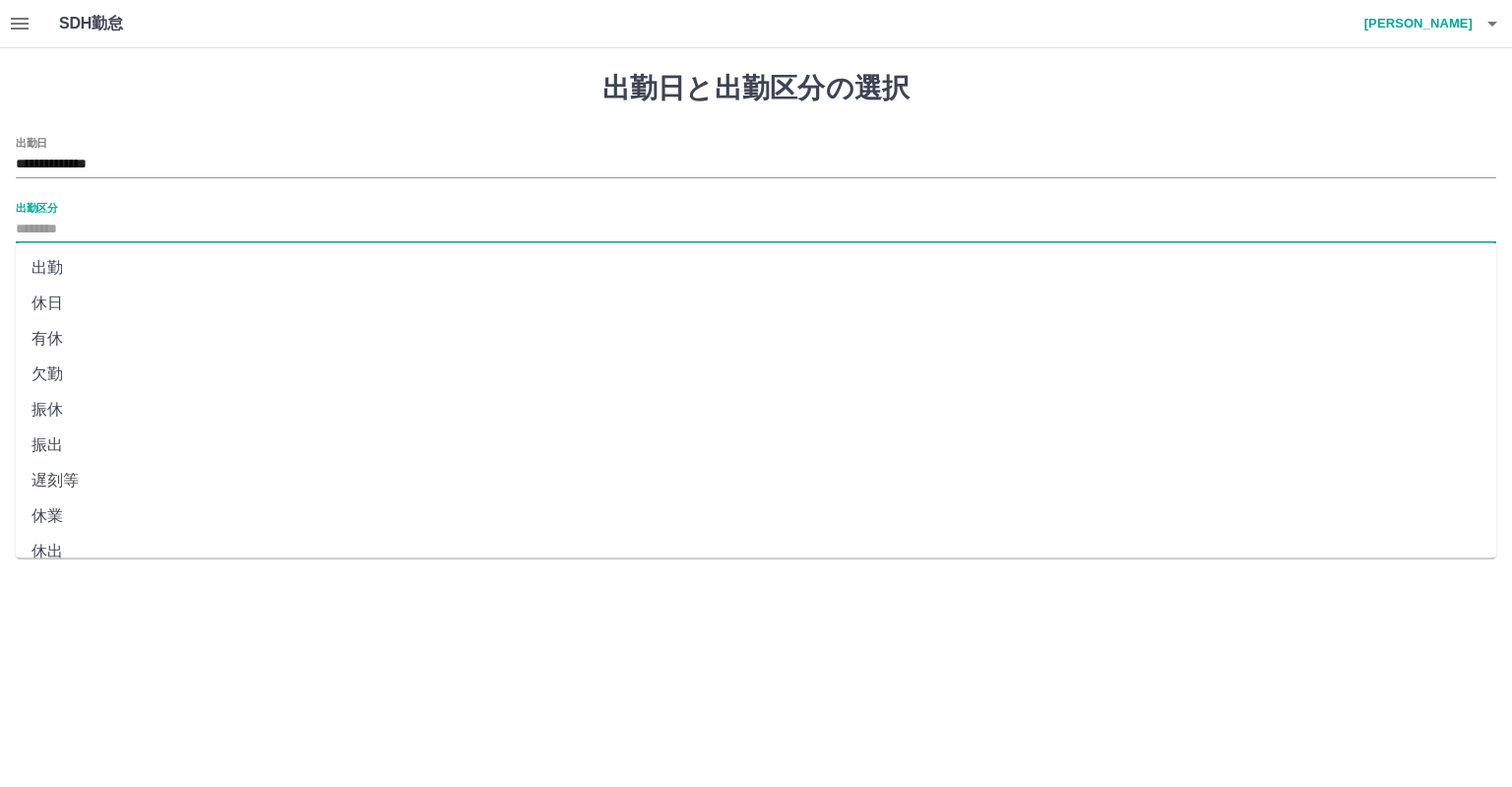 click on "出勤区分" at bounding box center (756, 230) 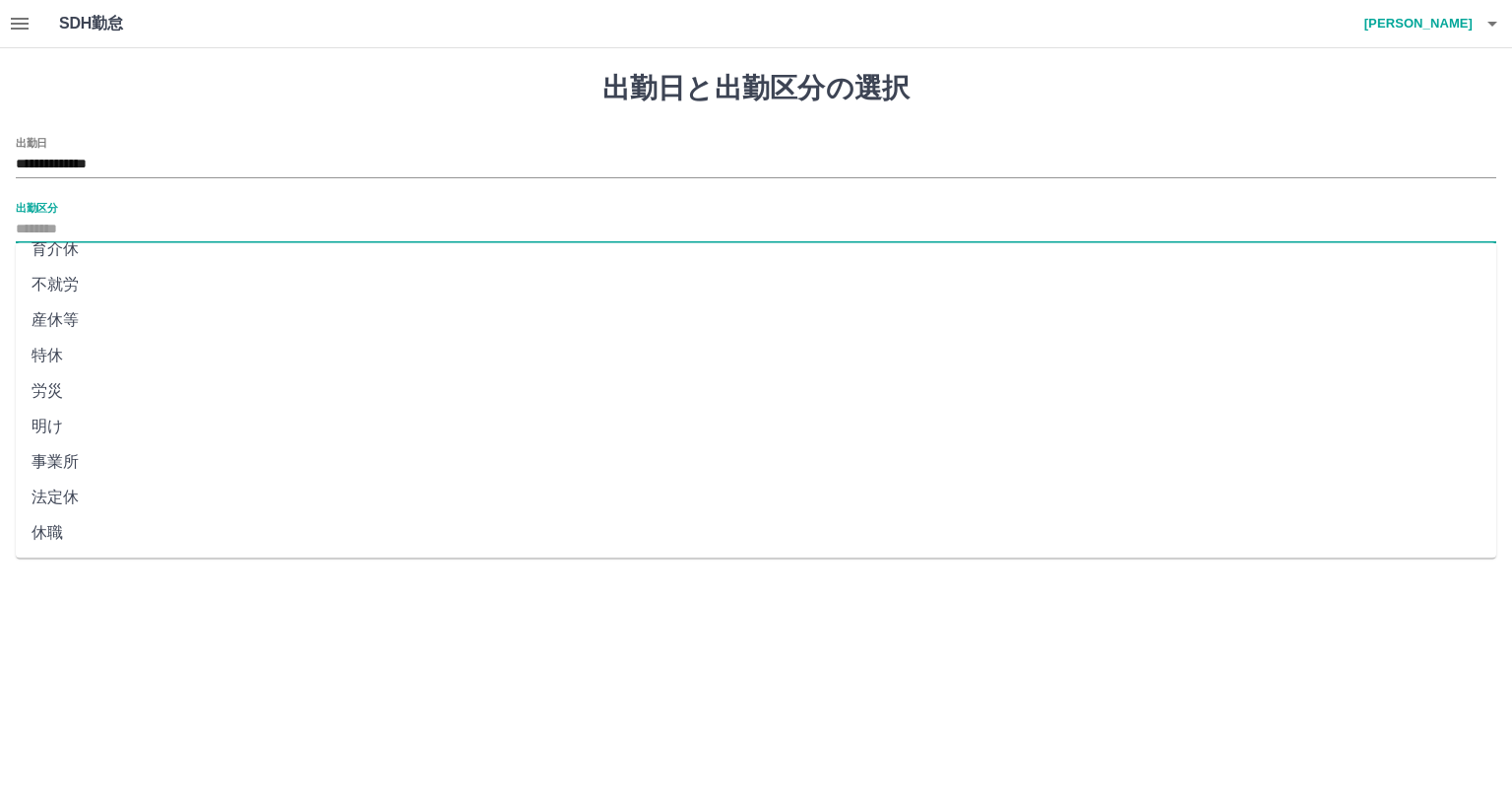 scroll, scrollTop: 339, scrollLeft: 0, axis: vertical 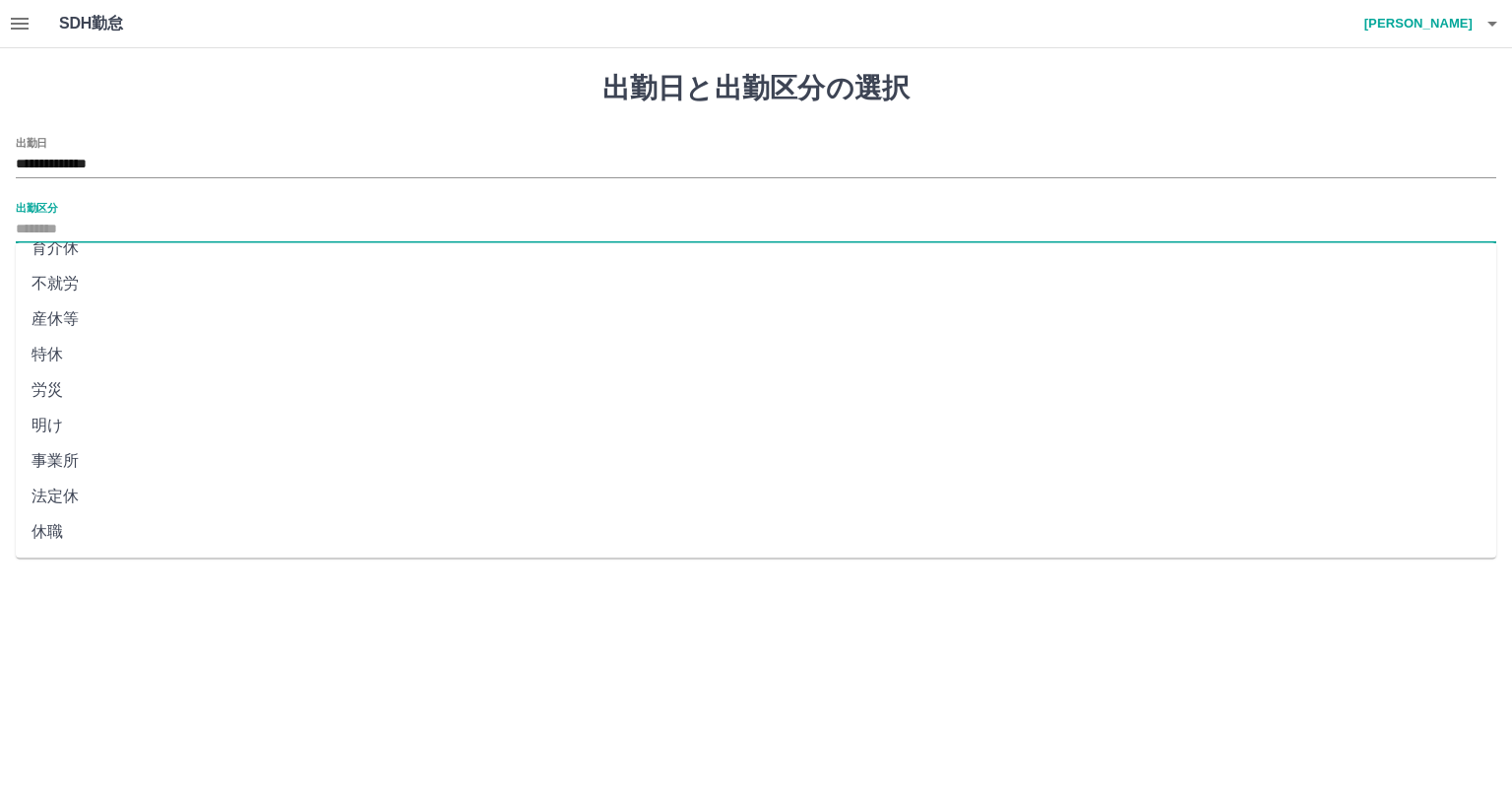 click on "産休等" at bounding box center (756, 319) 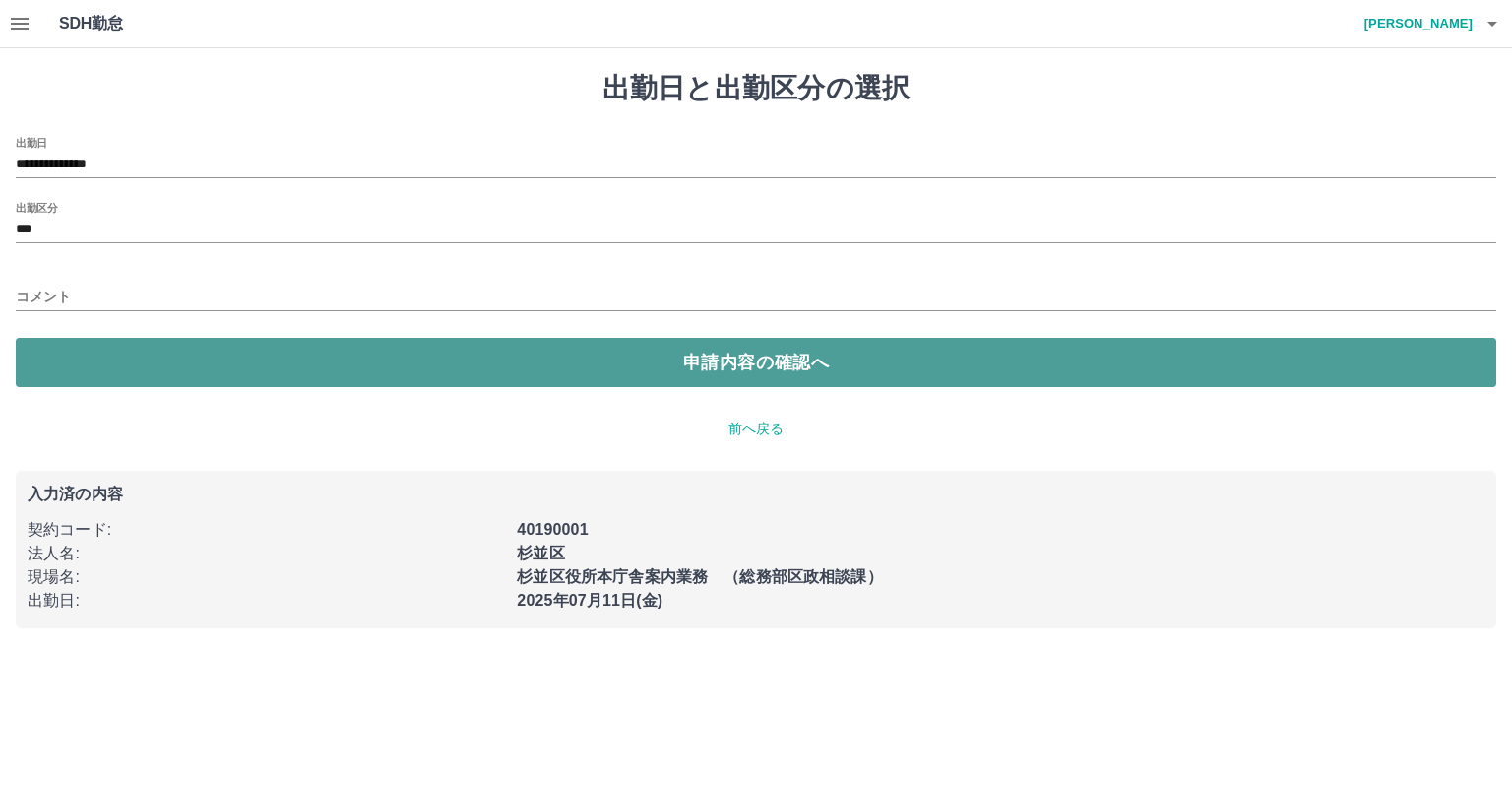 click on "申請内容の確認へ" at bounding box center [756, 362] 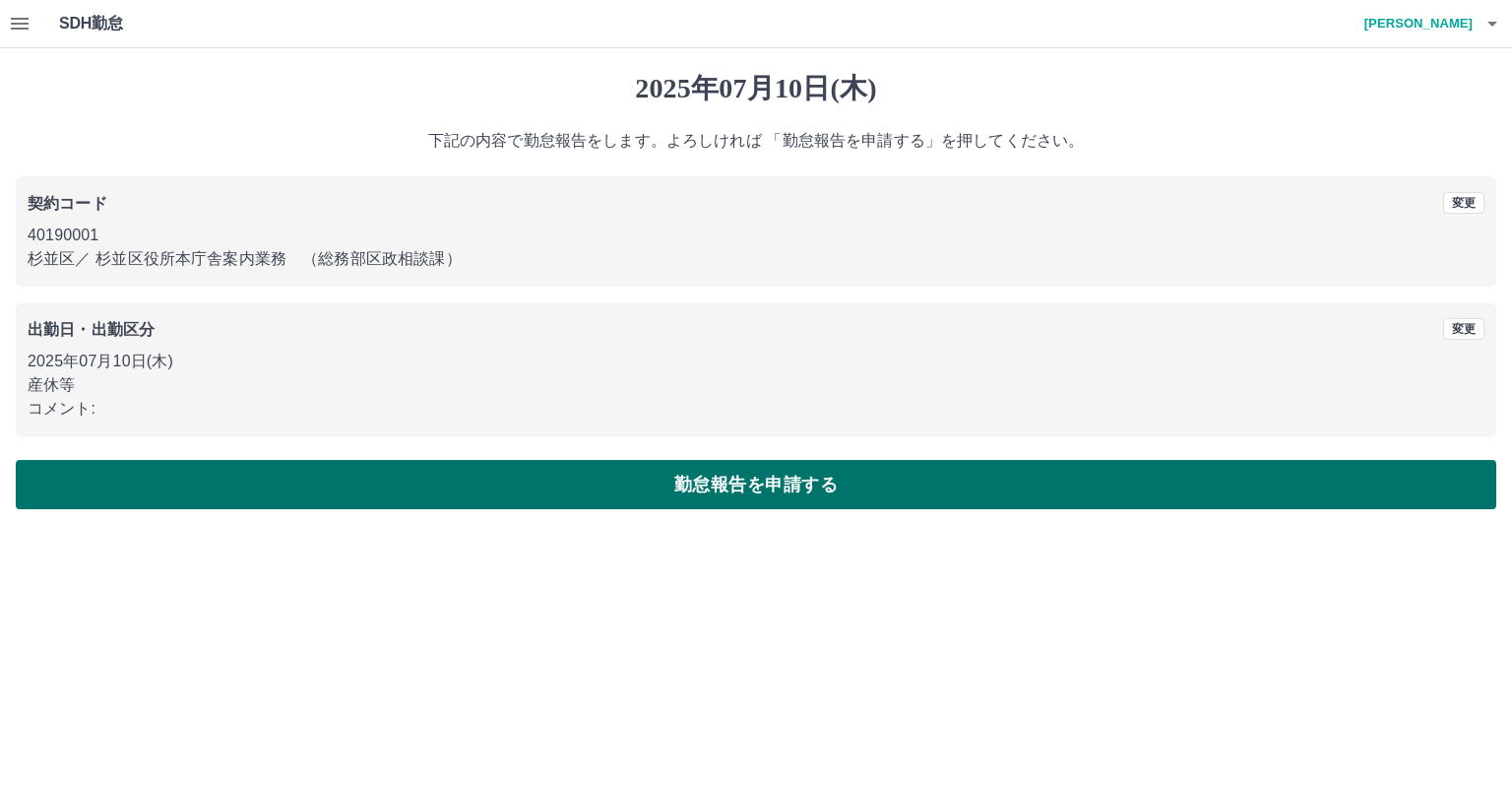 click on "勤怠報告を申請する" at bounding box center (756, 485) 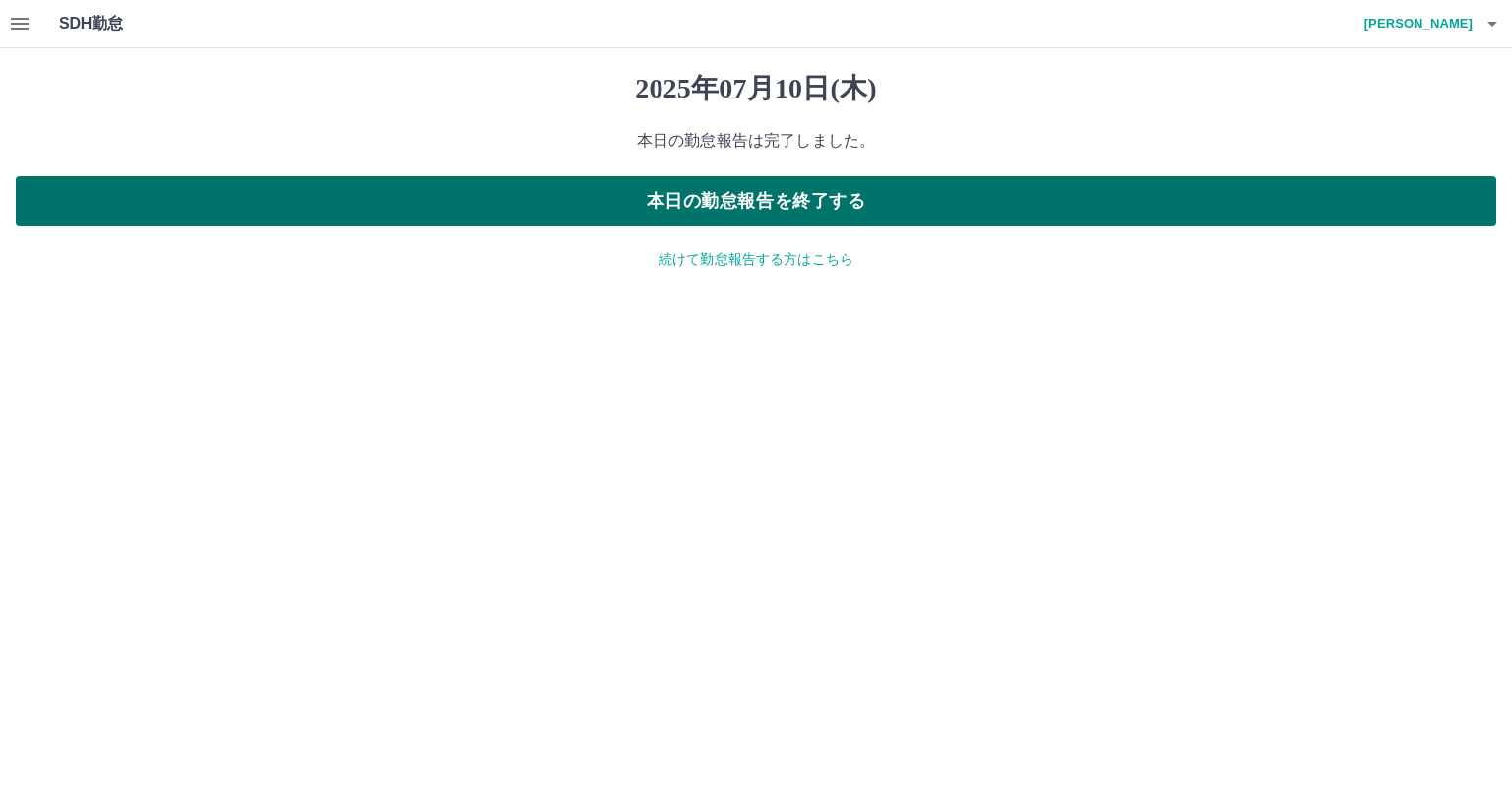 click on "本日の勤怠報告を終了する" at bounding box center (756, 201) 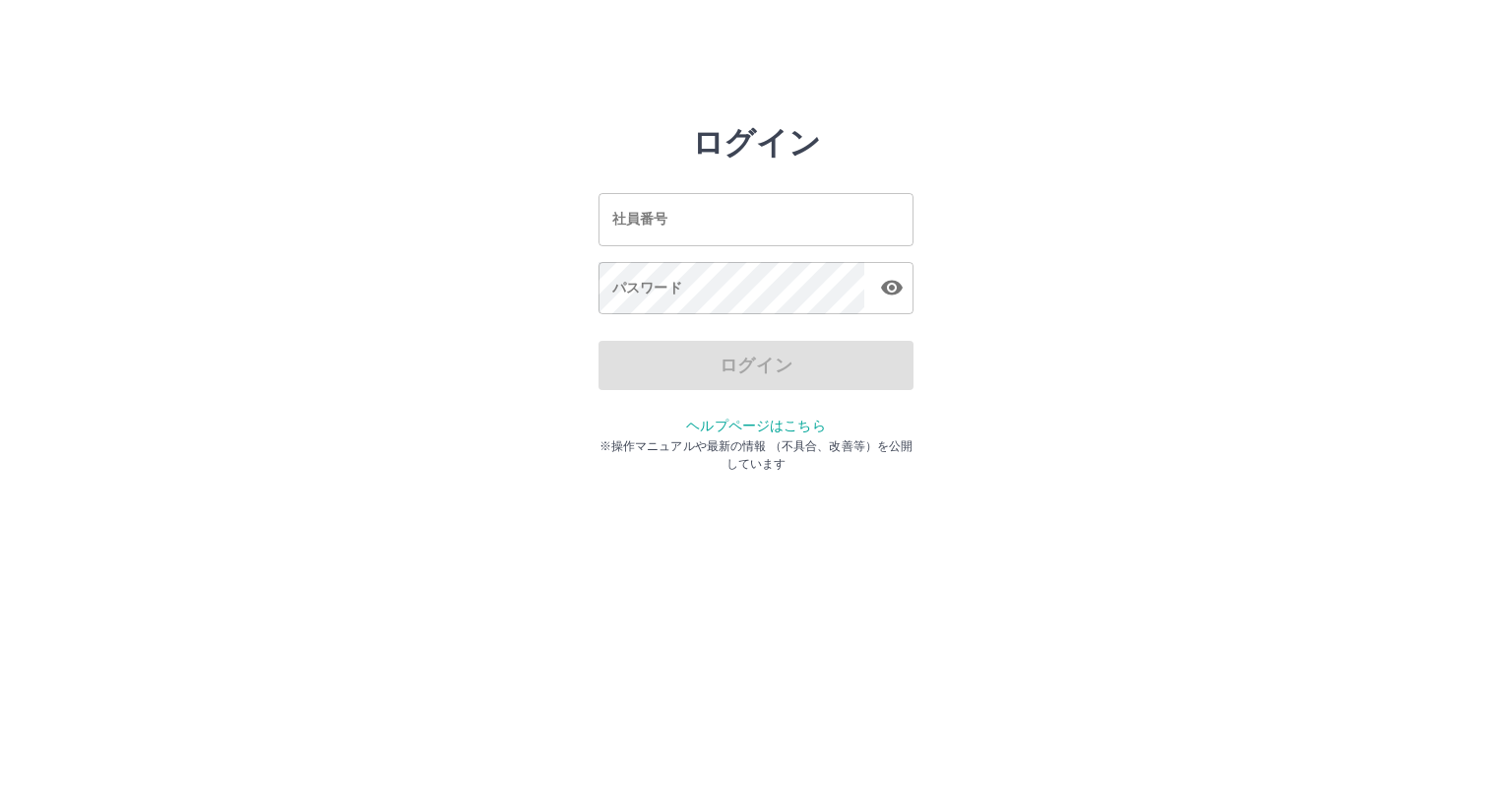 scroll, scrollTop: 0, scrollLeft: 0, axis: both 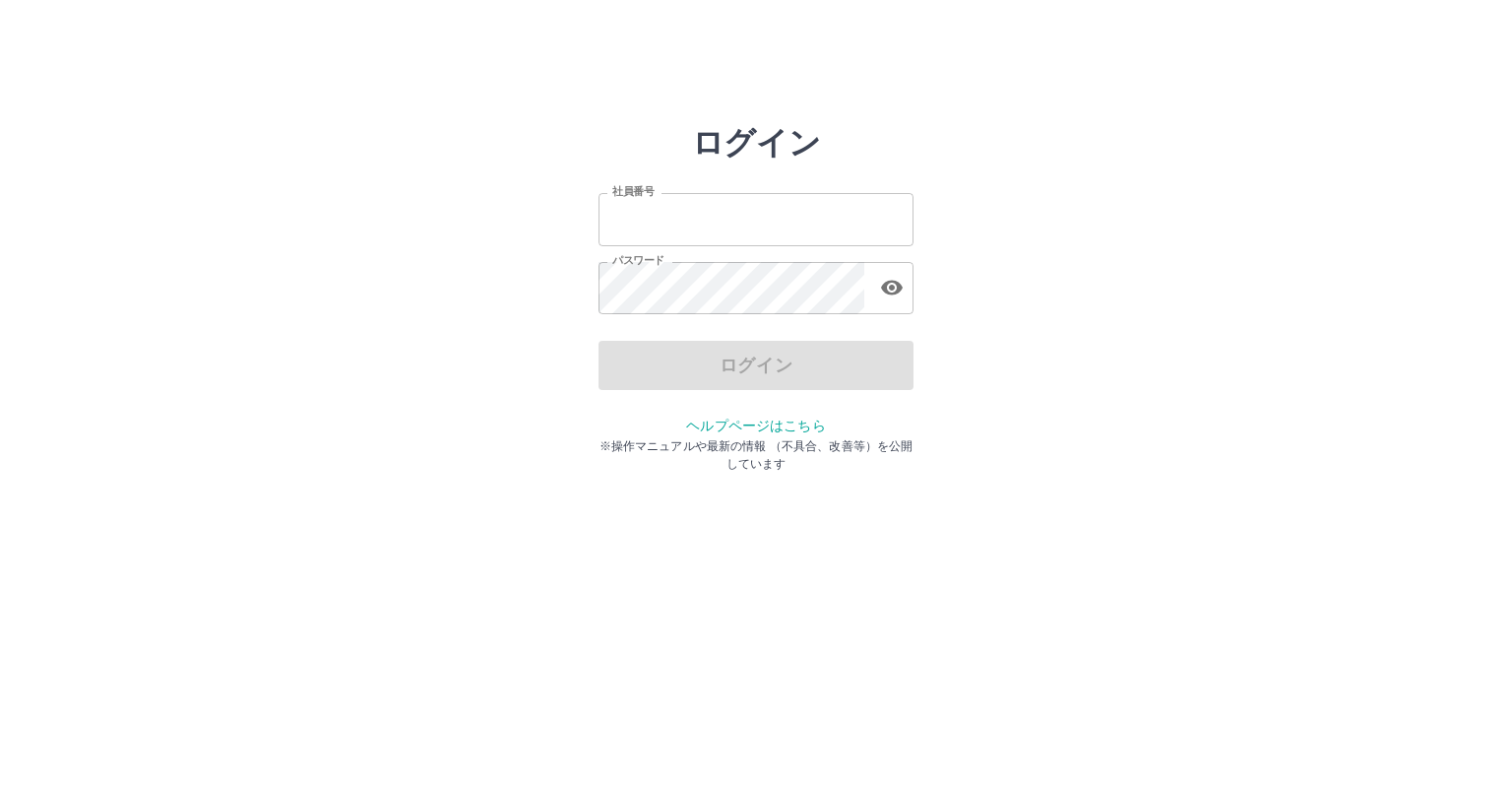 type on "*******" 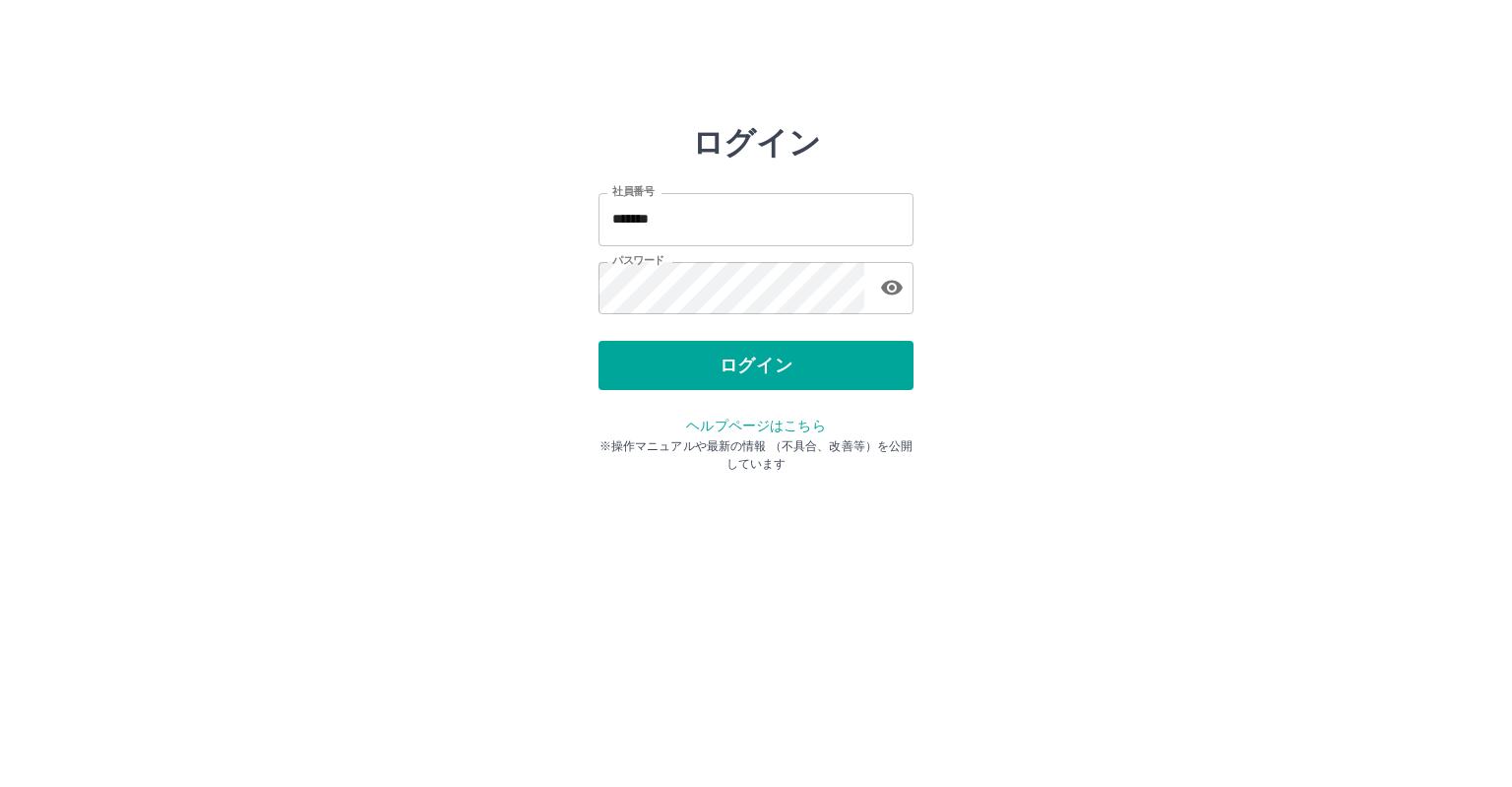 click on "ログイン" at bounding box center (756, 365) 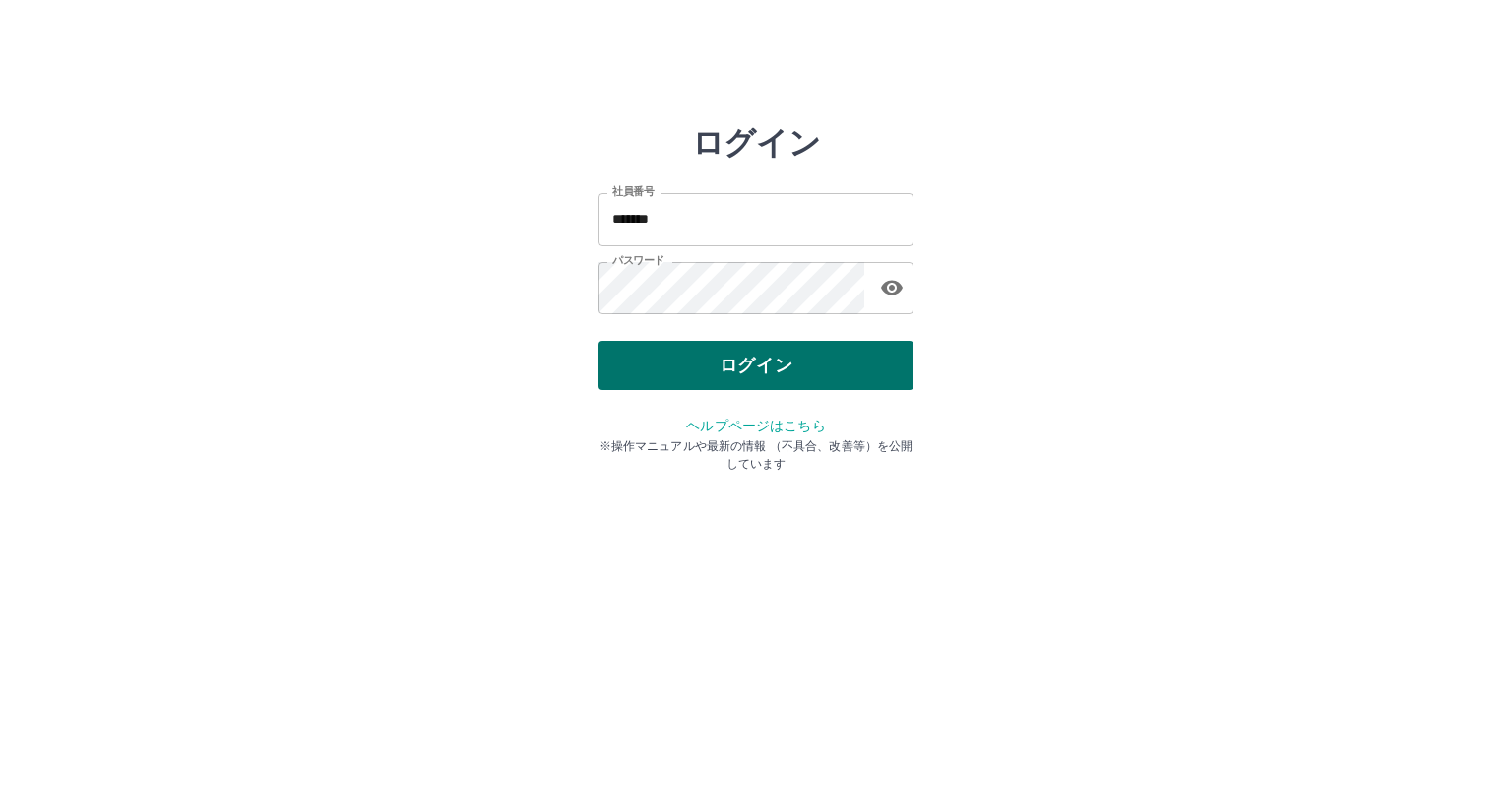 click on "ログイン" at bounding box center [756, 365] 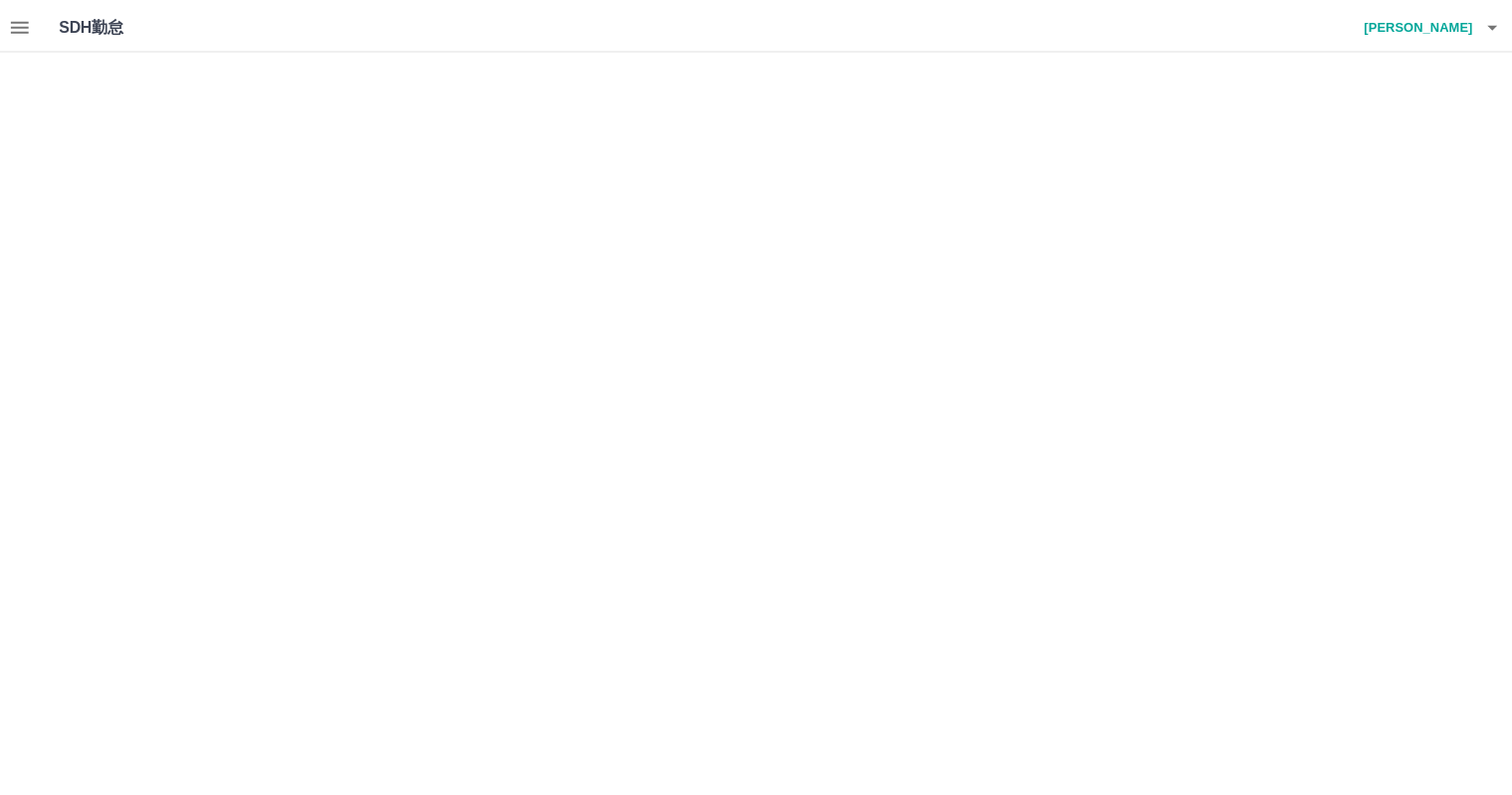 scroll, scrollTop: 0, scrollLeft: 0, axis: both 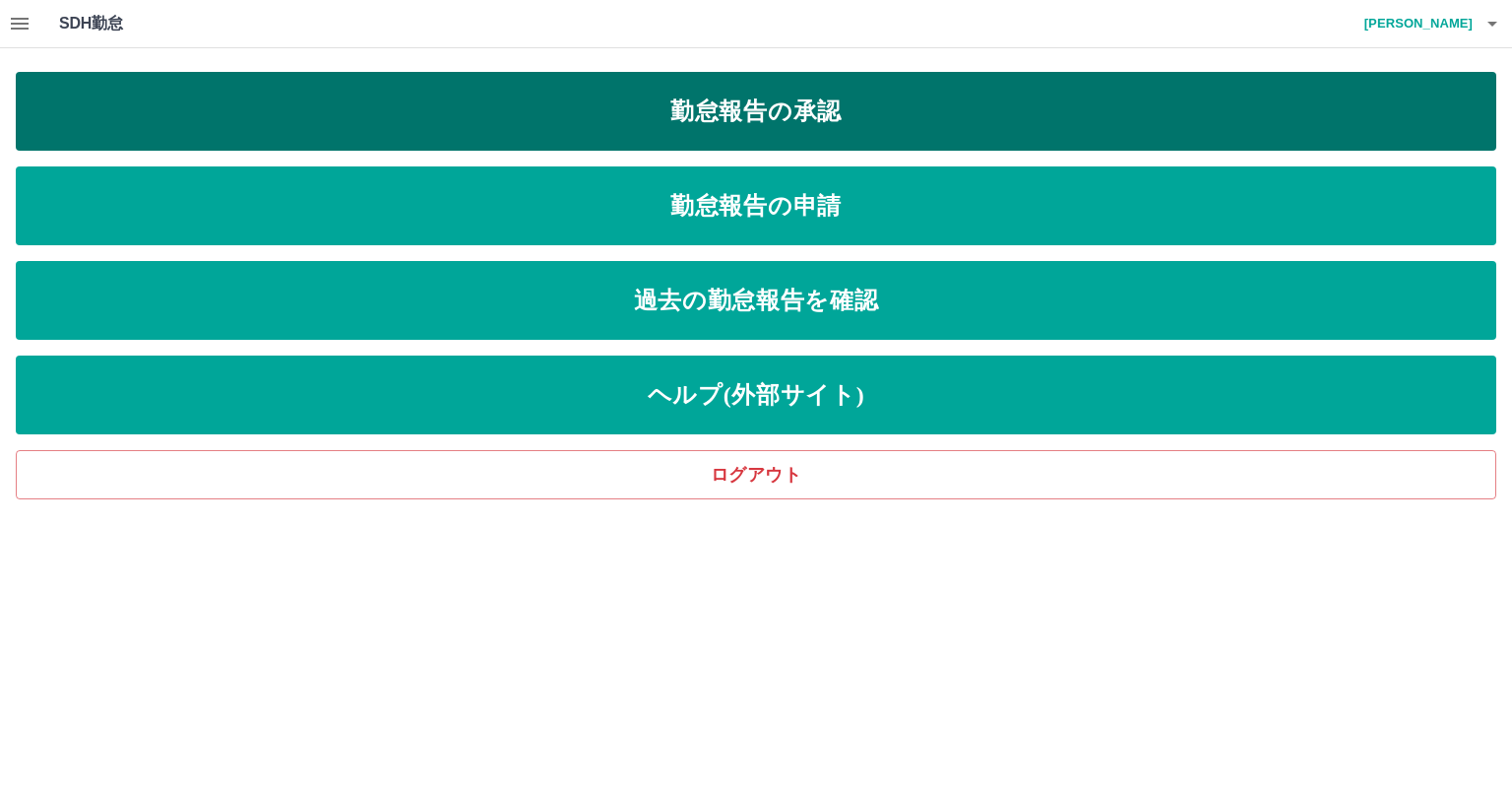 click on "勤怠報告の承認" at bounding box center [756, 111] 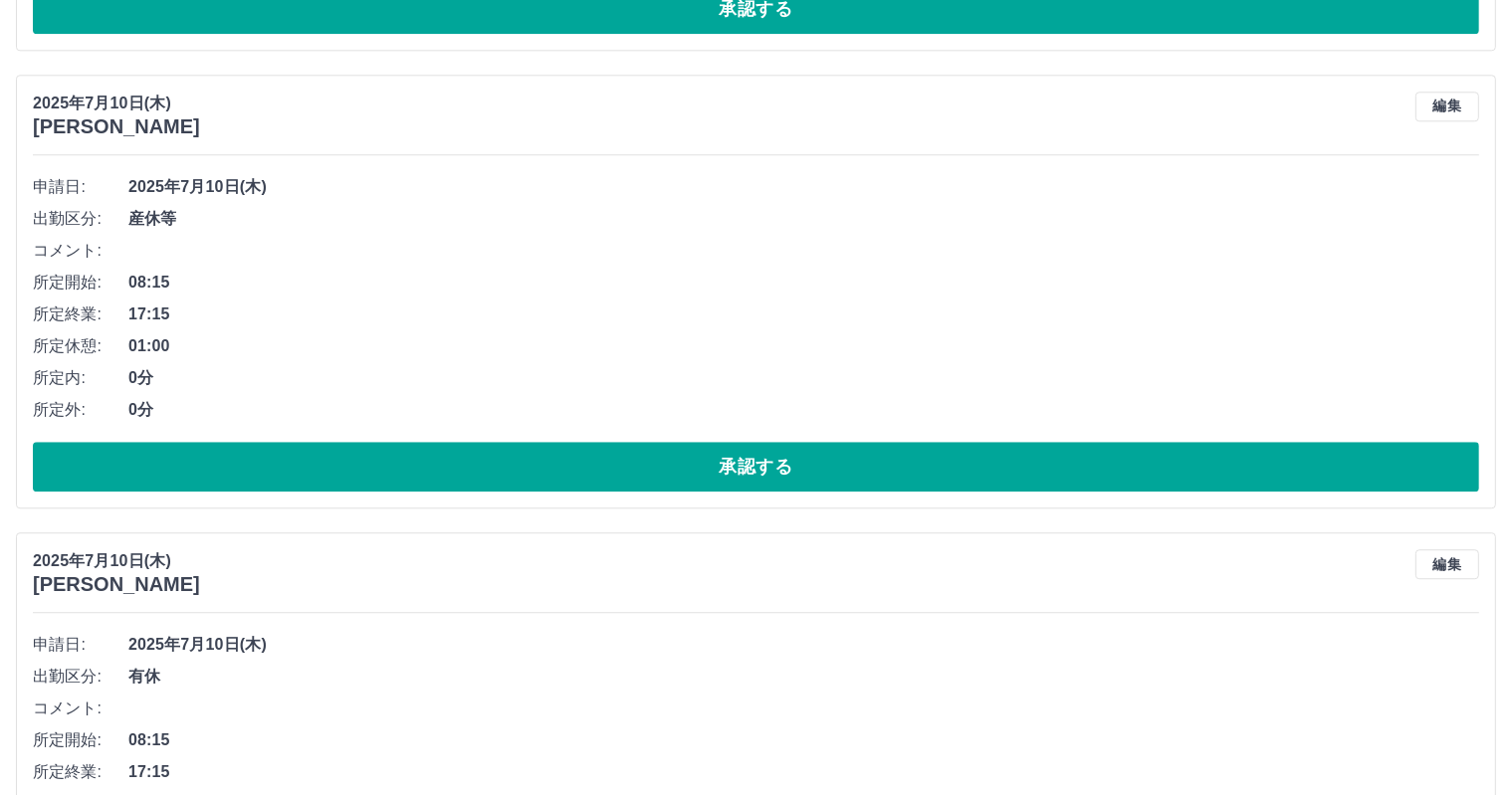 scroll, scrollTop: 5116, scrollLeft: 0, axis: vertical 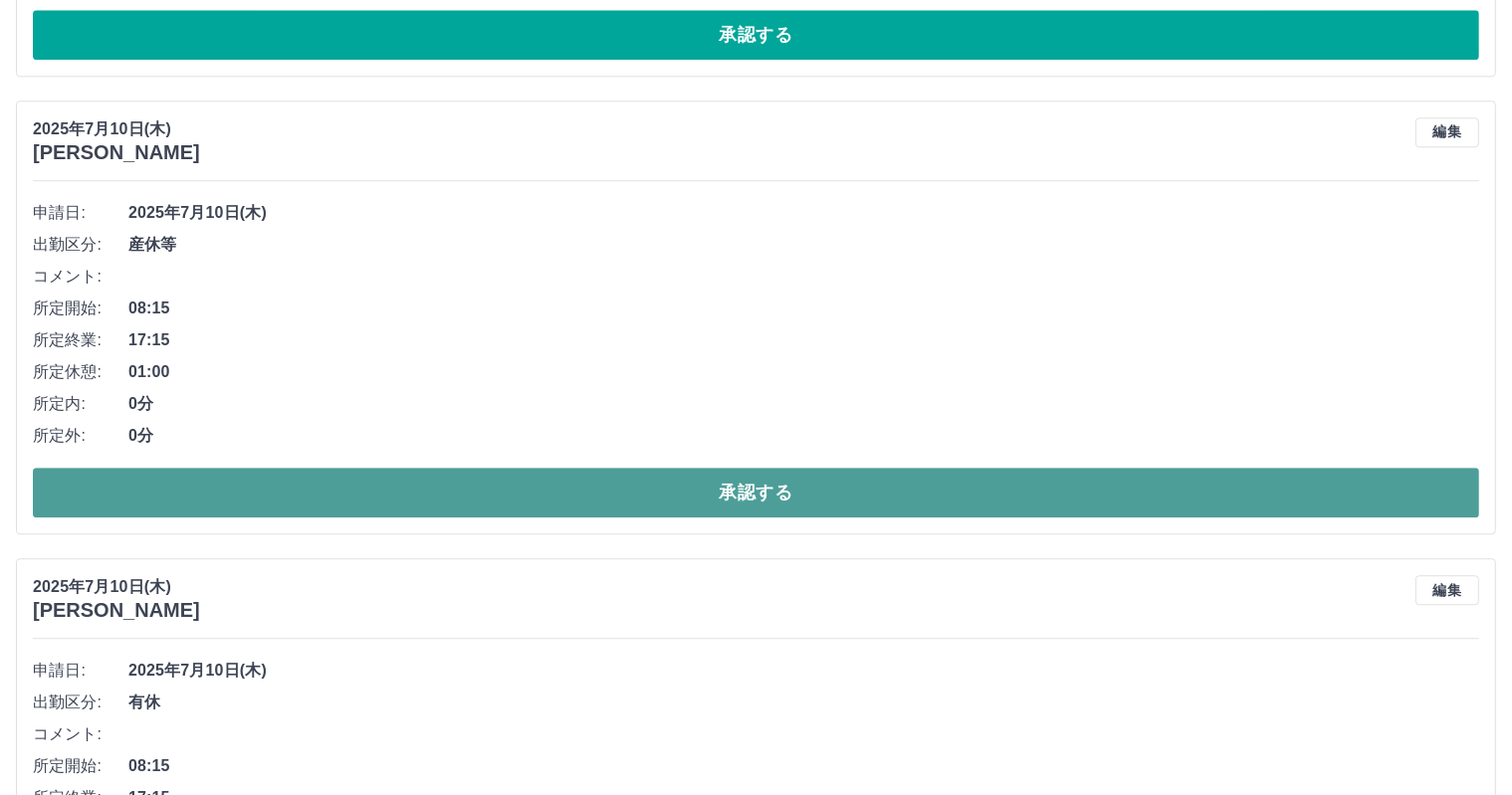 click on "承認する" at bounding box center [756, 493] 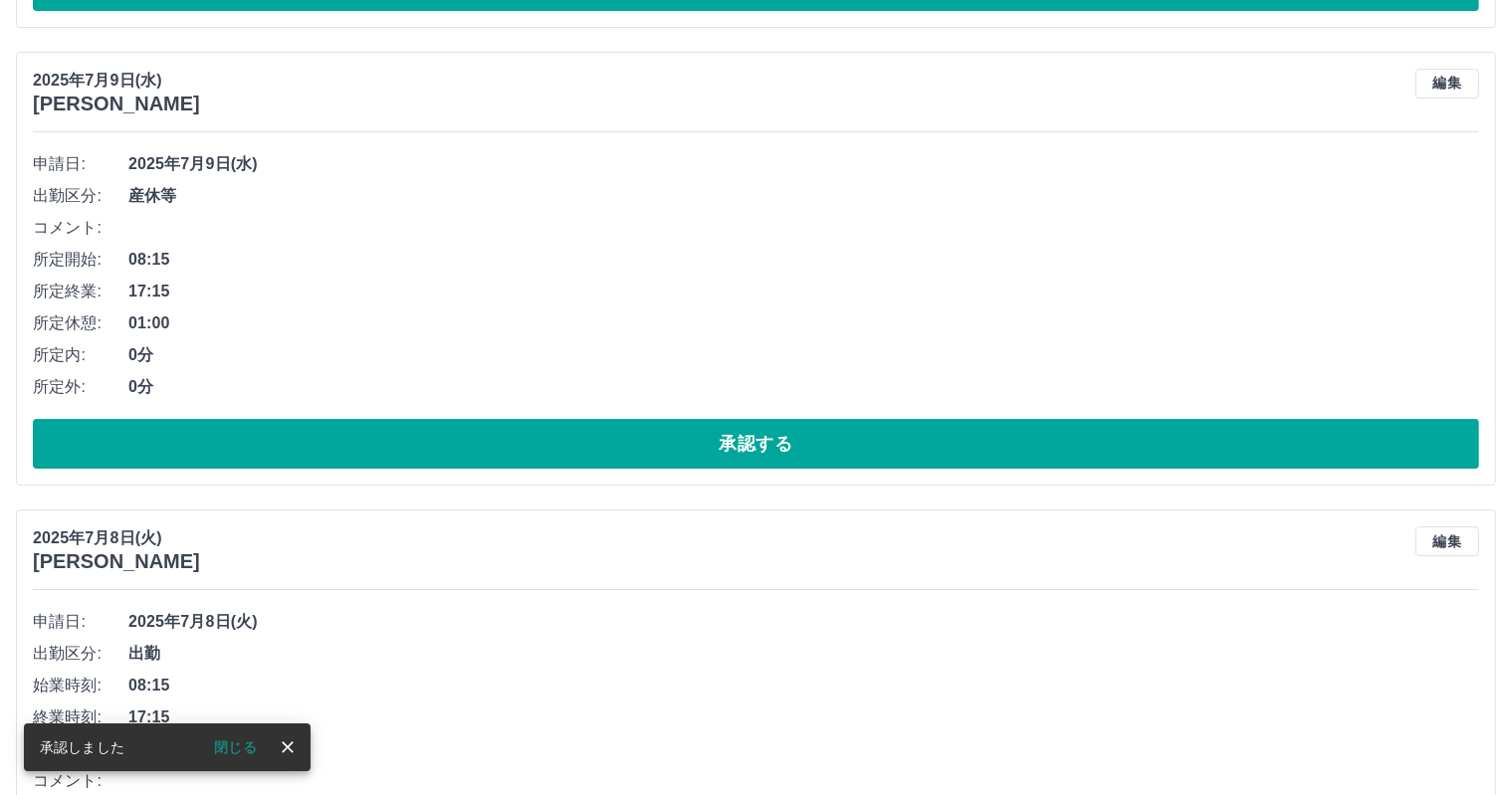scroll, scrollTop: 6738, scrollLeft: 0, axis: vertical 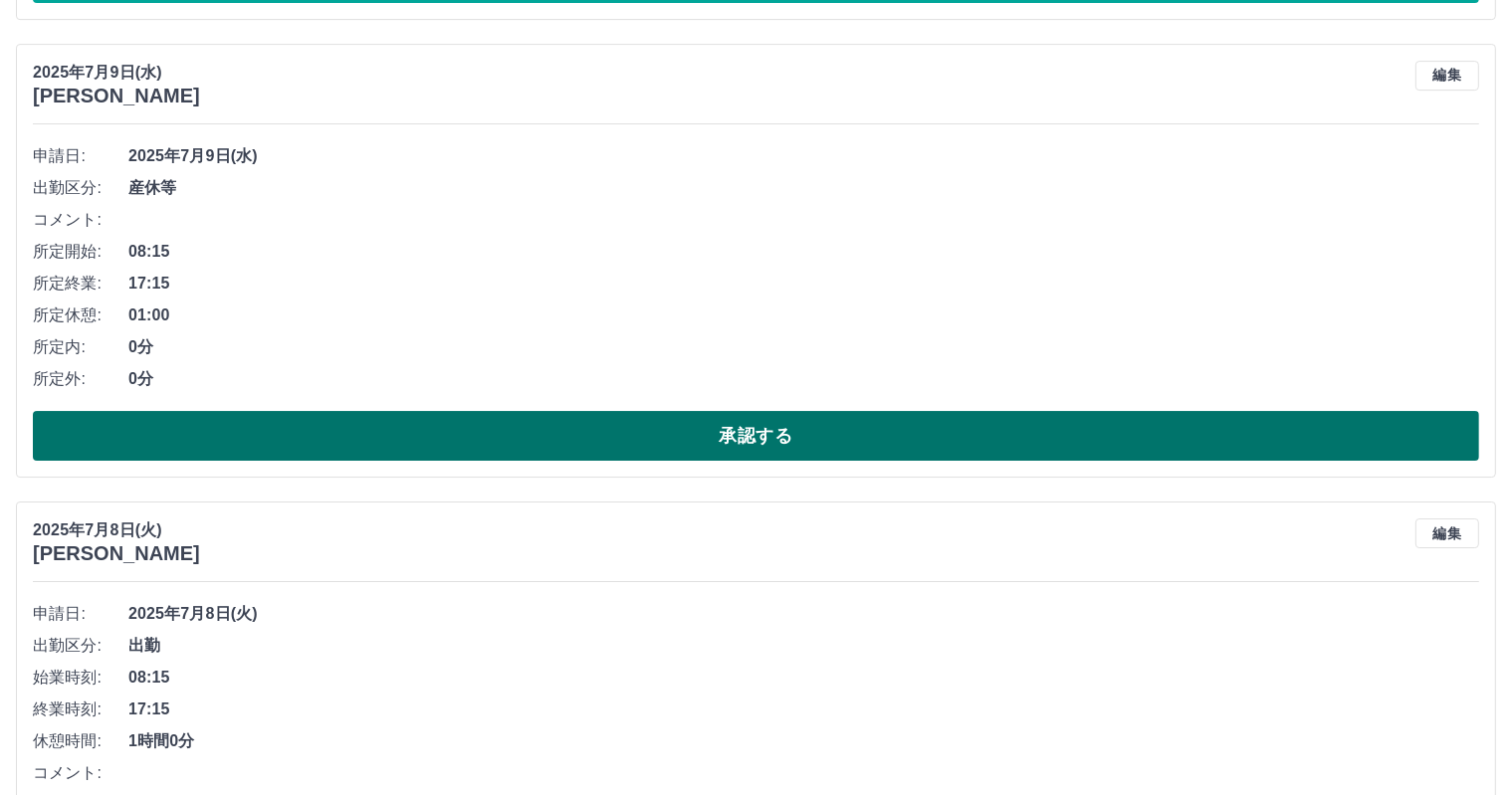 click on "承認する" at bounding box center [756, 436] 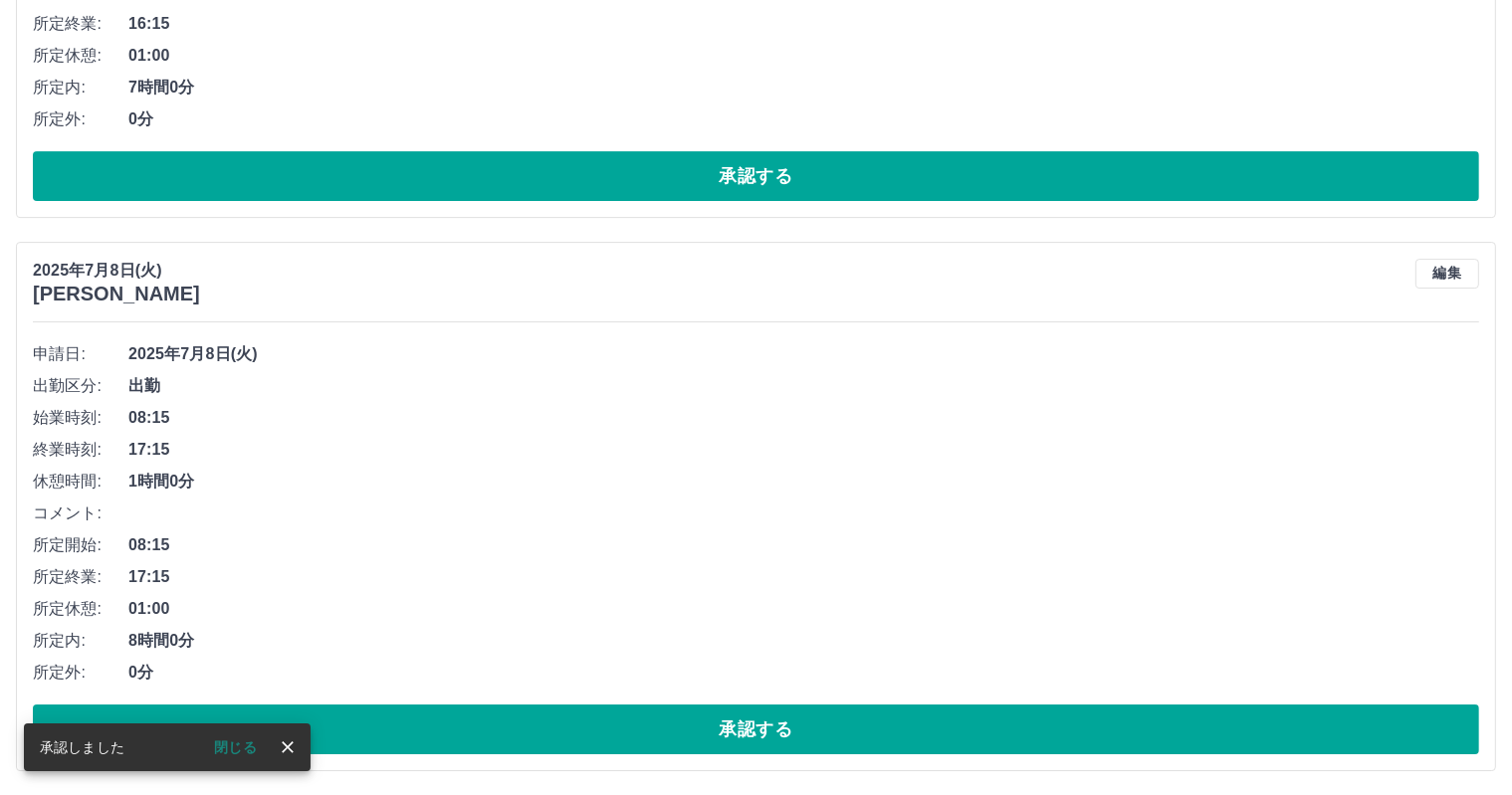 scroll, scrollTop: 6533, scrollLeft: 0, axis: vertical 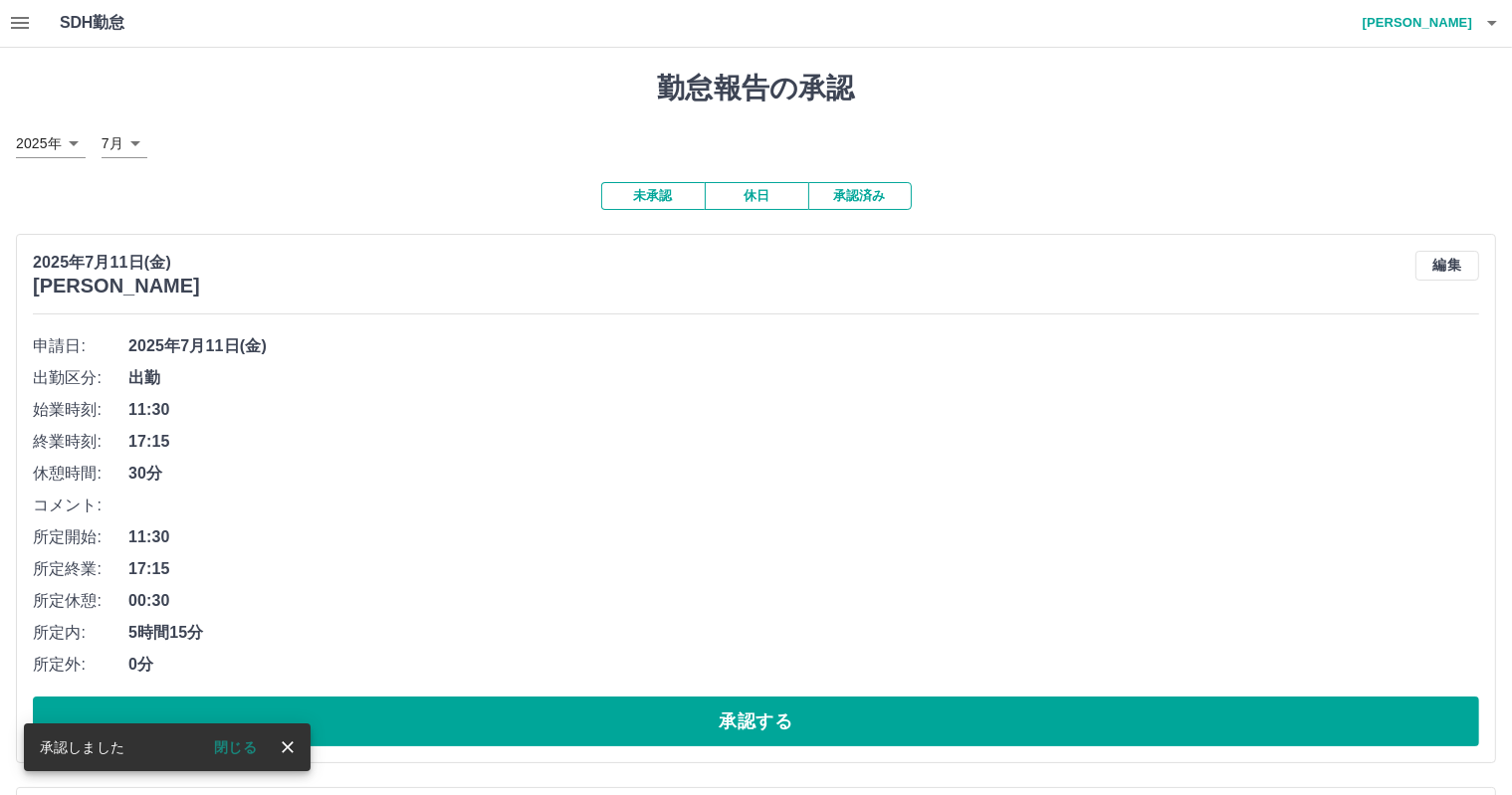 click on "倉持　優美" at bounding box center (1412, 23) 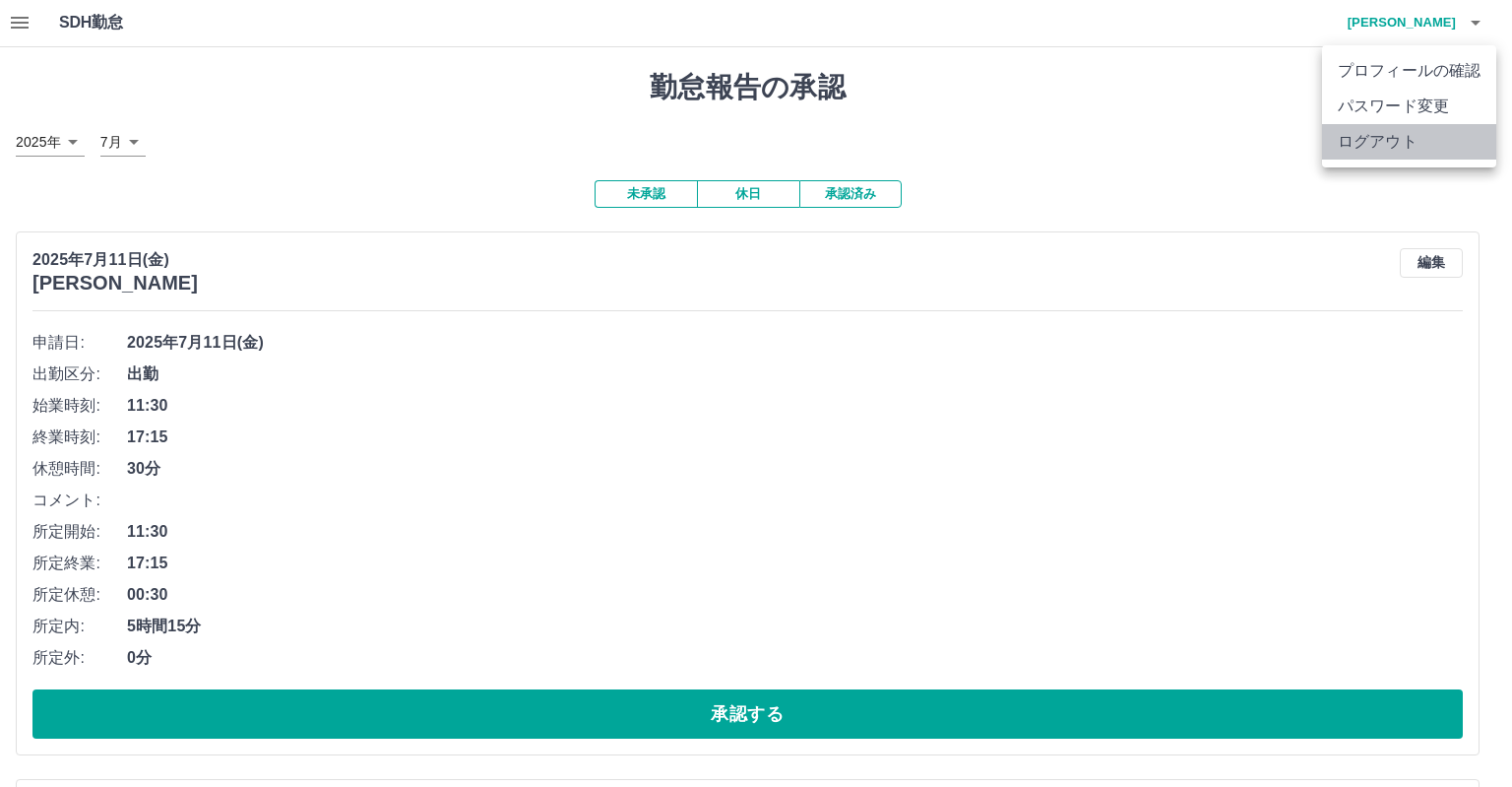 click on "ログアウト" at bounding box center [1409, 142] 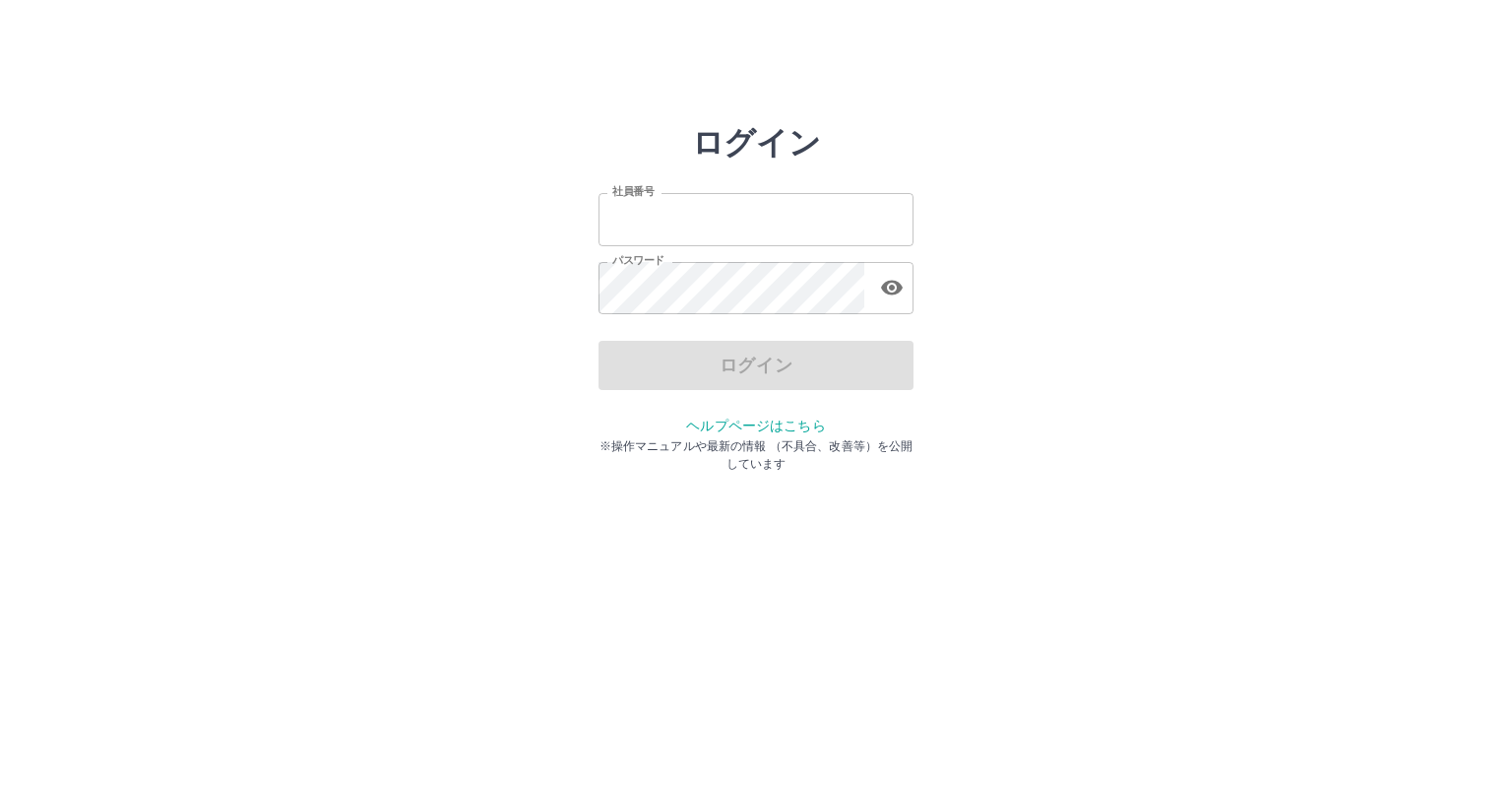 scroll, scrollTop: 0, scrollLeft: 0, axis: both 